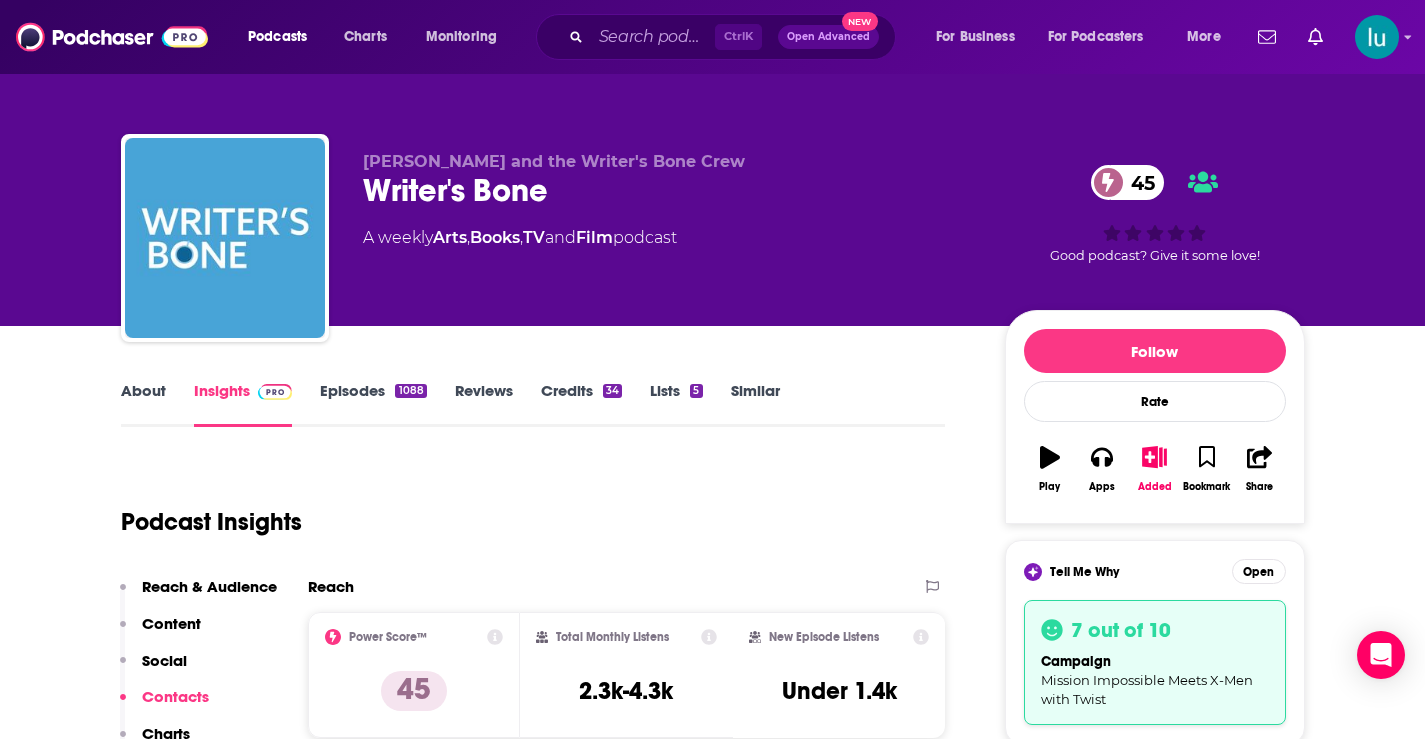 scroll, scrollTop: 0, scrollLeft: 0, axis: both 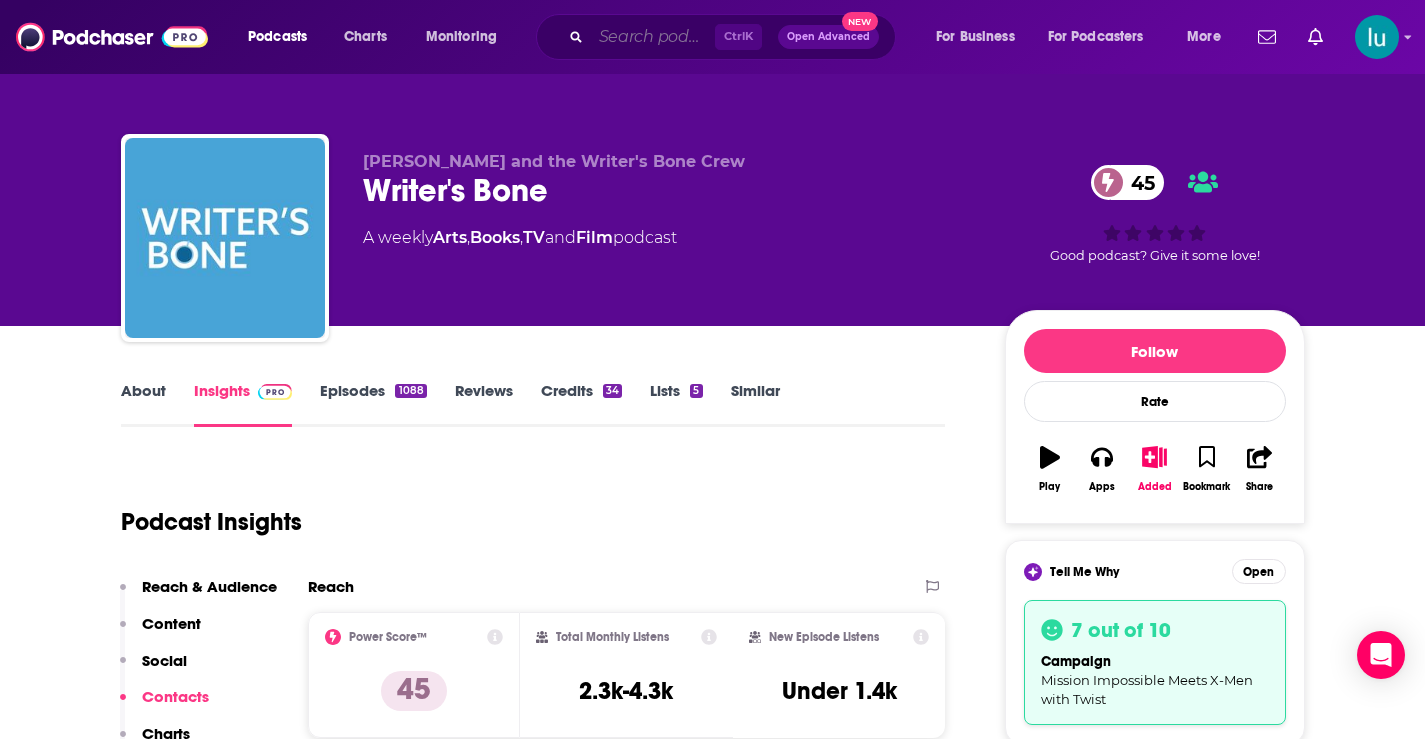 click at bounding box center [653, 37] 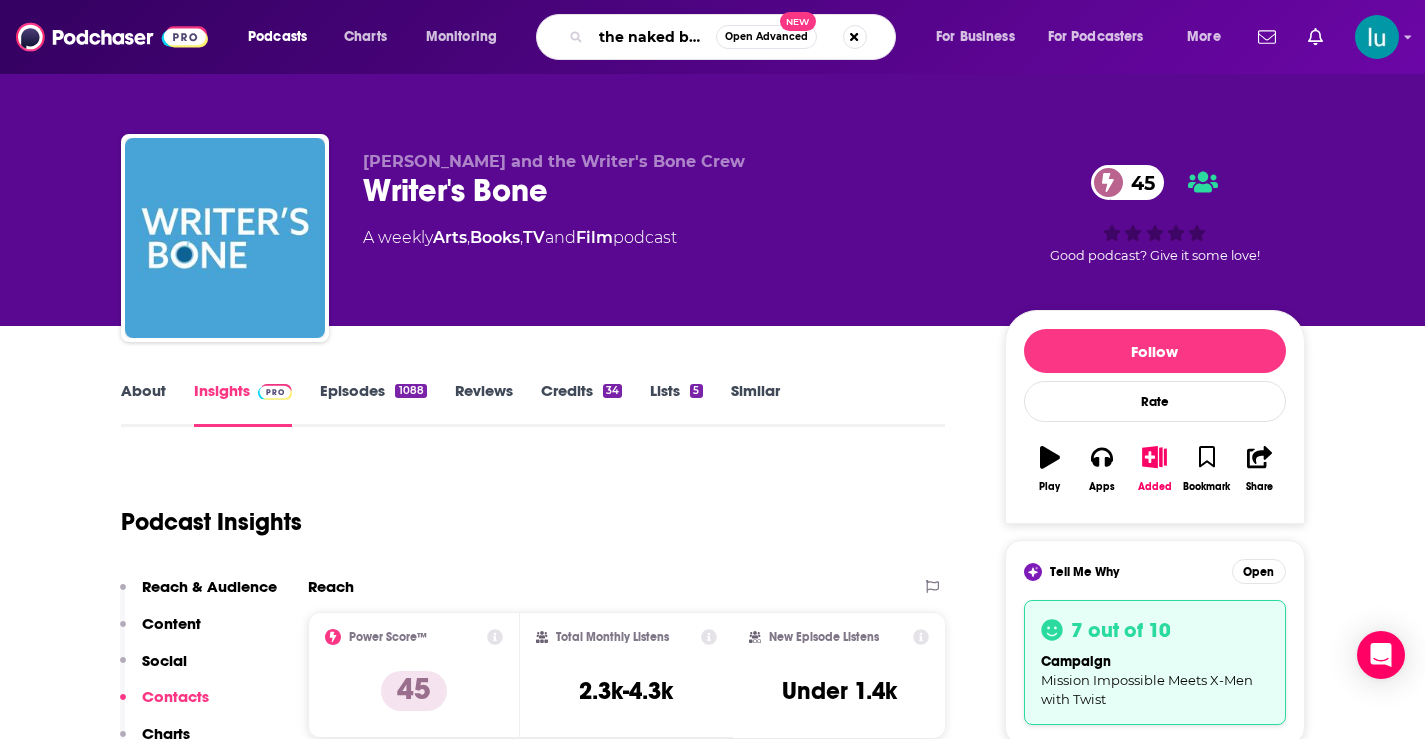 type on "the naked book" 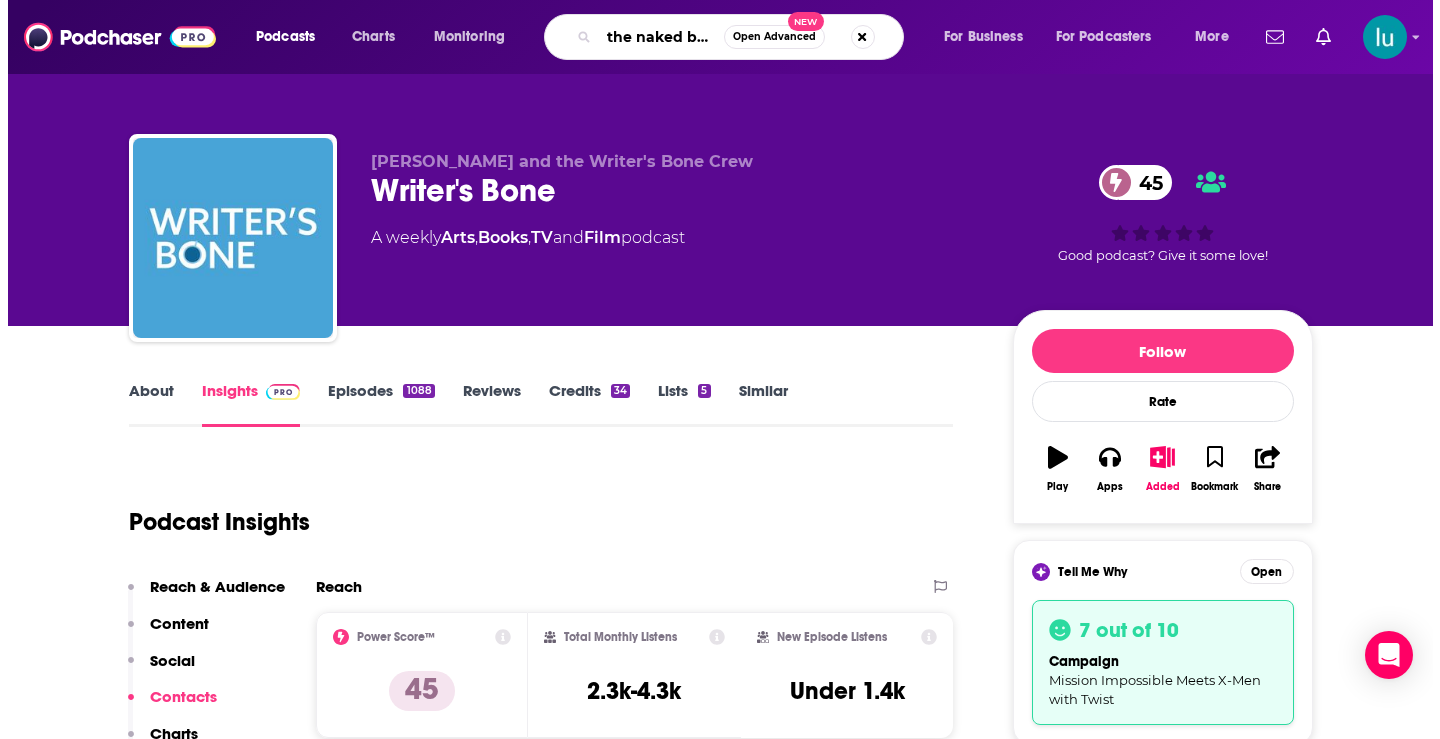 scroll, scrollTop: 0, scrollLeft: 9, axis: horizontal 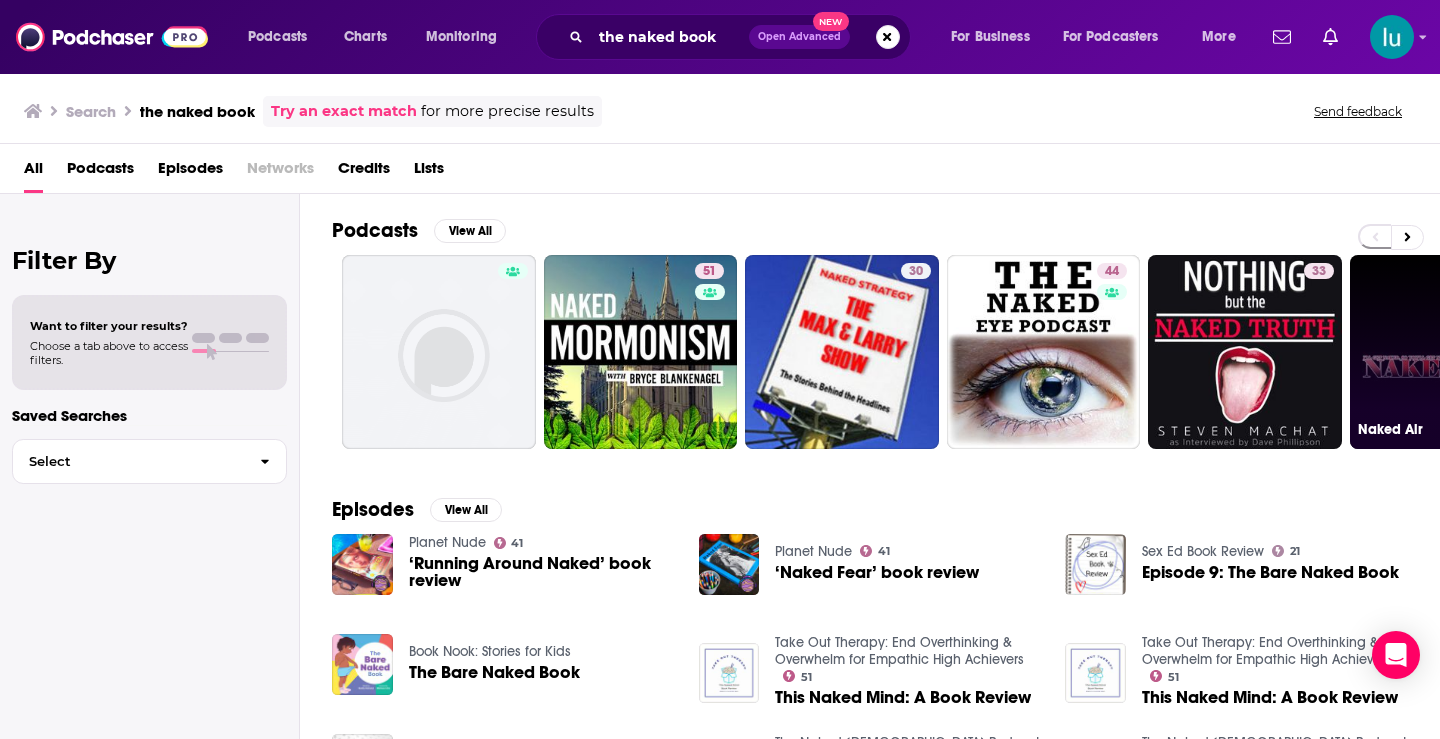 click on "Naked Air" at bounding box center (1447, 352) 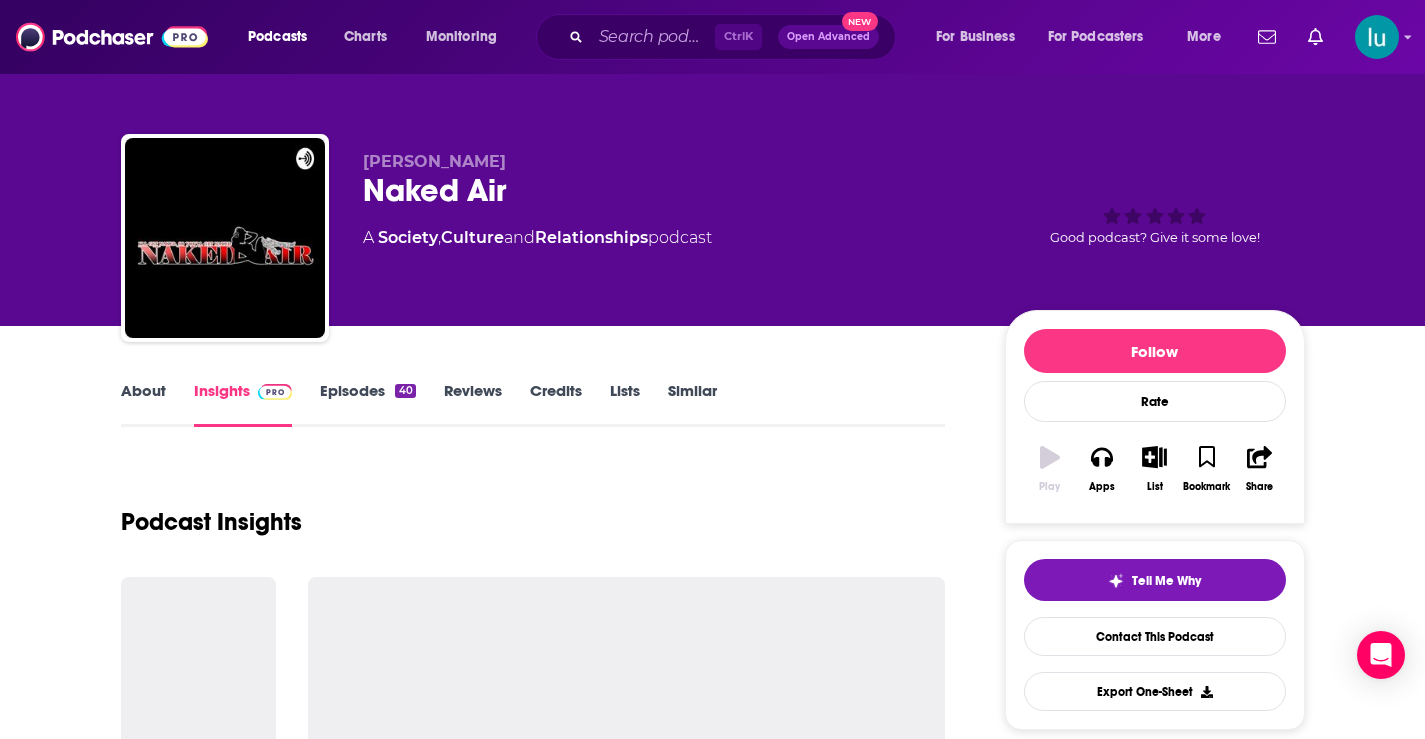 click on "[PERSON_NAME]   Naked Air A   Society ,  Culture  and  Relationships  podcast Good podcast? Give it some love!" at bounding box center [712, 163] 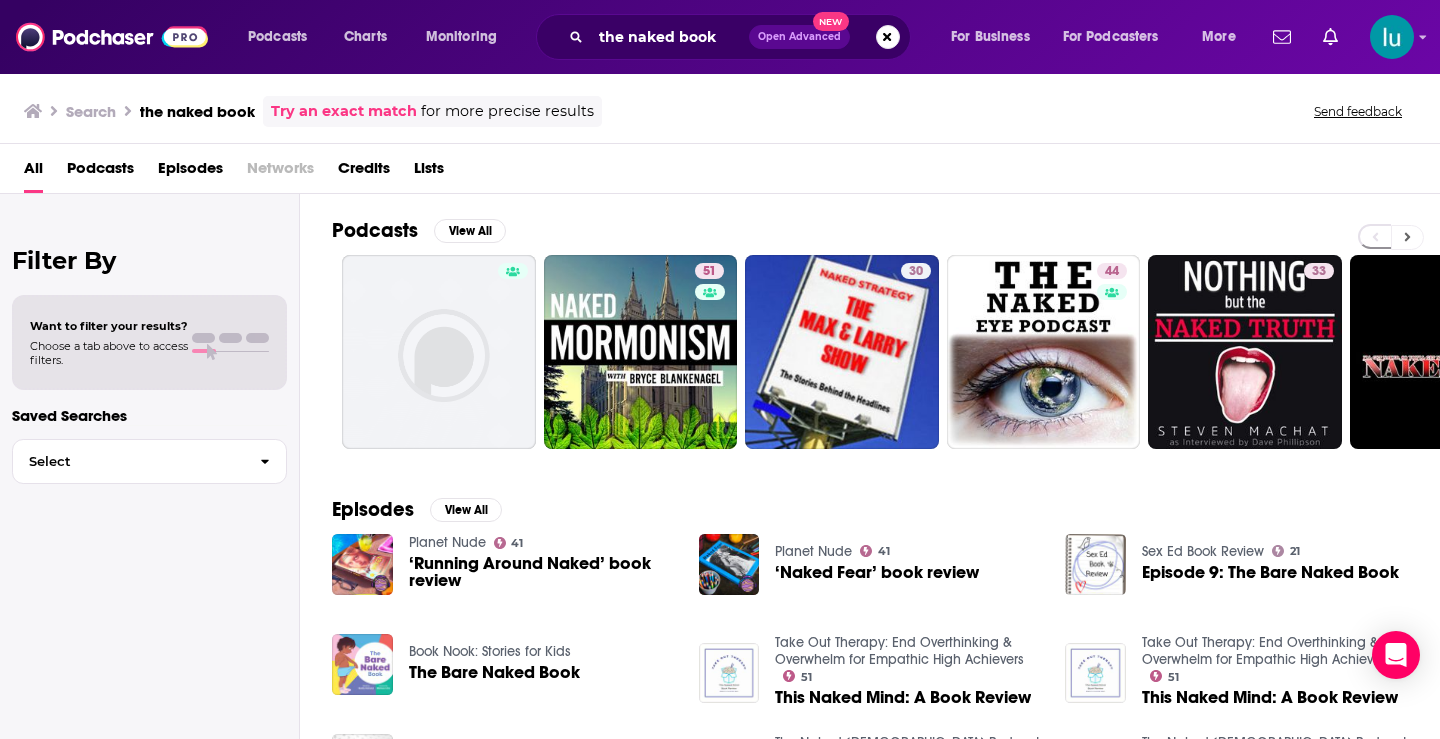click 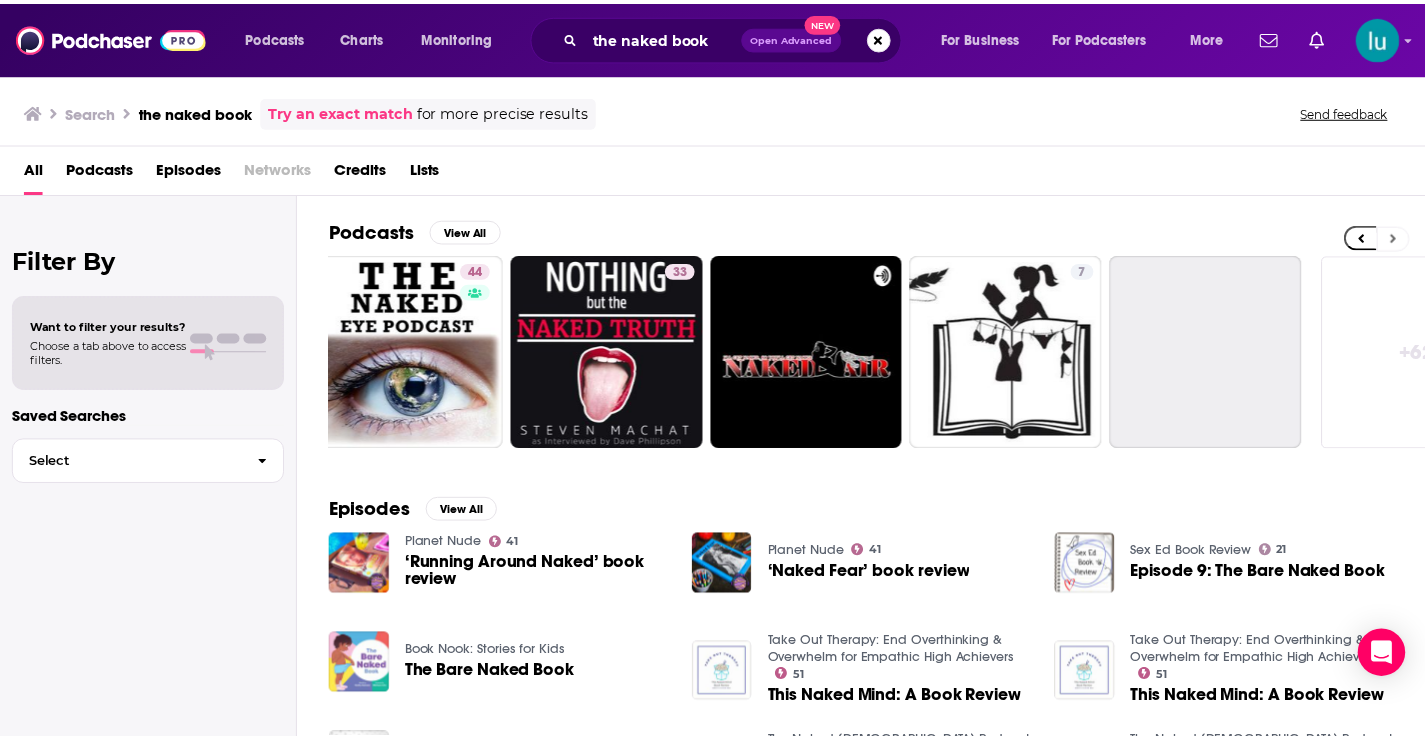 scroll, scrollTop: 0, scrollLeft: 729, axis: horizontal 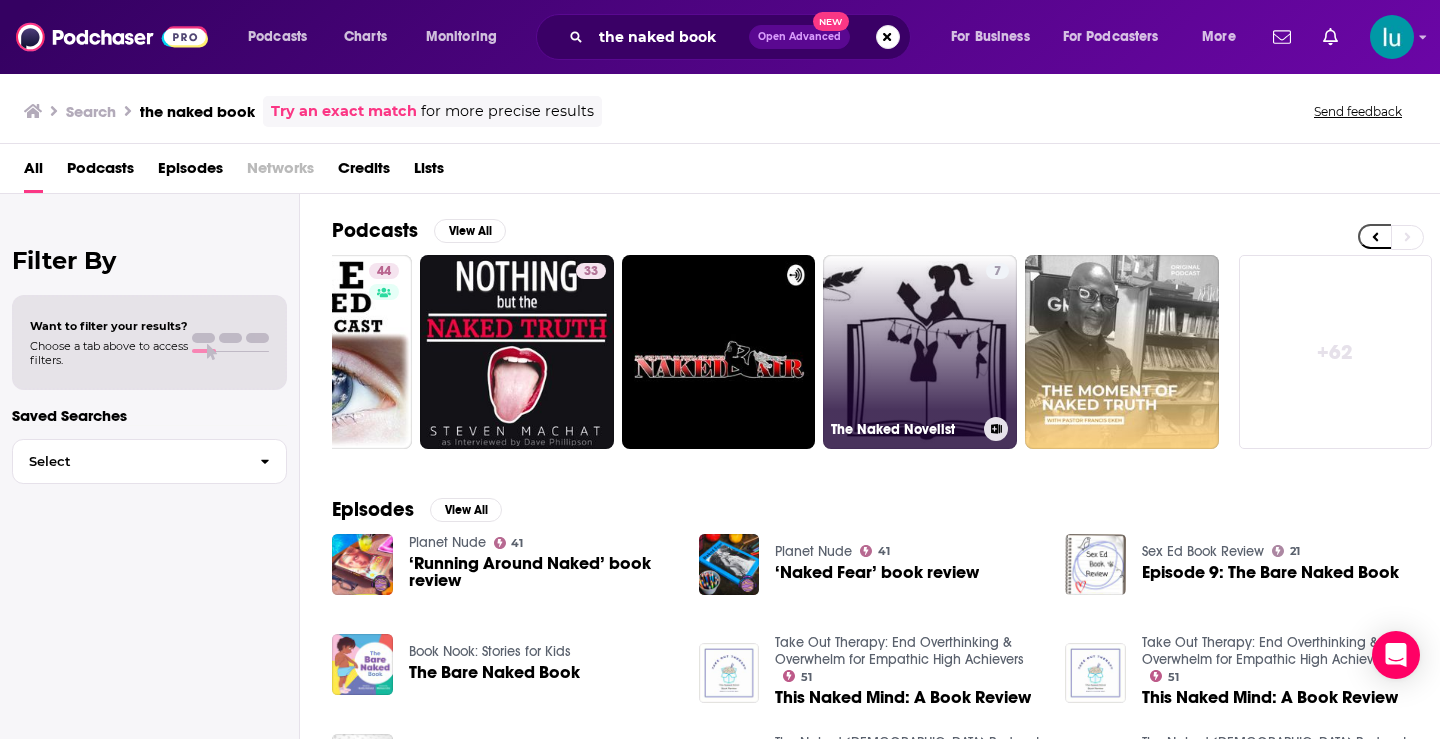 click on "7 The Naked Novelist" at bounding box center [920, 352] 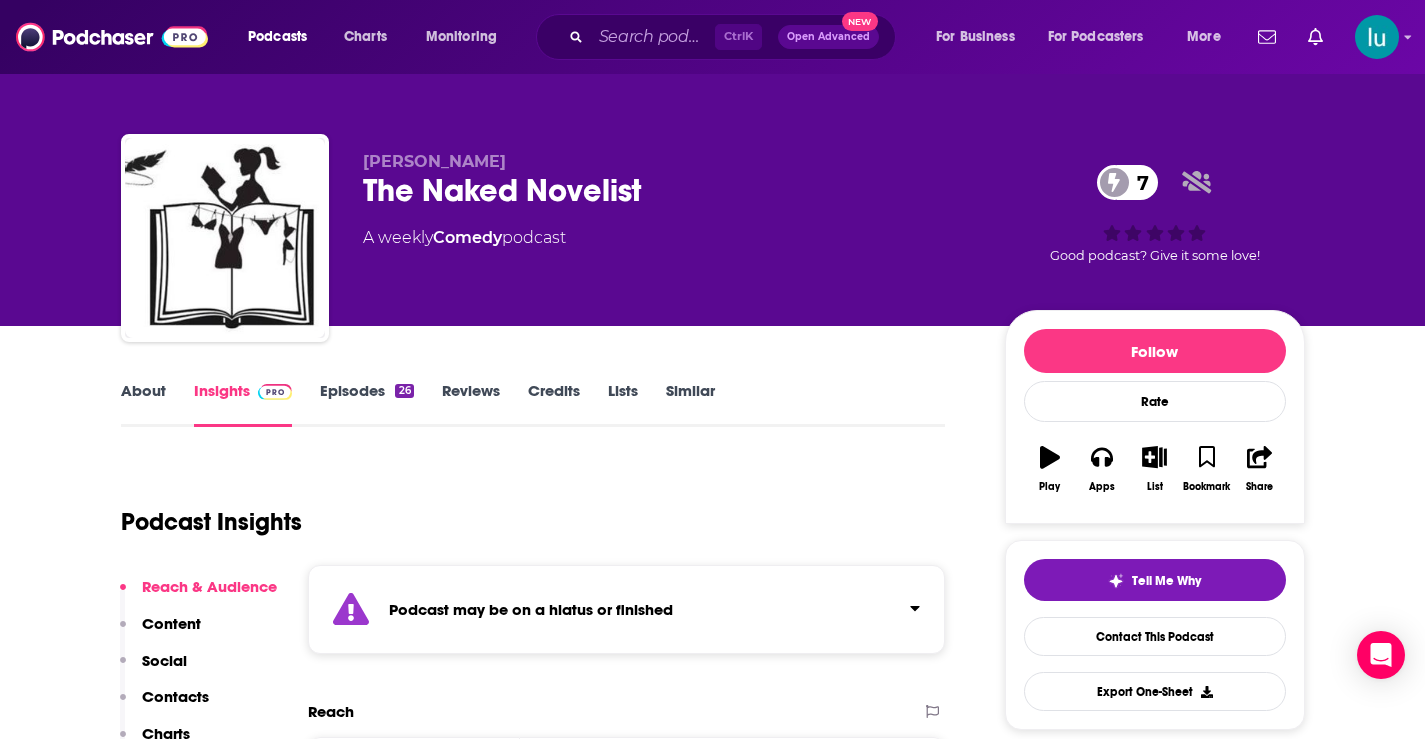 click on "Ctrl  K" at bounding box center [738, 37] 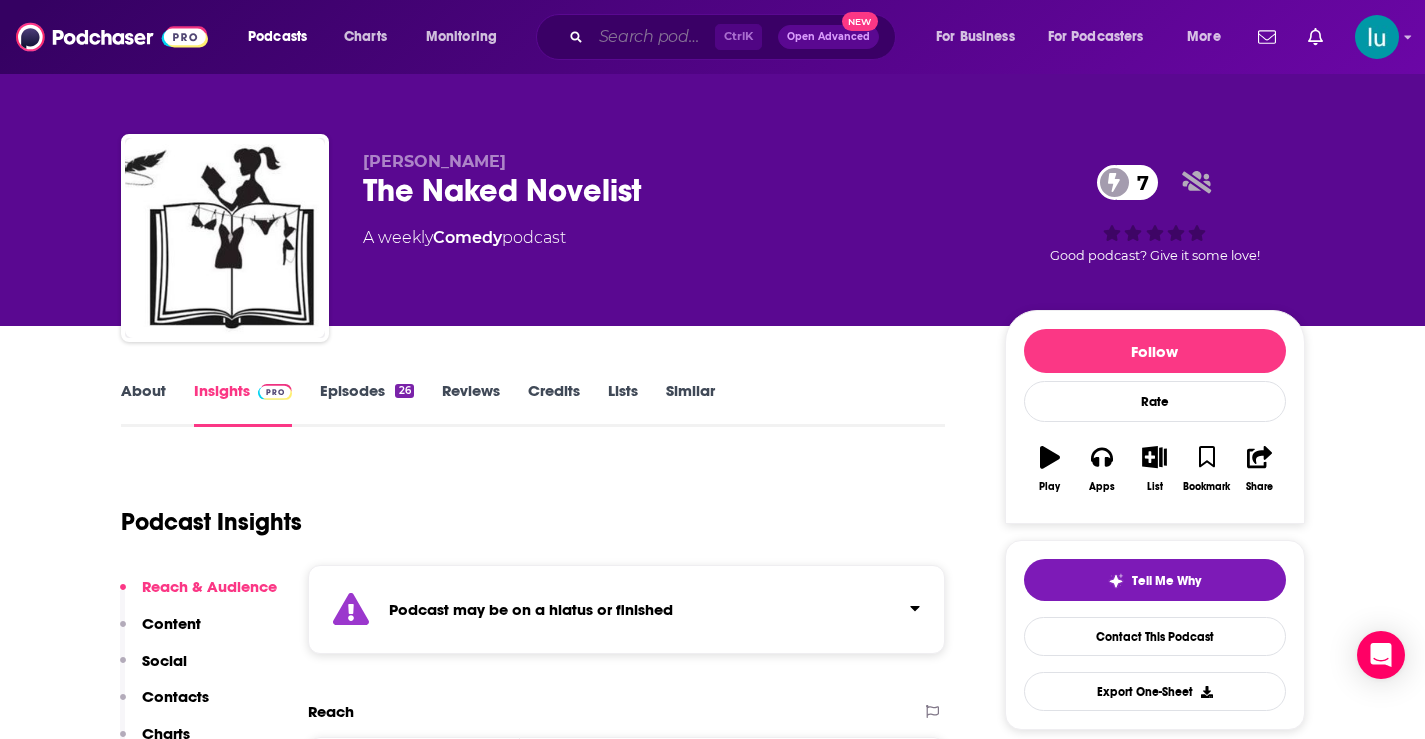 click at bounding box center [653, 37] 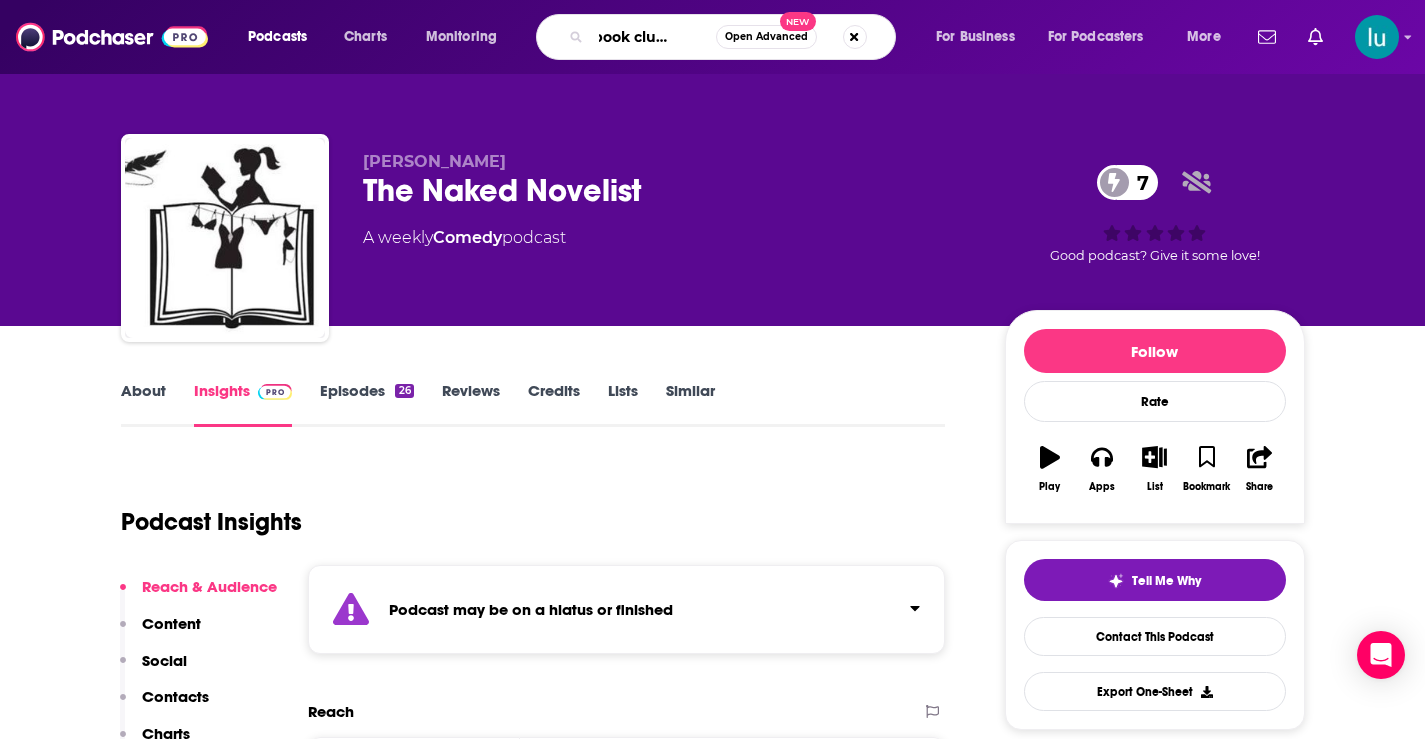 type on "the book club review" 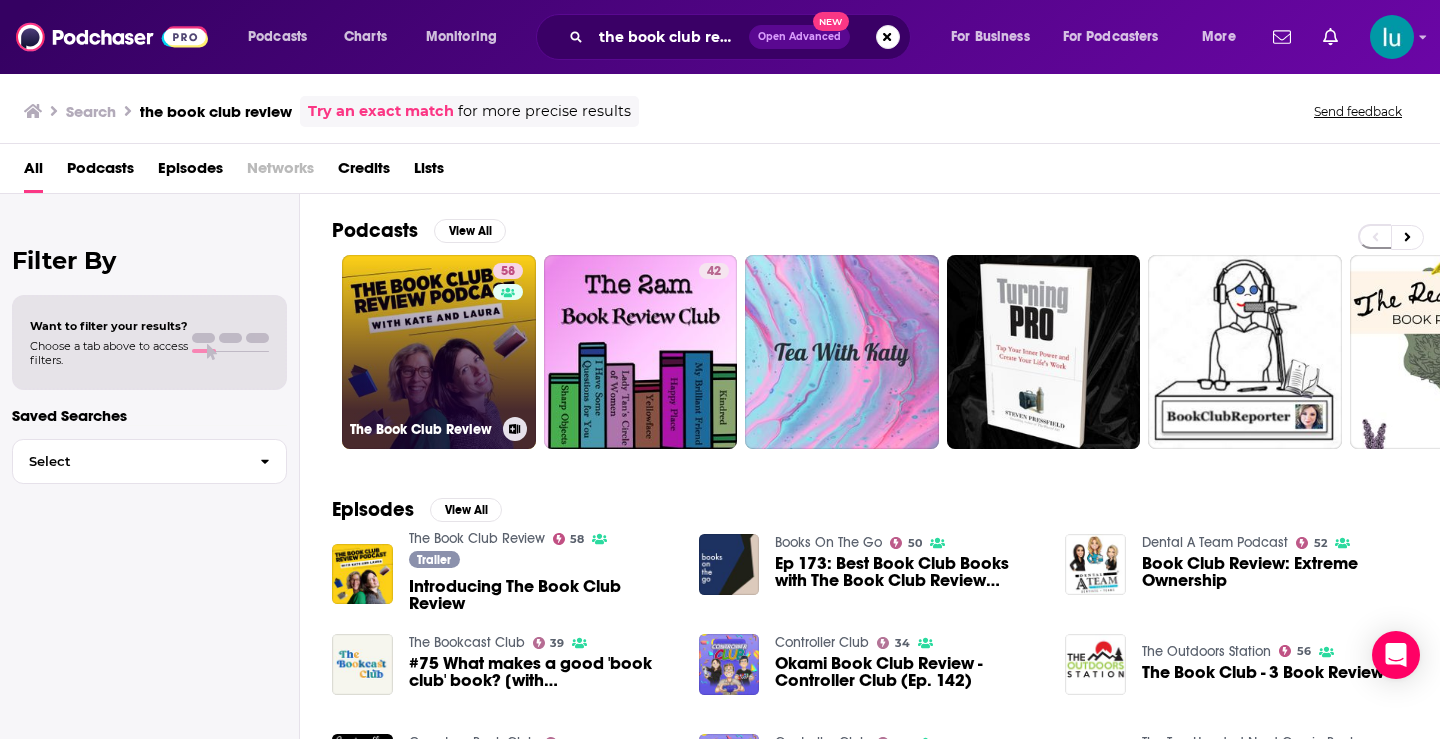 click on "58 The Book Club Review" at bounding box center (439, 352) 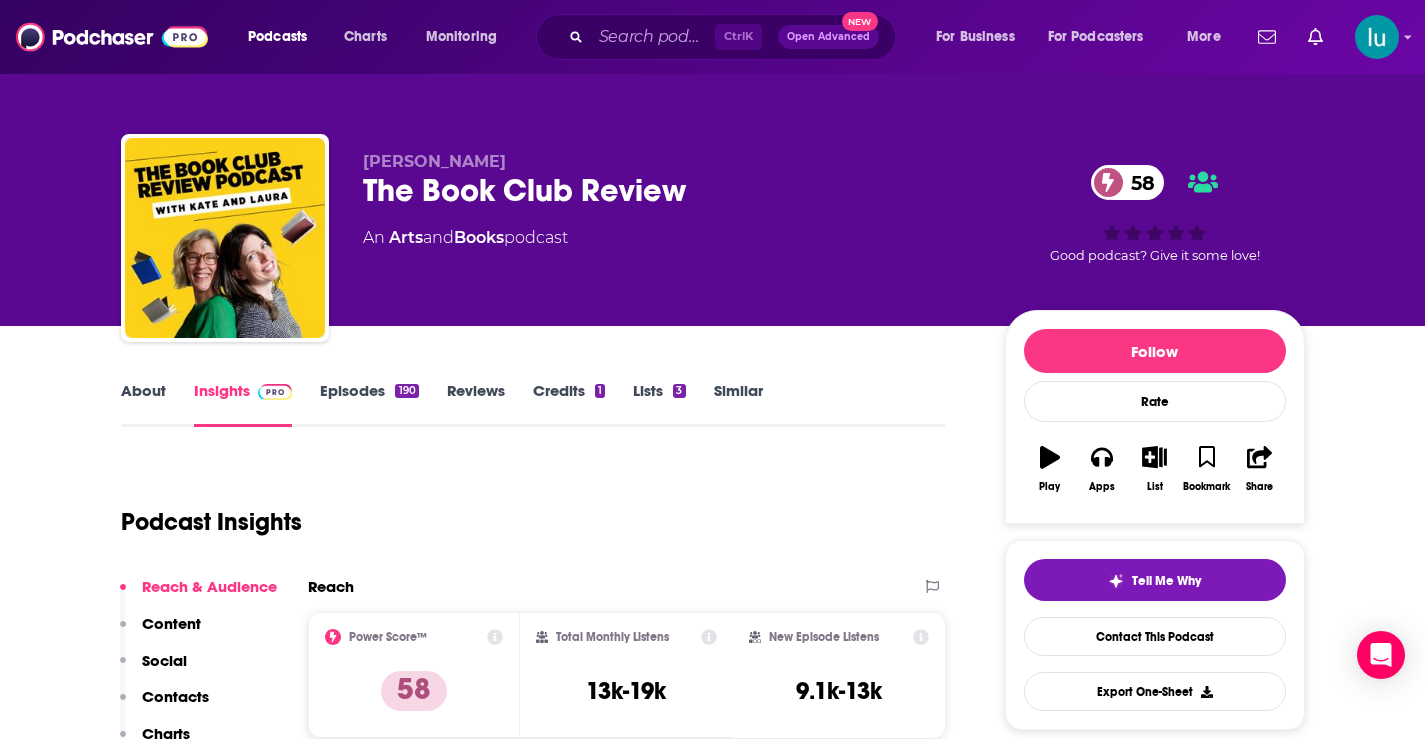 click on "About" at bounding box center [143, 404] 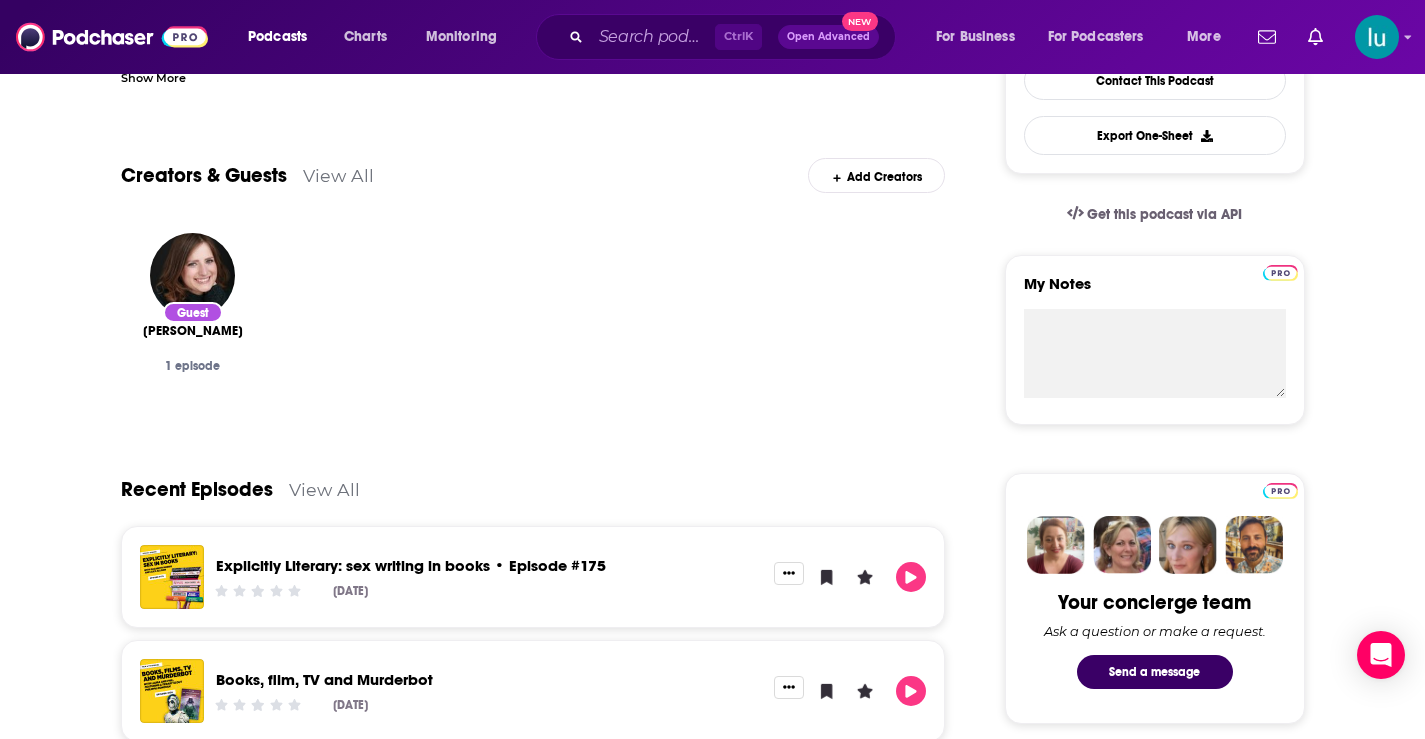 scroll, scrollTop: 1, scrollLeft: 0, axis: vertical 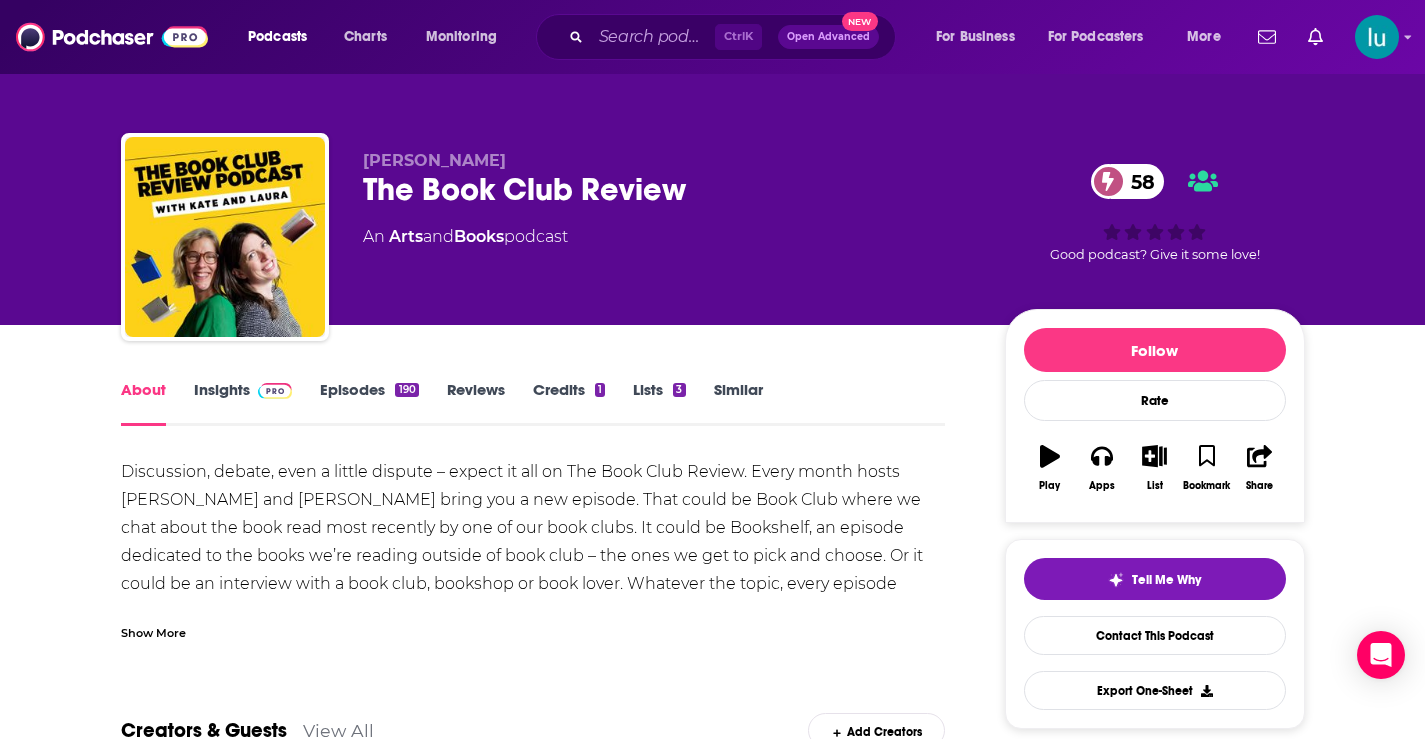 click on "Insights" at bounding box center (243, 403) 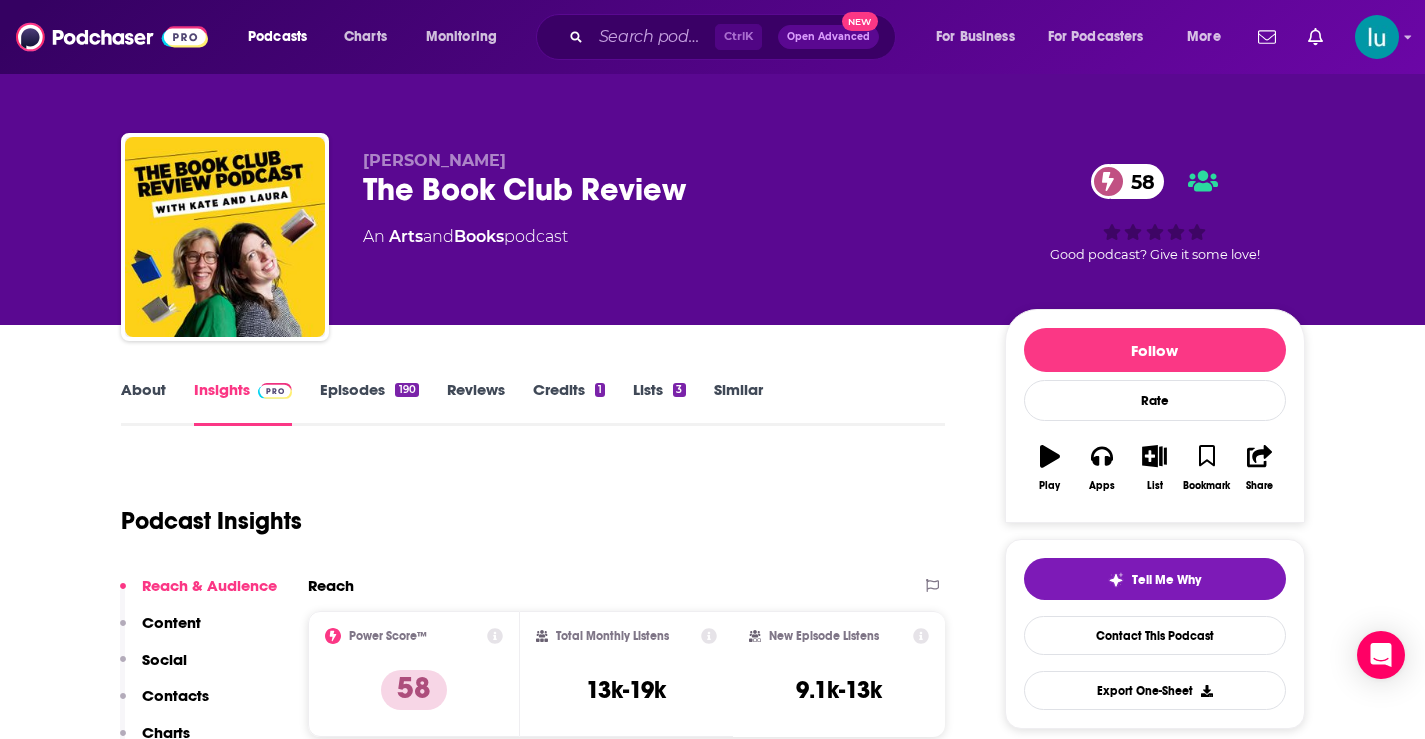 scroll, scrollTop: 0, scrollLeft: 0, axis: both 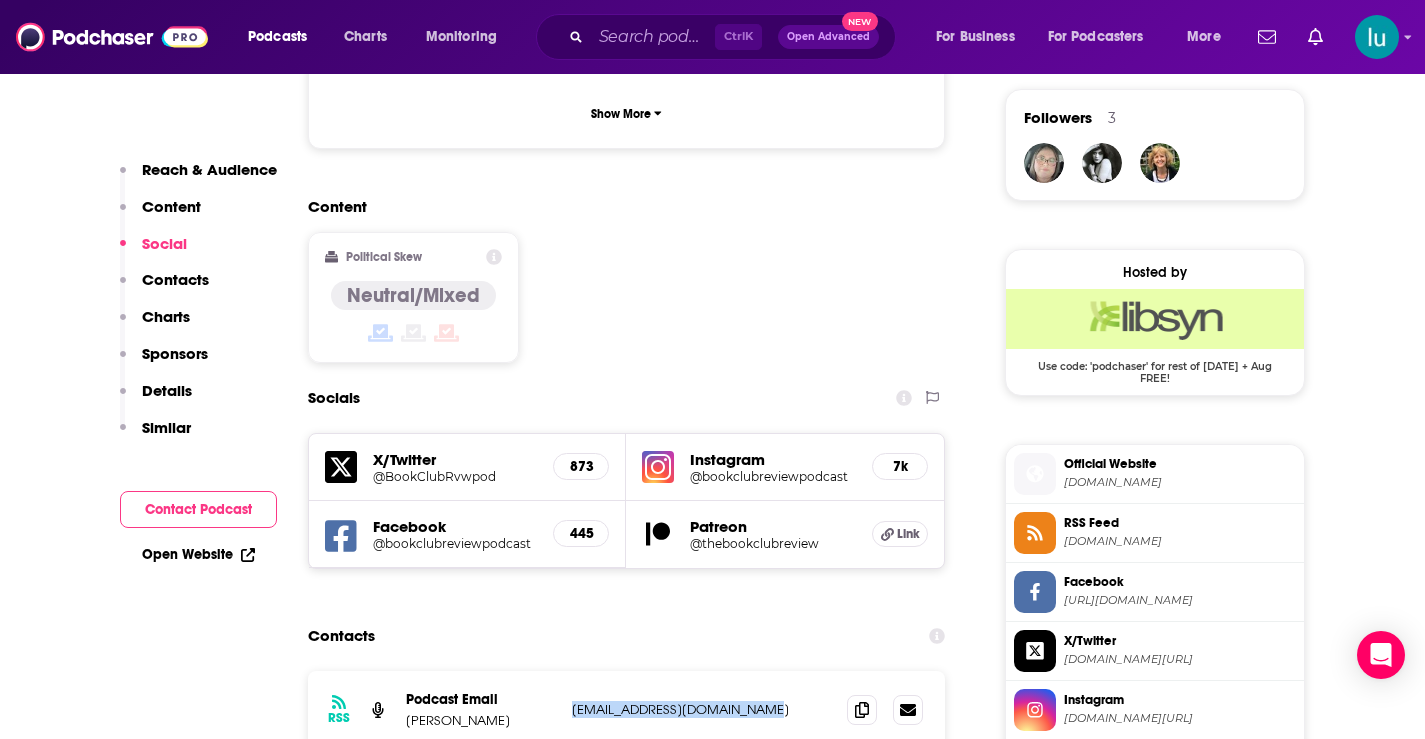 drag, startPoint x: 772, startPoint y: 612, endPoint x: 562, endPoint y: 623, distance: 210.2879 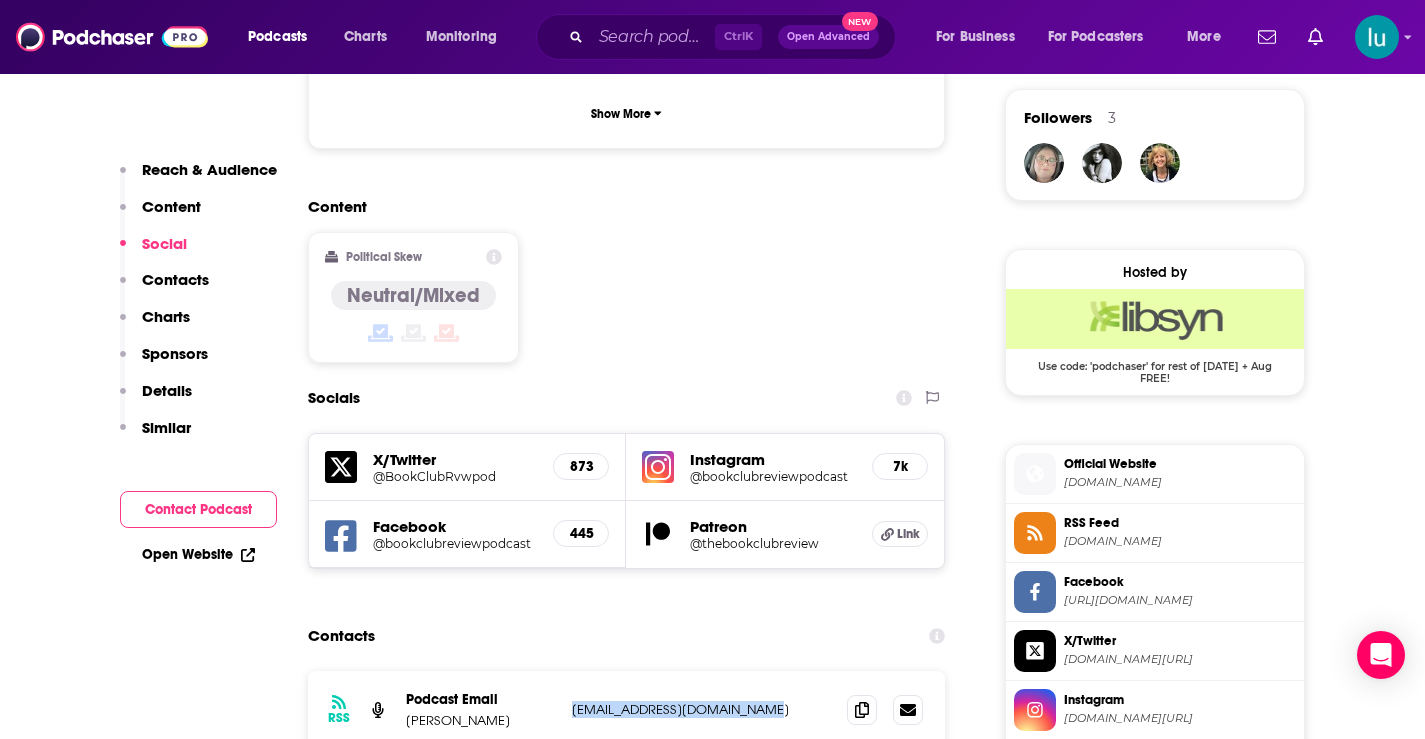 copy on "[EMAIL_ADDRESS][DOMAIN_NAME]" 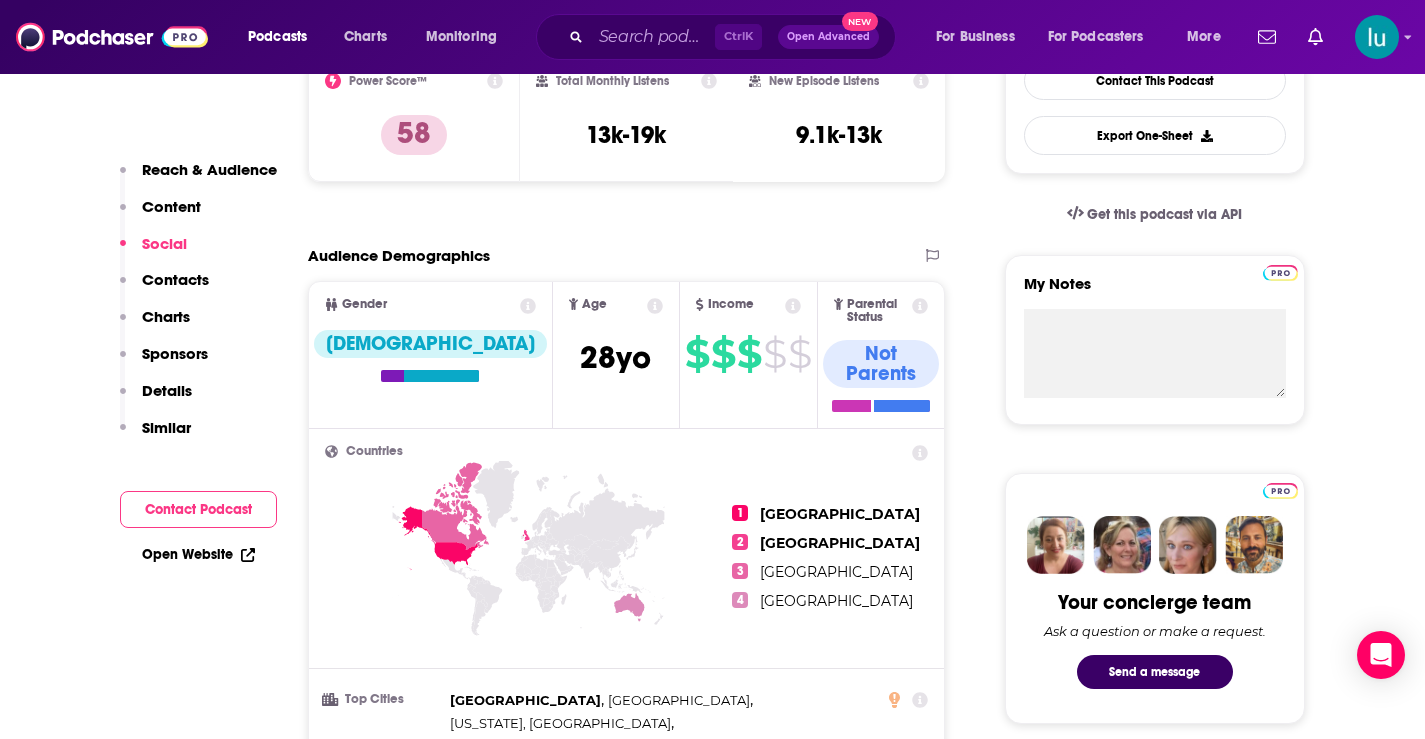 scroll, scrollTop: 0, scrollLeft: 0, axis: both 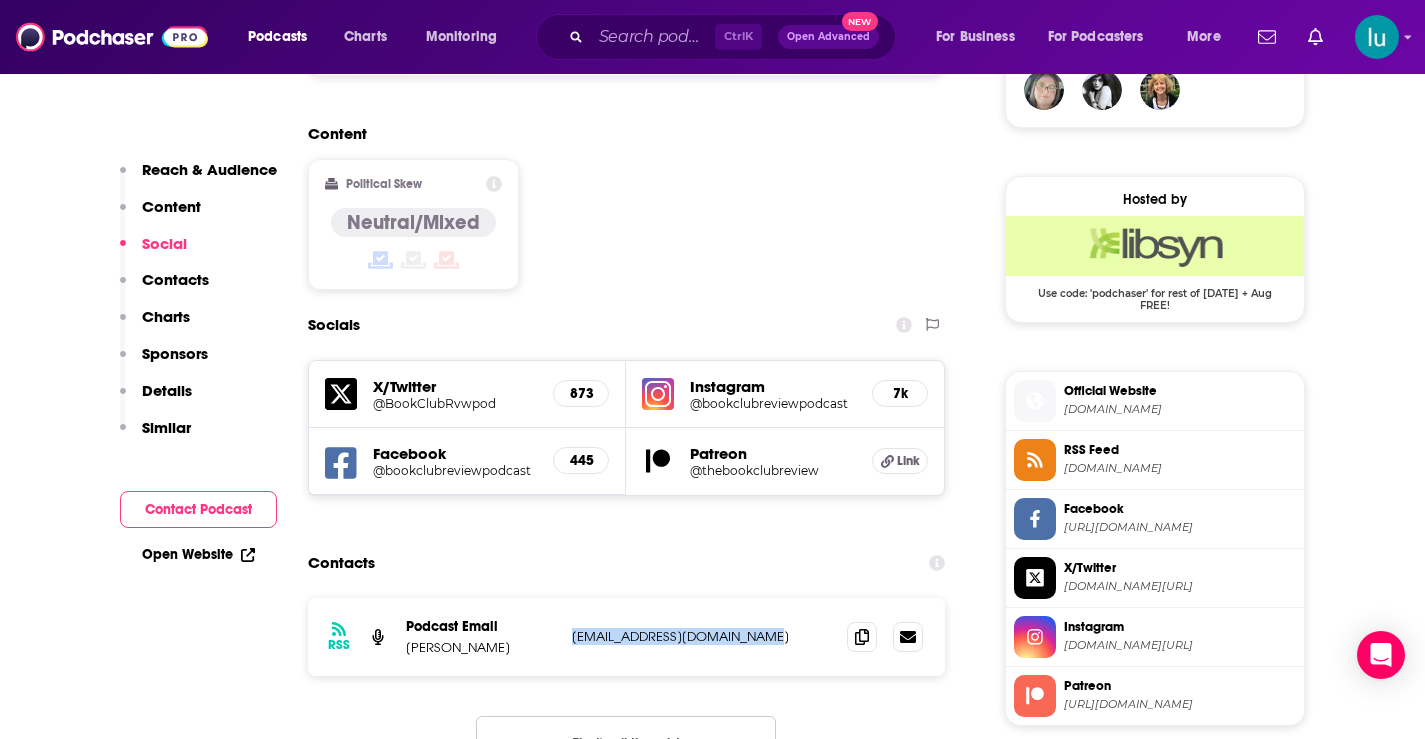 copy on "[EMAIL_ADDRESS][DOMAIN_NAME]" 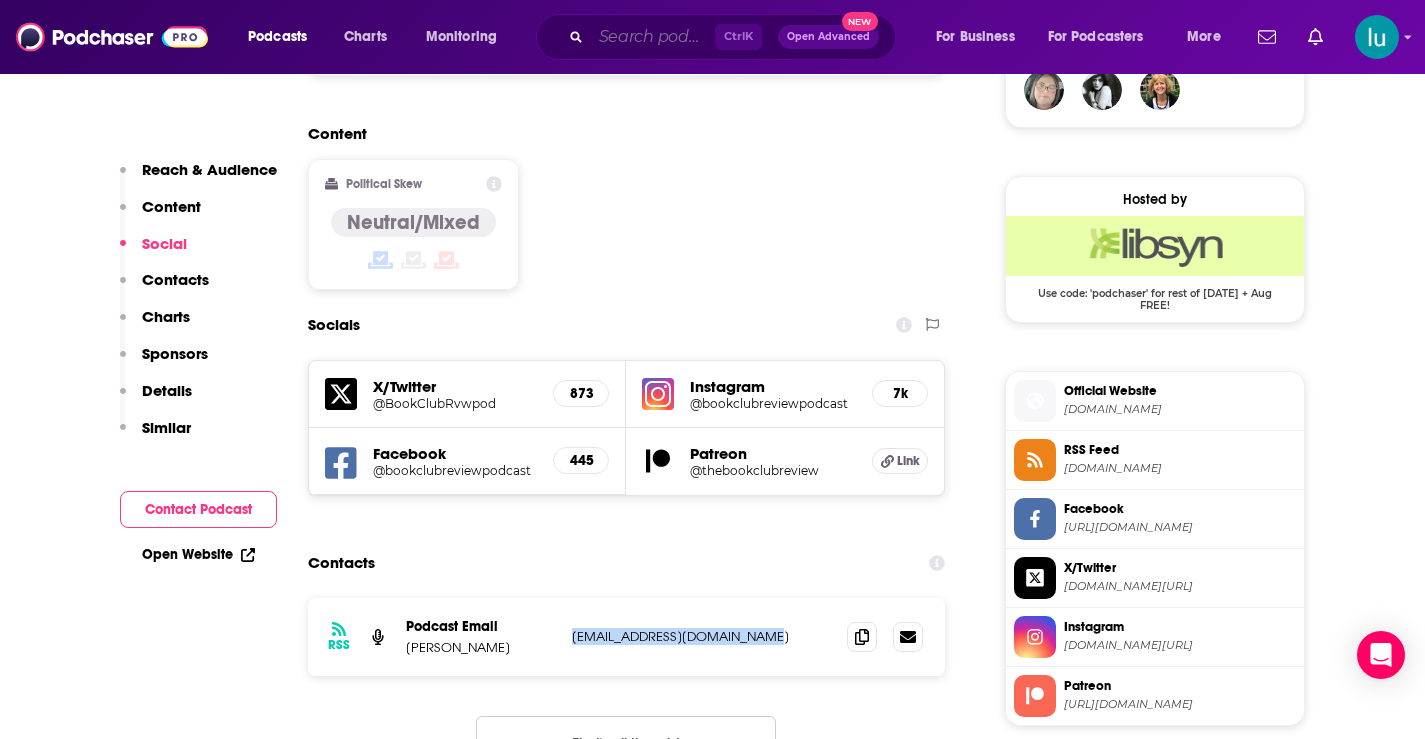 click at bounding box center (653, 37) 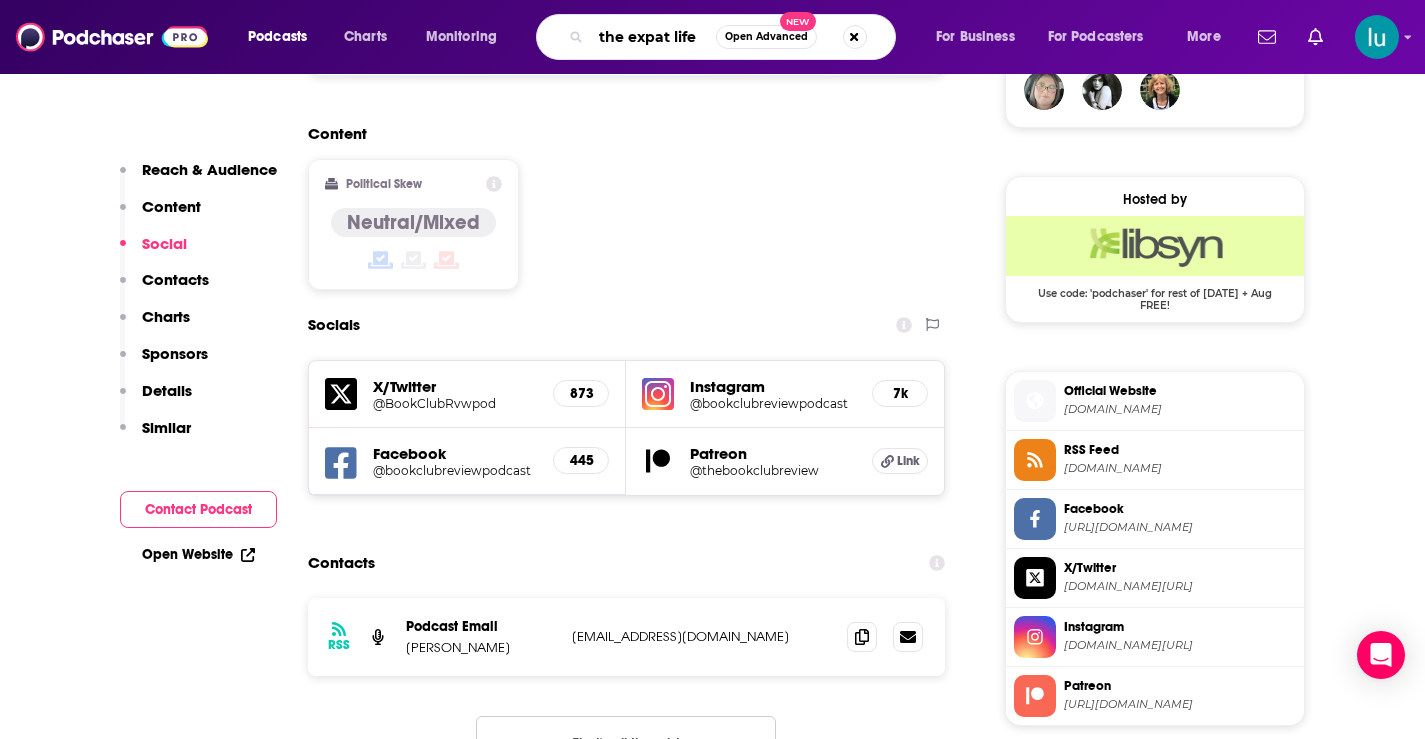 type on "the expat life" 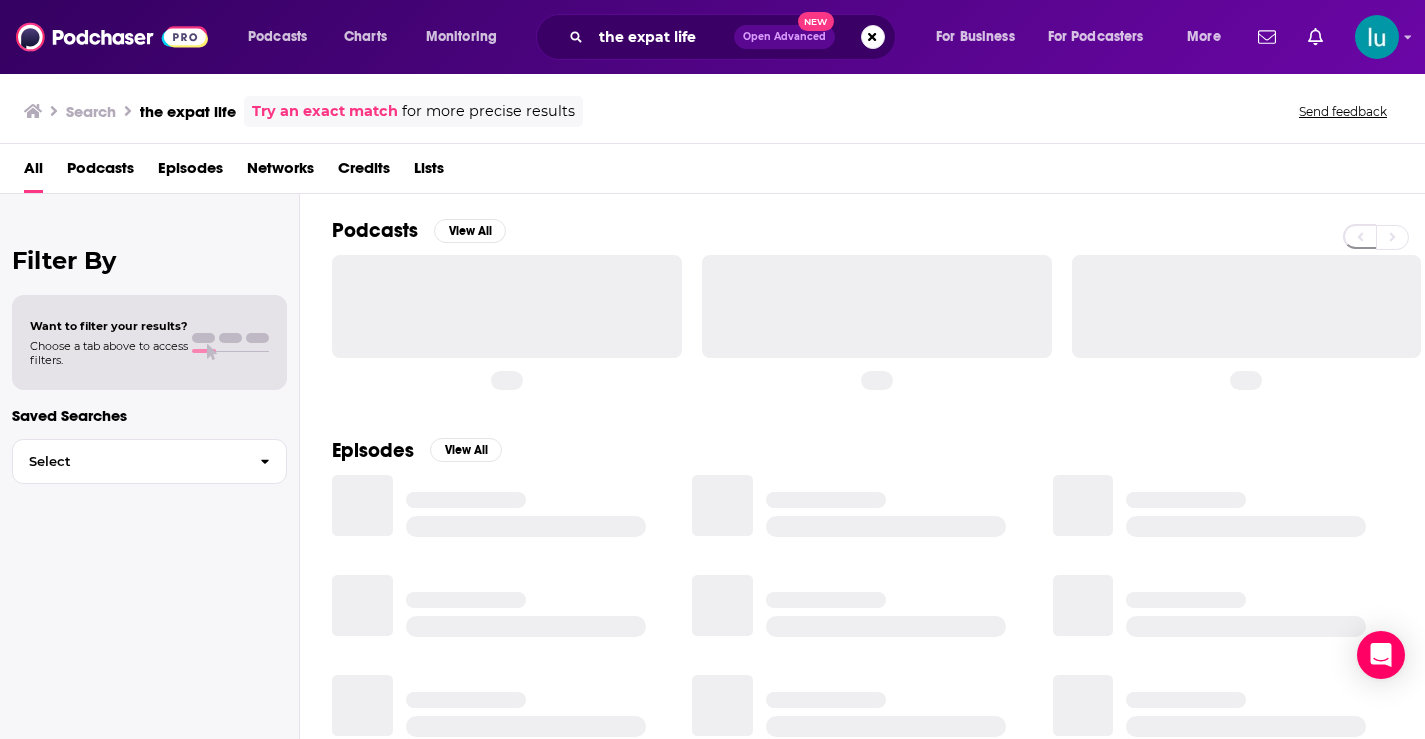scroll, scrollTop: 0, scrollLeft: 0, axis: both 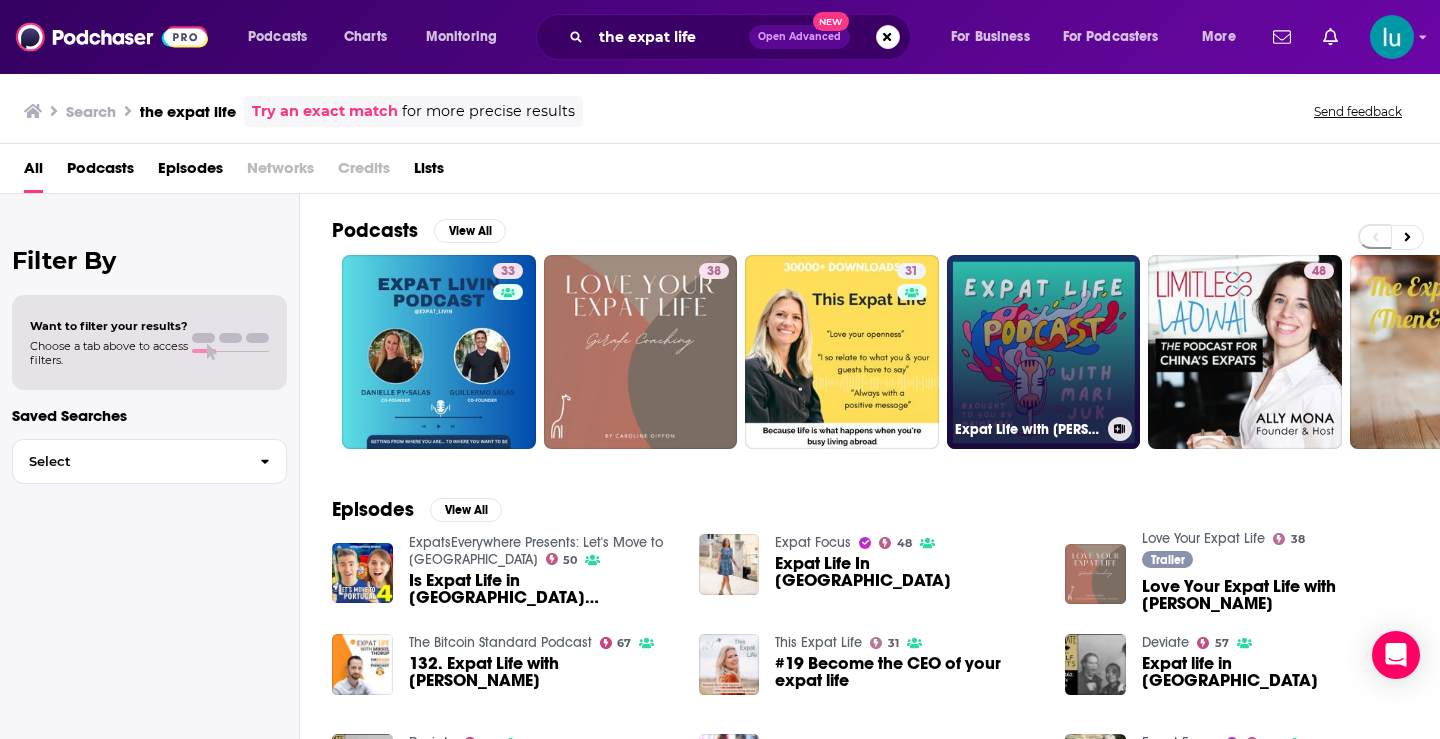 click on "Expat Life with [PERSON_NAME]" at bounding box center [1044, 352] 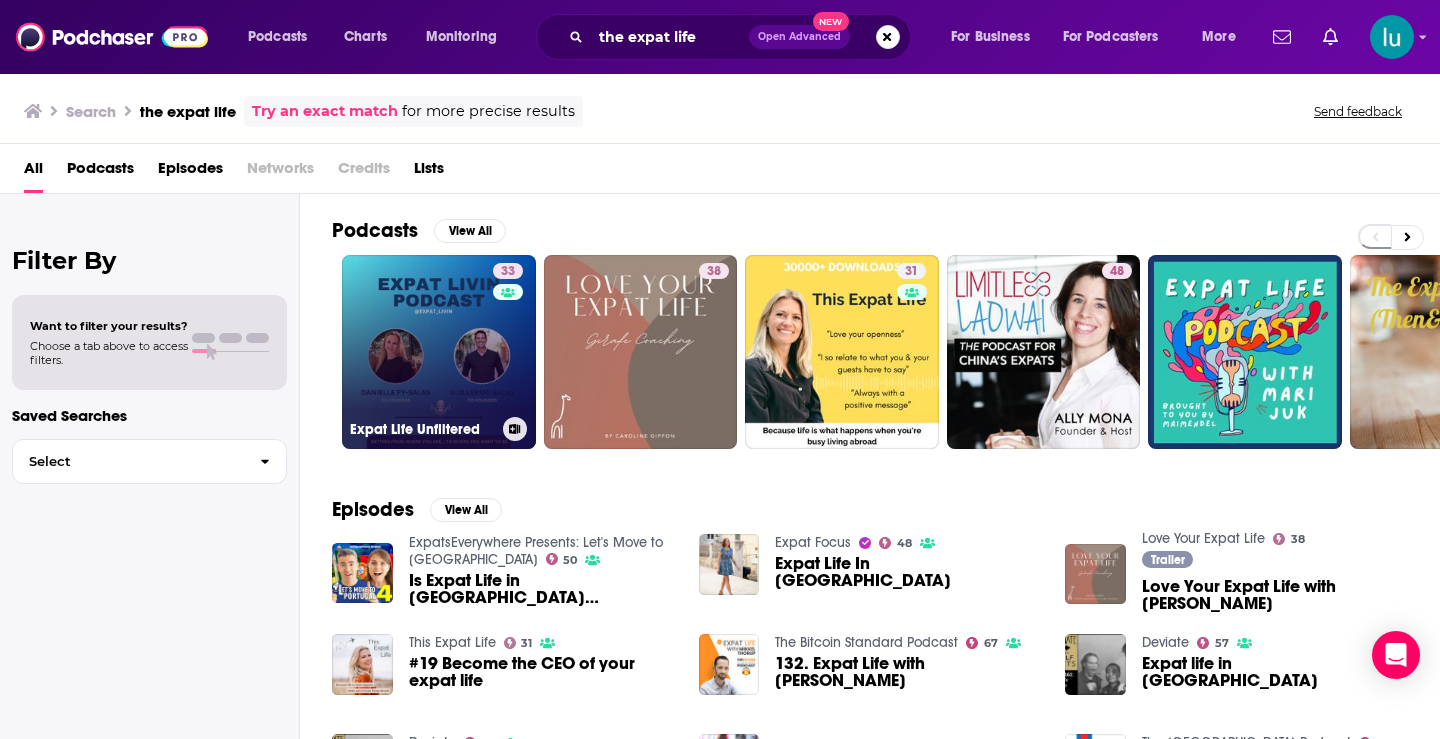click on "33 Expat Life Unfiltered" at bounding box center [439, 352] 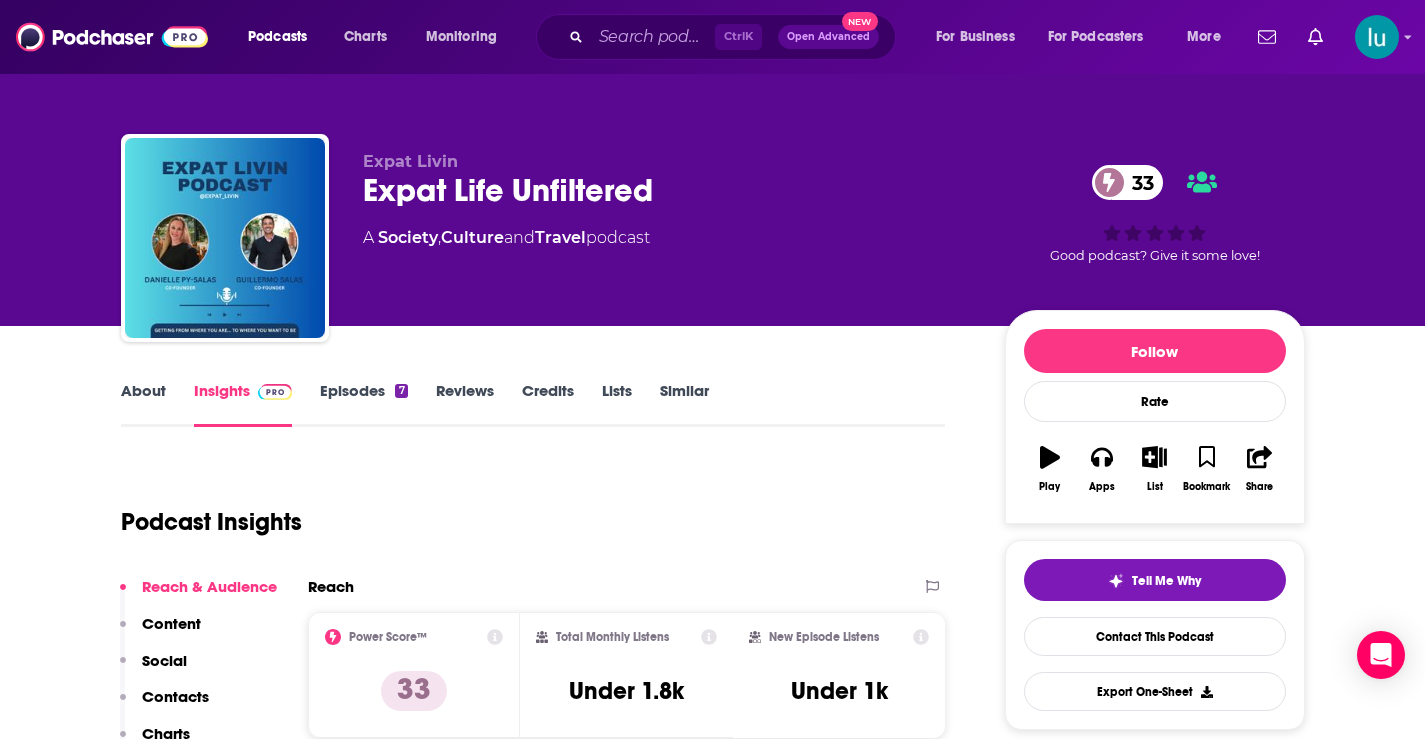 click on "About" at bounding box center [143, 404] 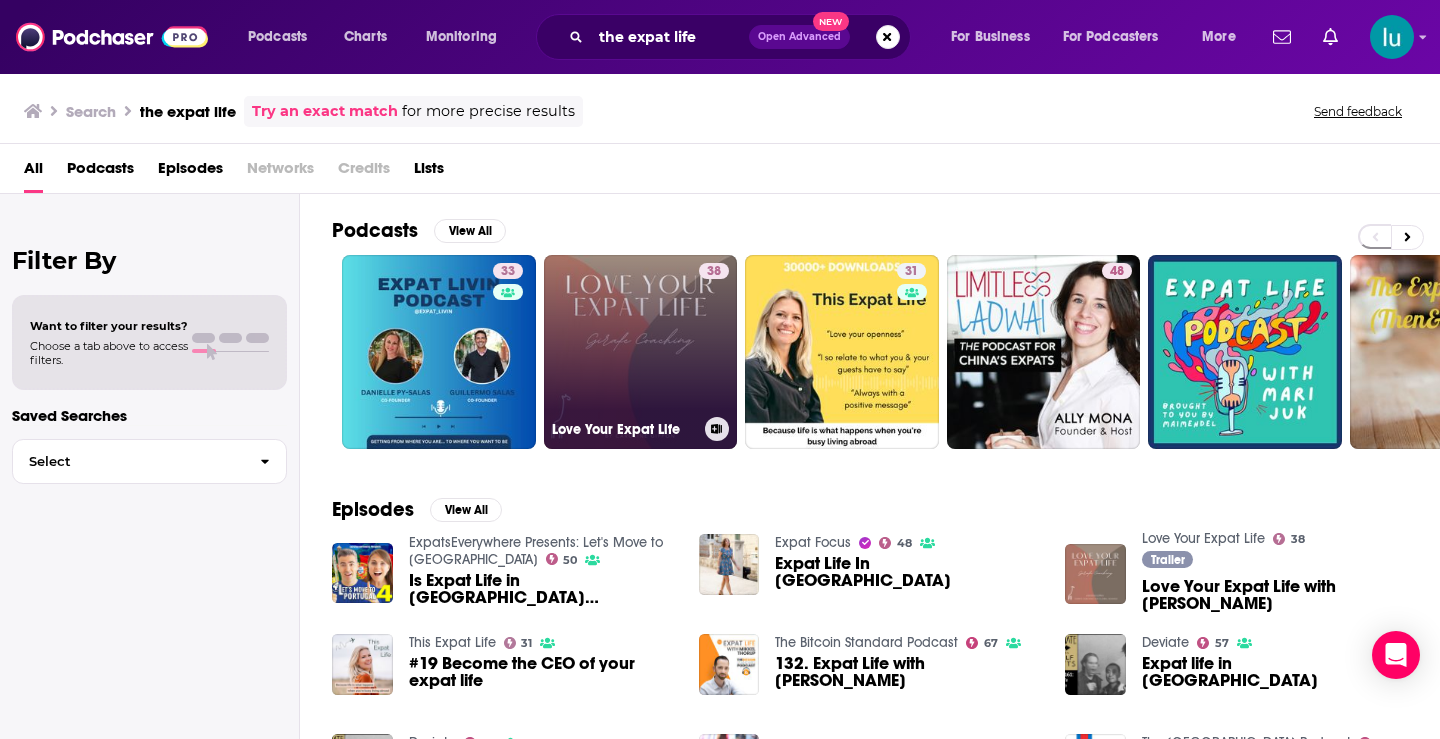 click on "38 Love Your Expat Life" at bounding box center (641, 352) 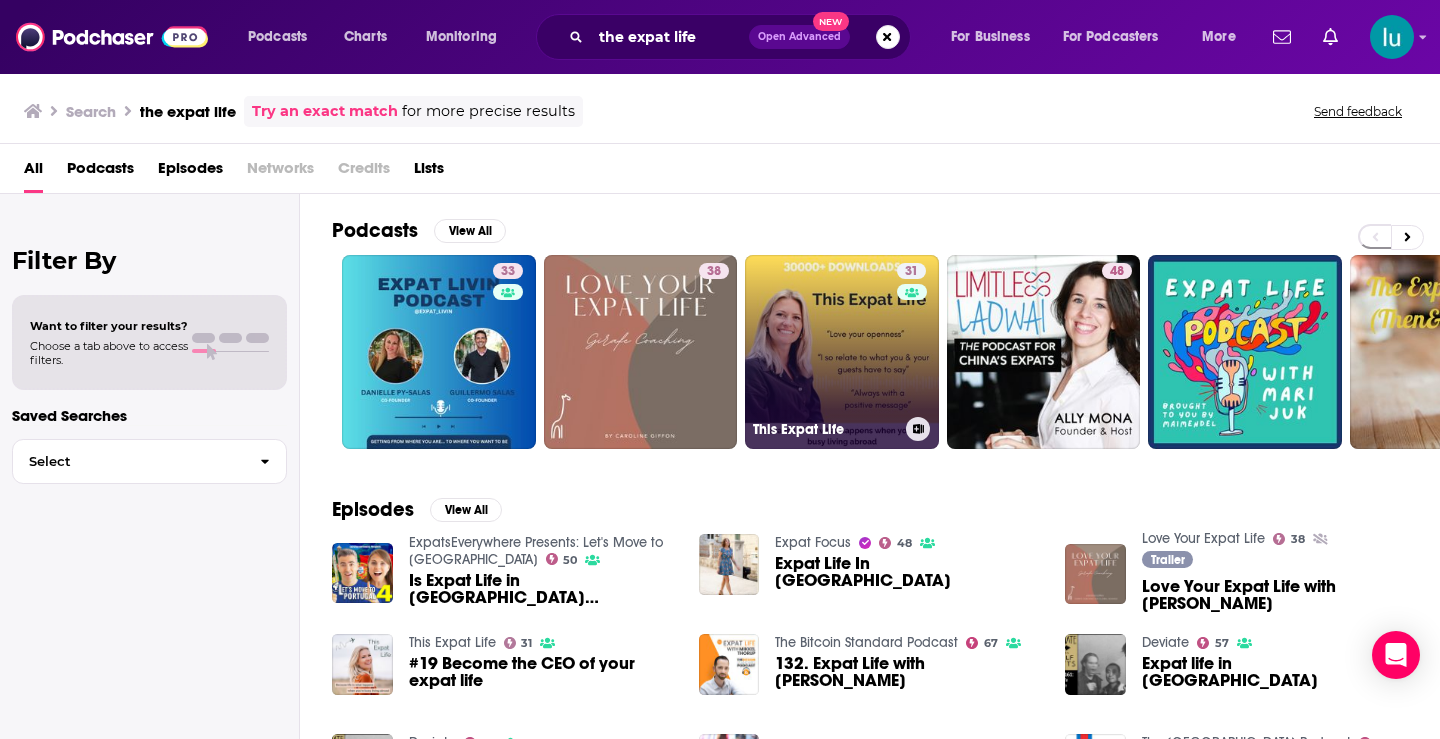 click on "31 This Expat Life" at bounding box center (842, 352) 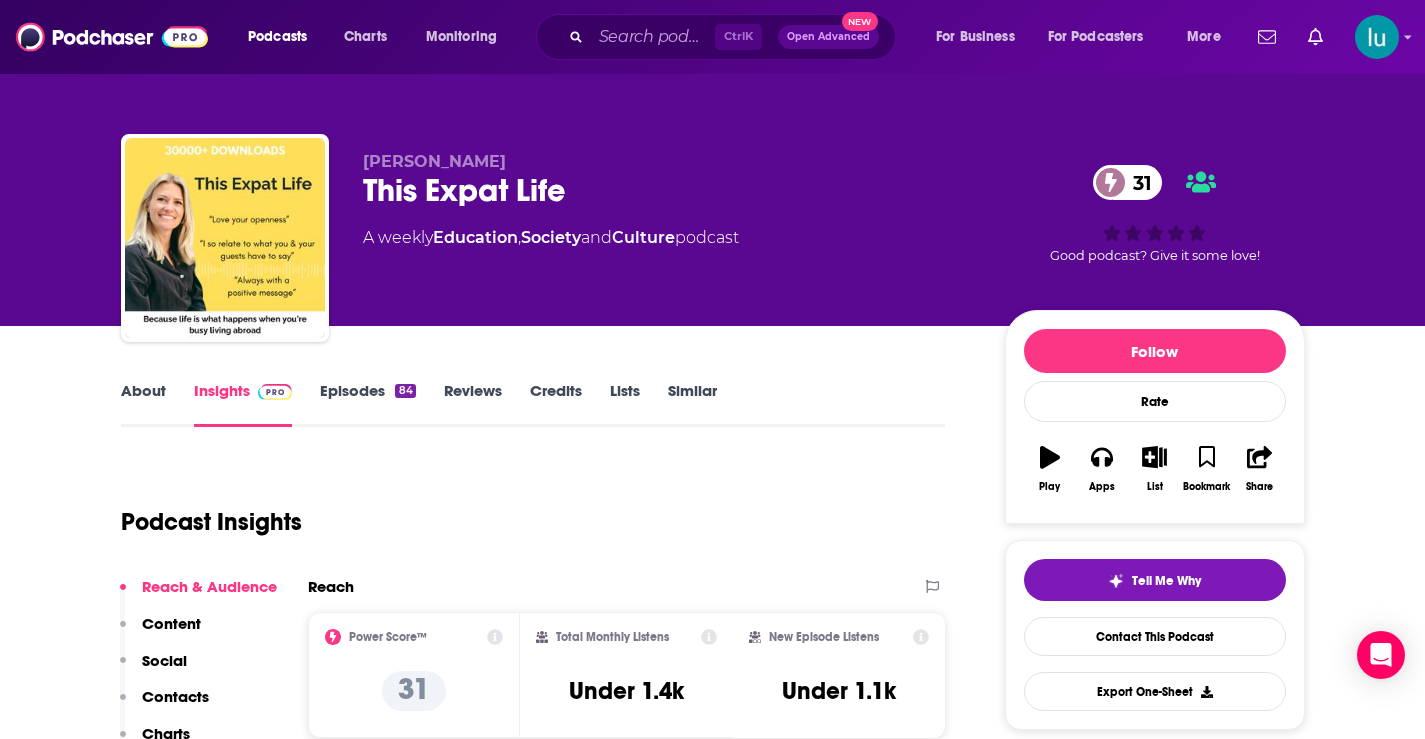 click on "About" at bounding box center [143, 404] 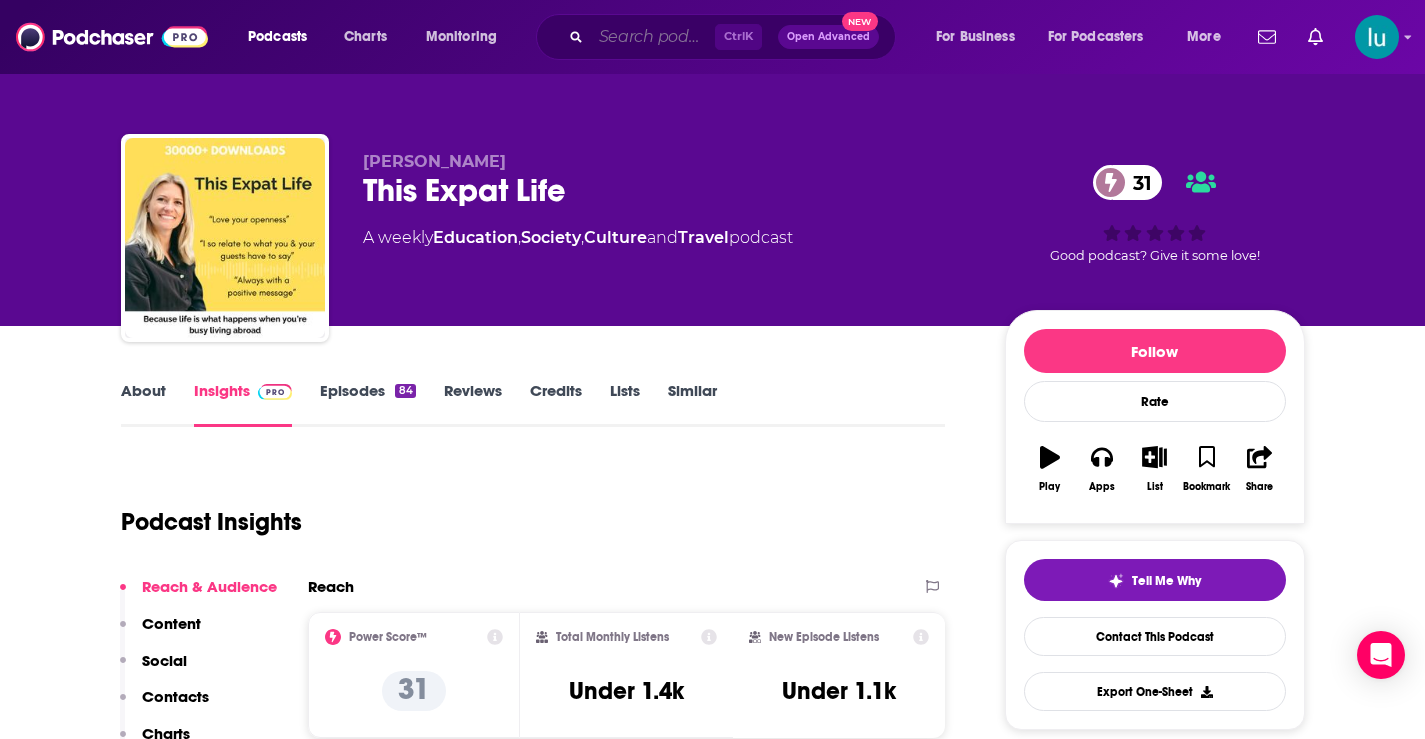 click at bounding box center (653, 37) 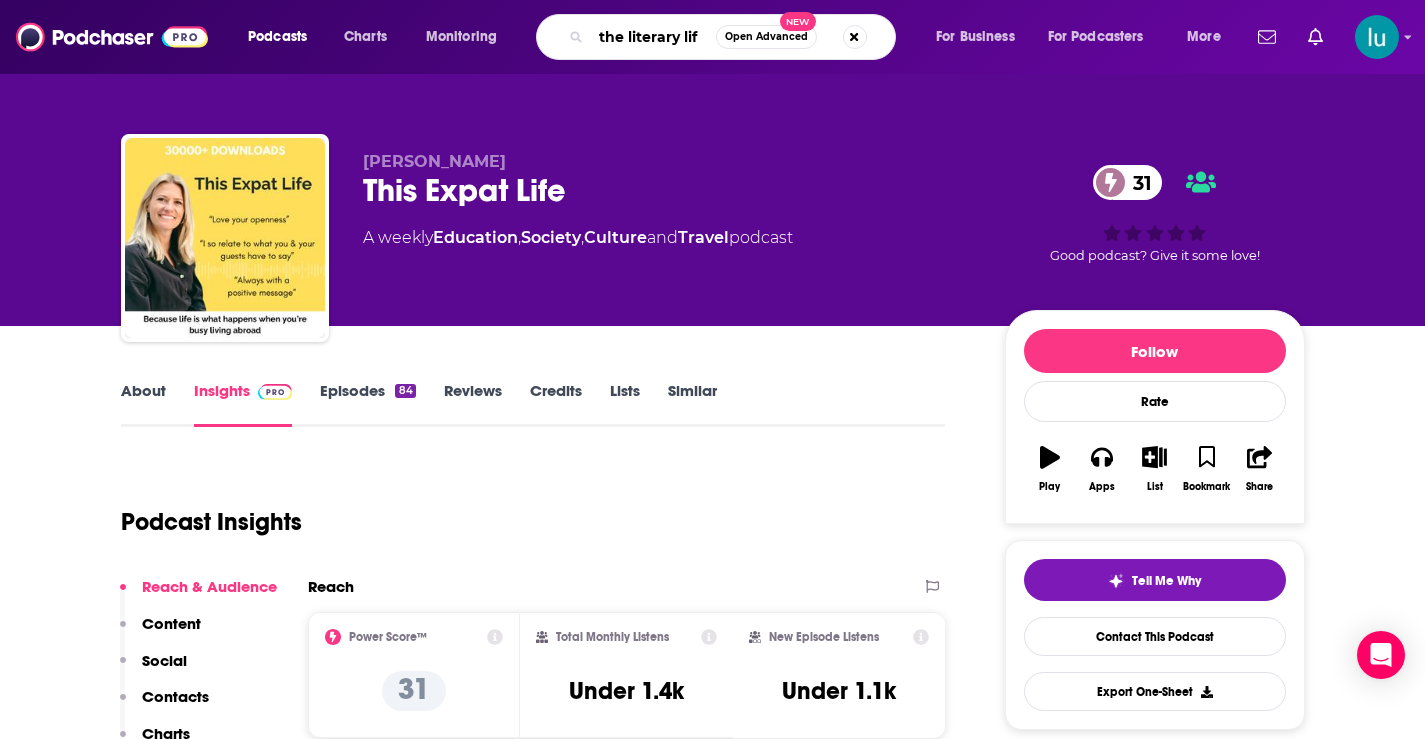 type on "the literary life" 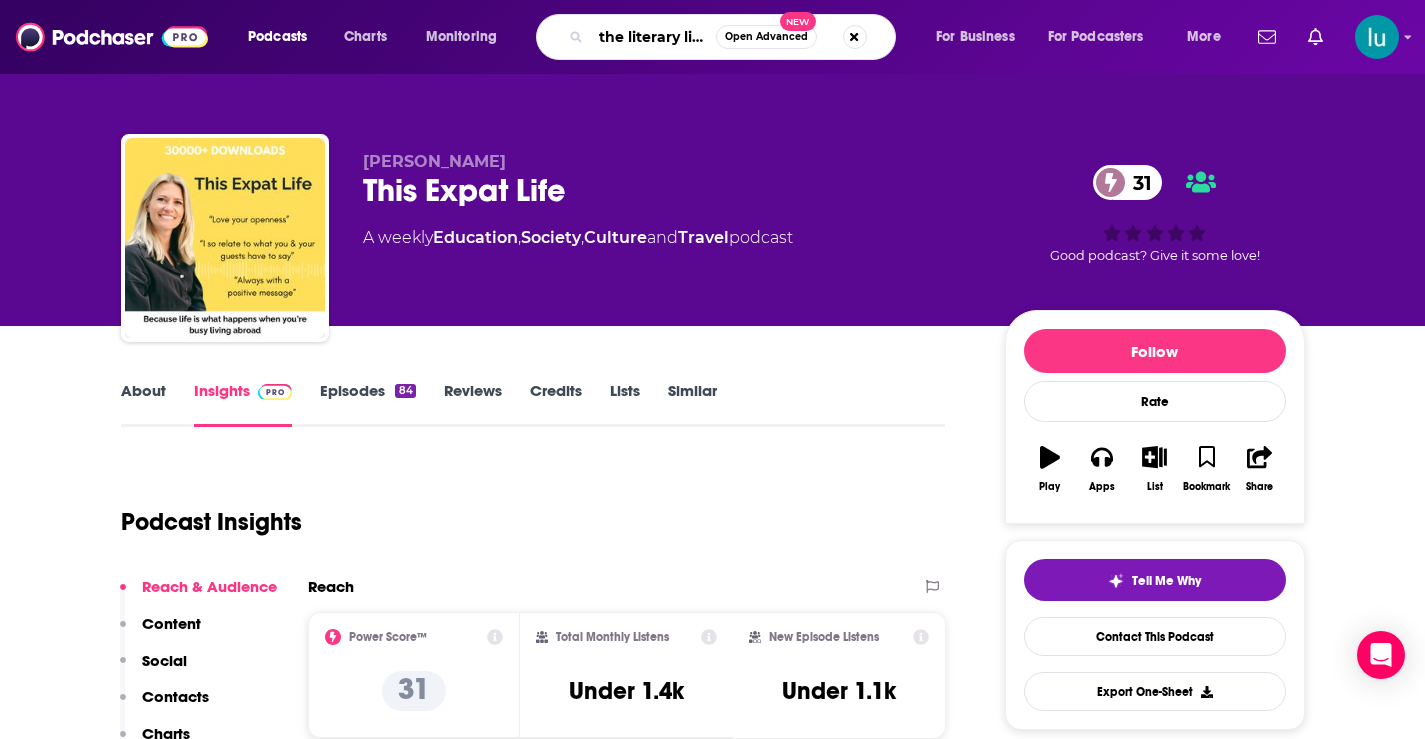 scroll, scrollTop: 0, scrollLeft: 1, axis: horizontal 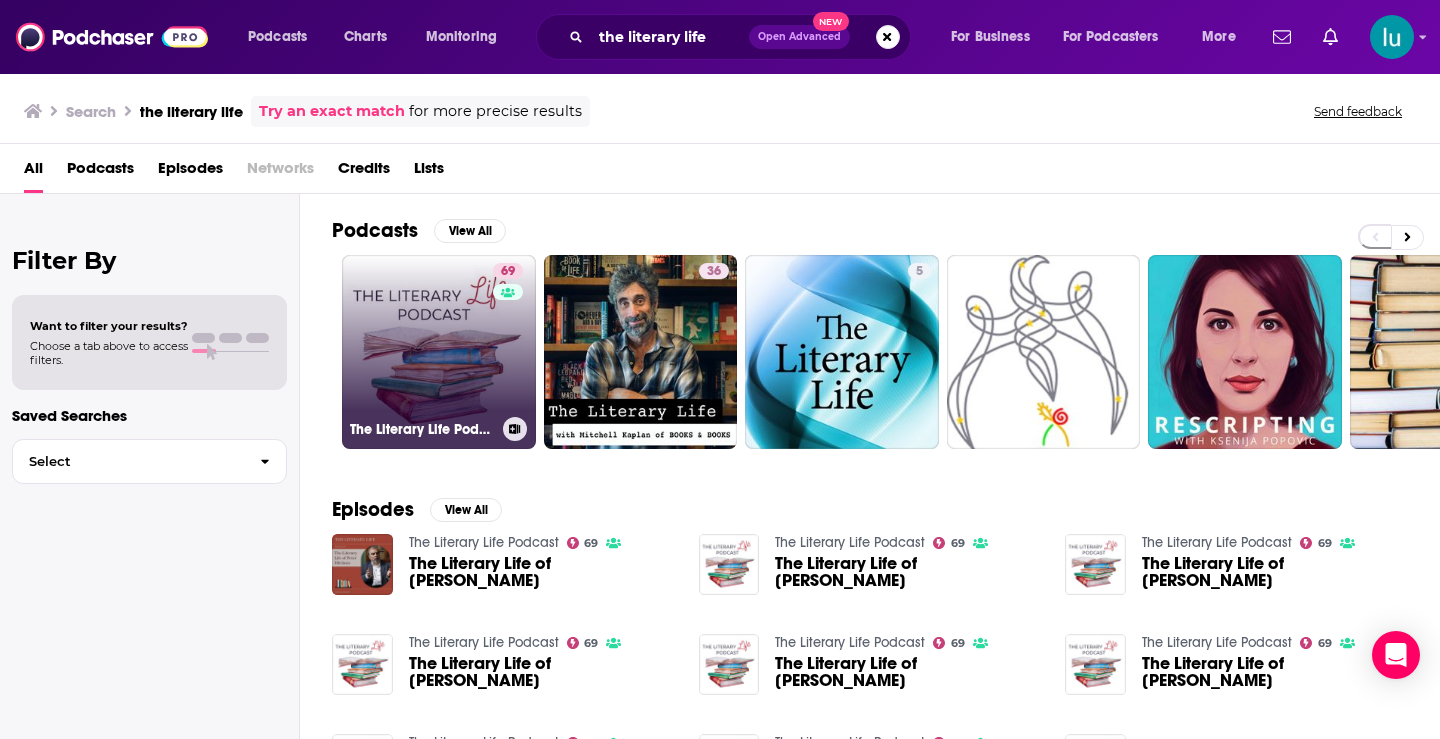 click on "69 The Literary Life Podcast" at bounding box center (439, 352) 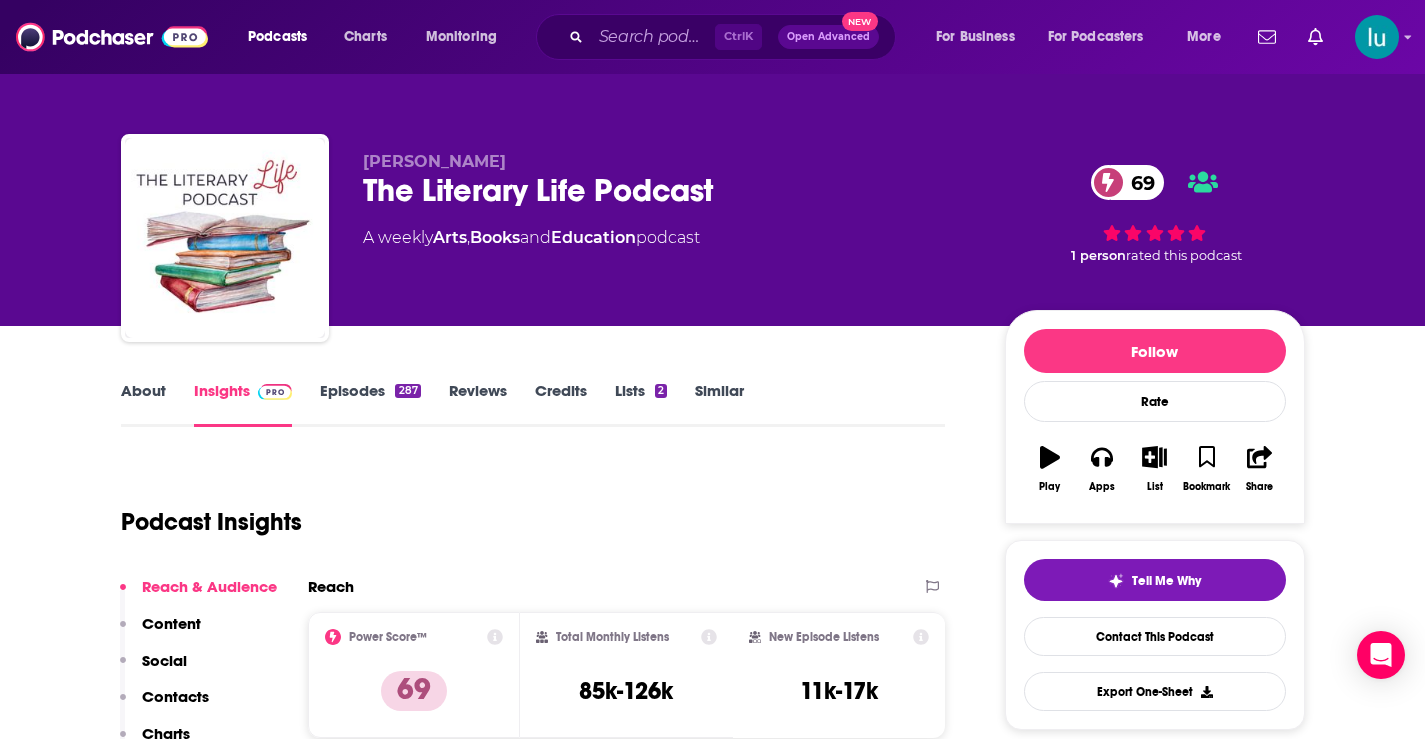click on "About" at bounding box center (143, 404) 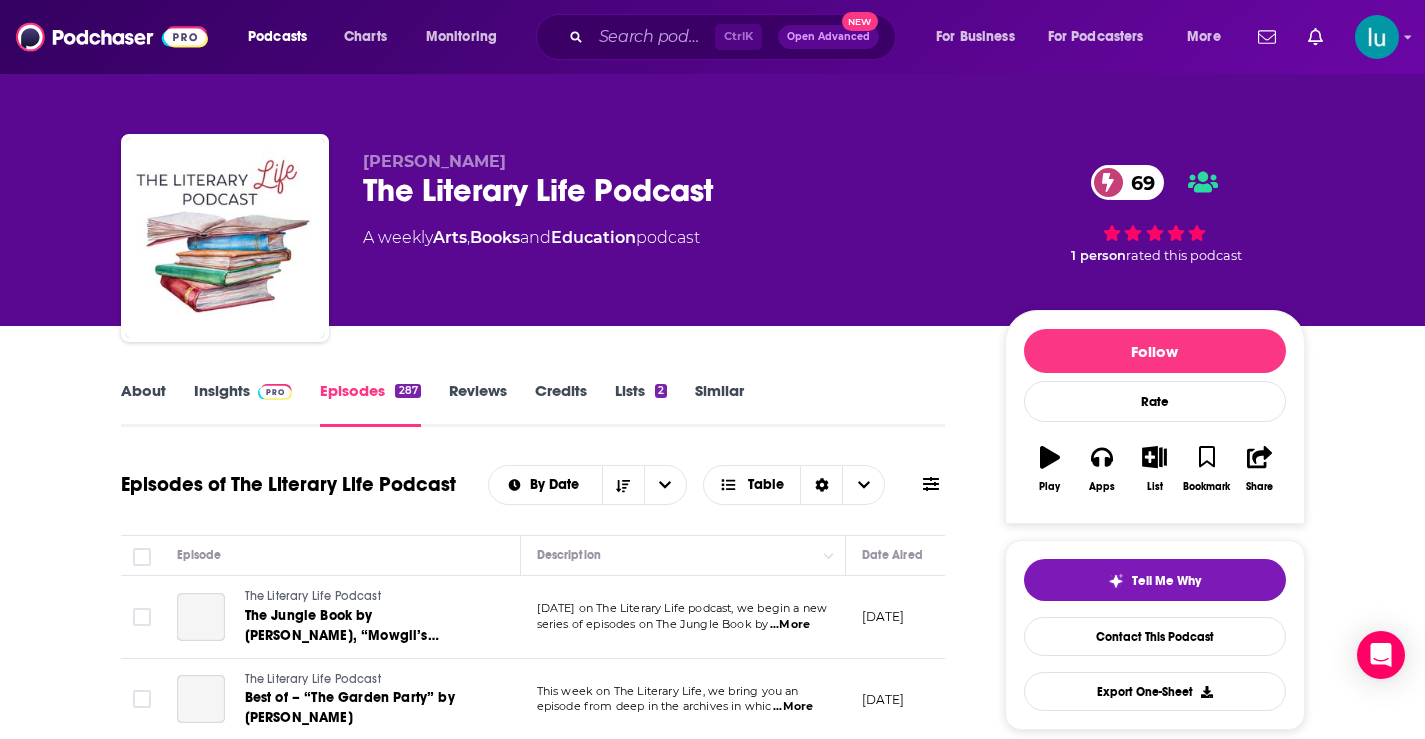 scroll, scrollTop: 619, scrollLeft: 0, axis: vertical 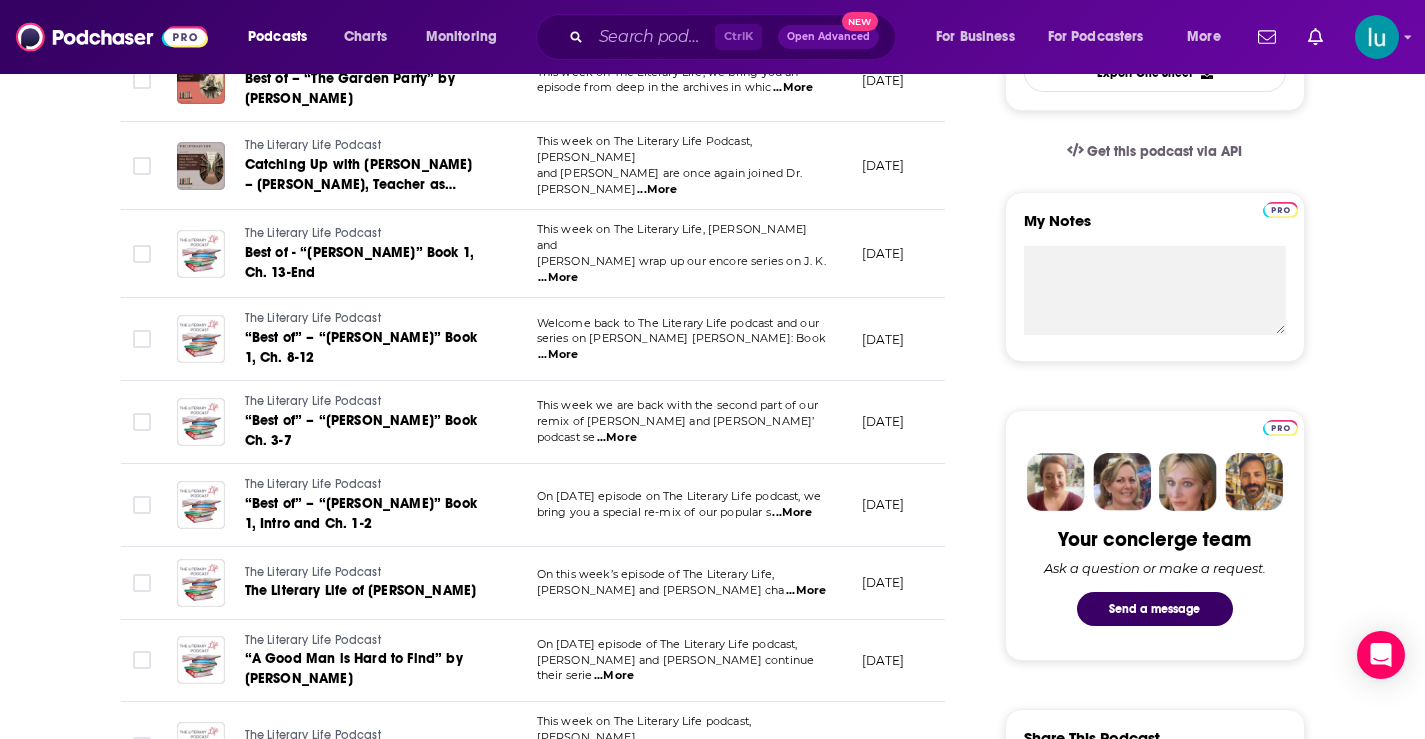 click on "...More" at bounding box center [792, 513] 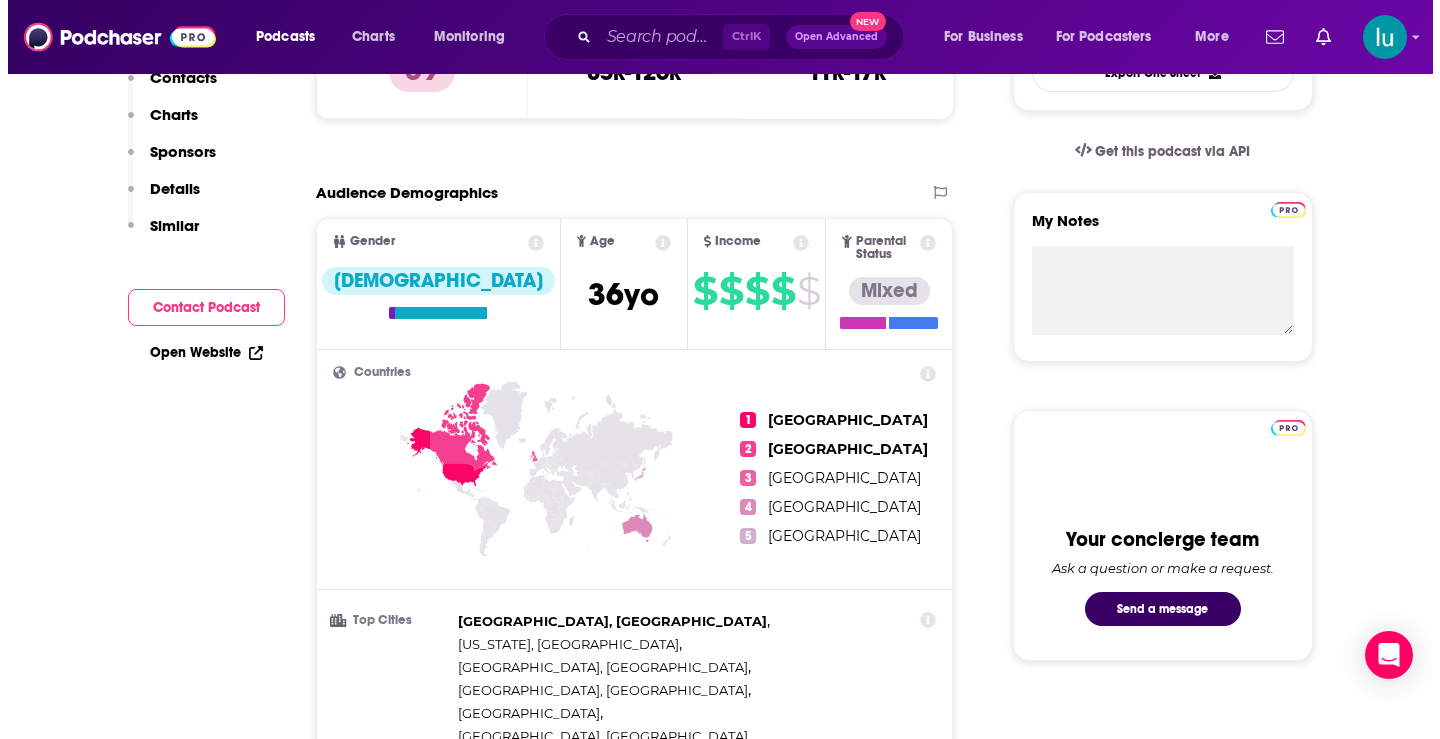 scroll, scrollTop: 0, scrollLeft: 0, axis: both 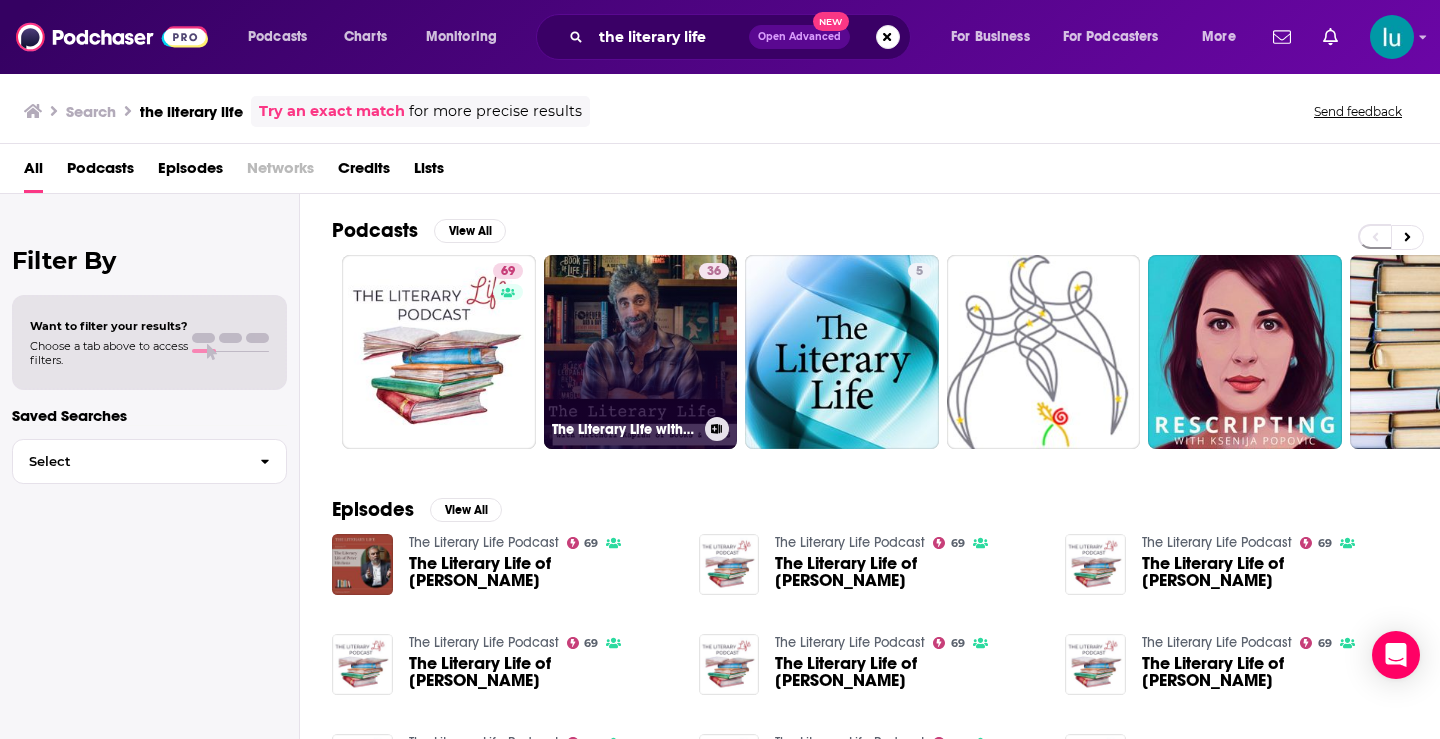 click on "36 The Literary Life with [PERSON_NAME]" at bounding box center (641, 352) 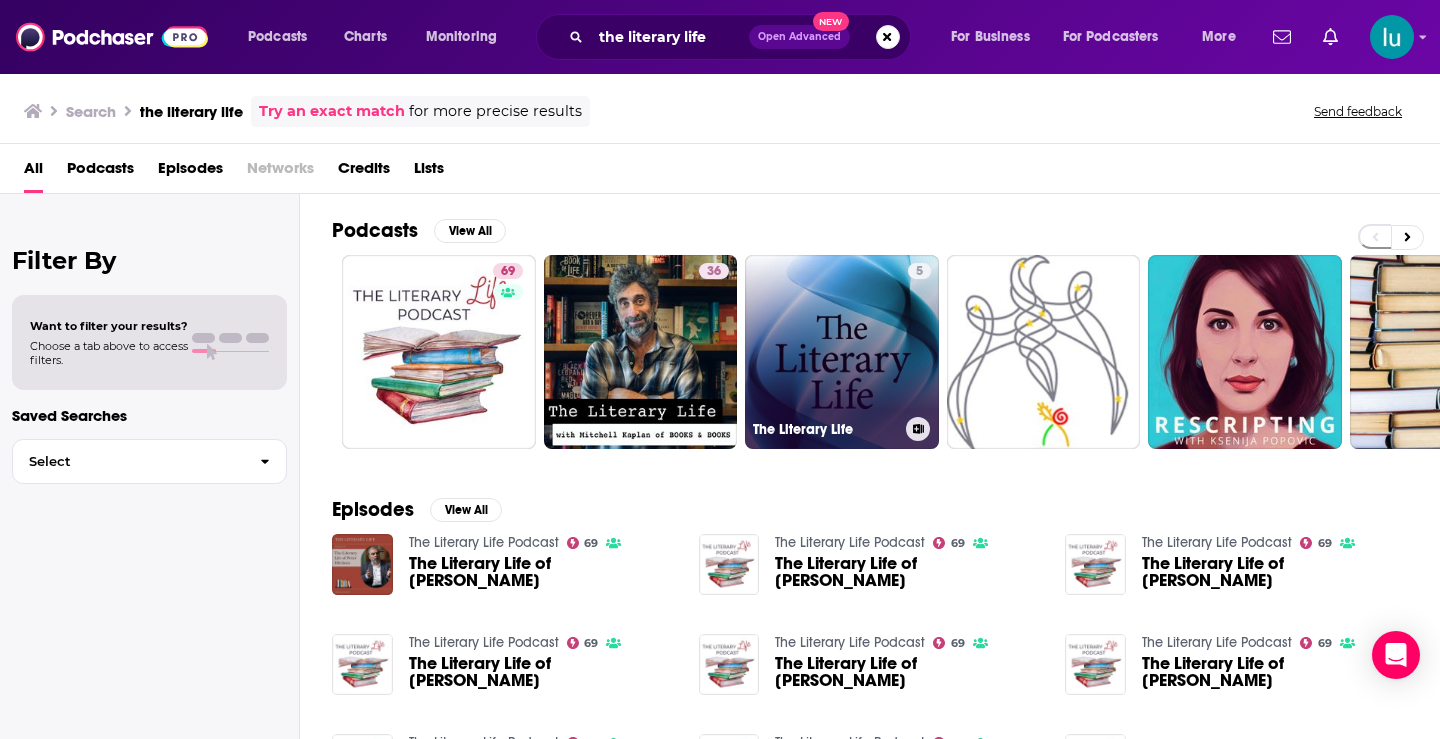 click on "5 The Literary Life" at bounding box center (842, 352) 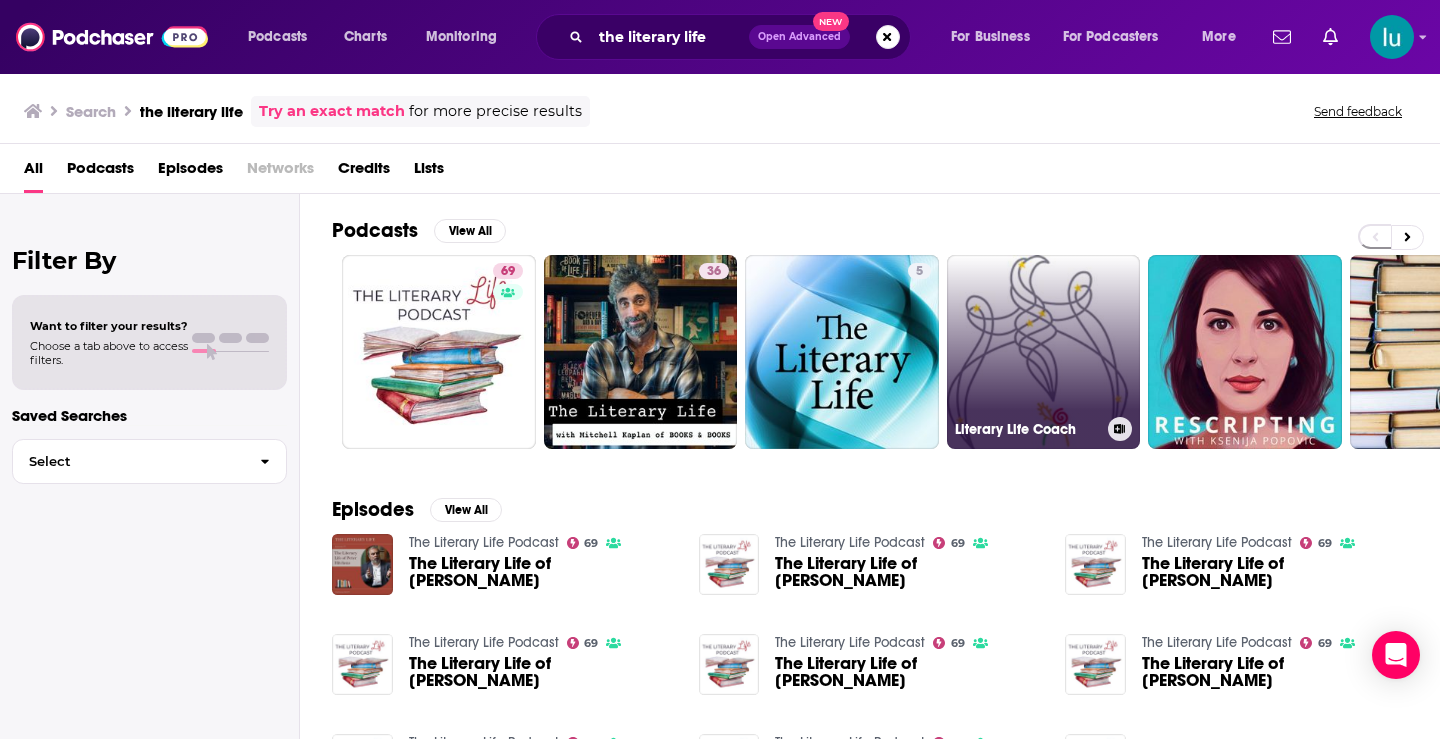 click on "Literary Life Coach" at bounding box center [1044, 352] 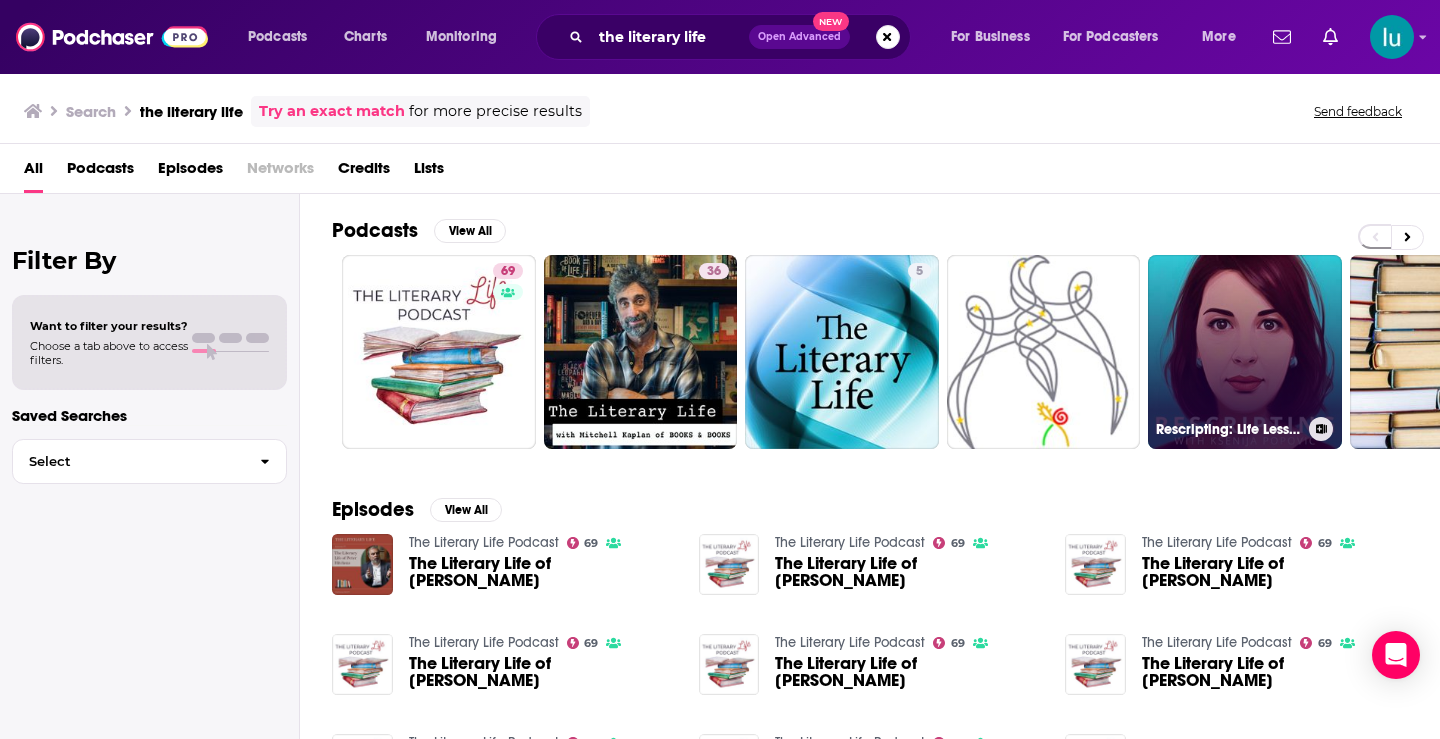 click on "Rescripting: Life Lessons from Literary Pages" at bounding box center (1245, 352) 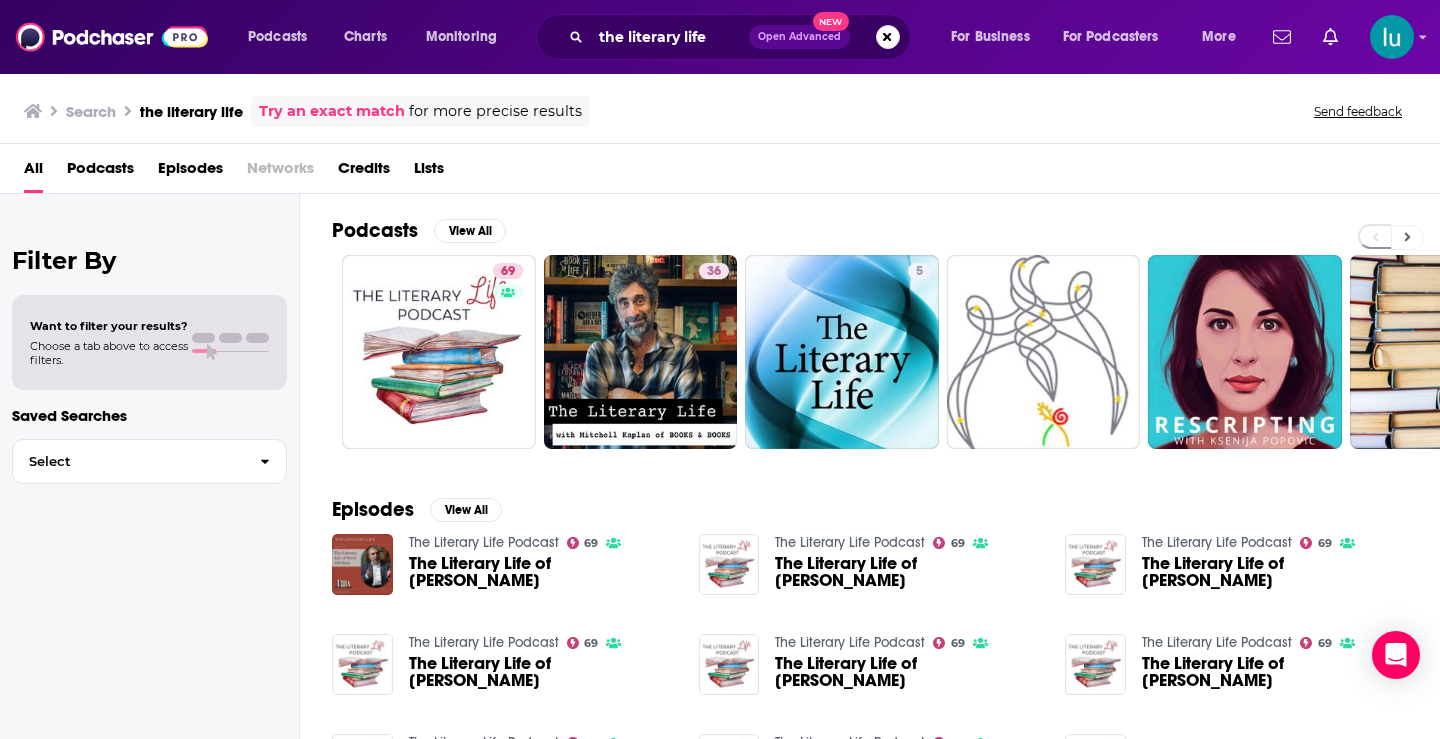 click 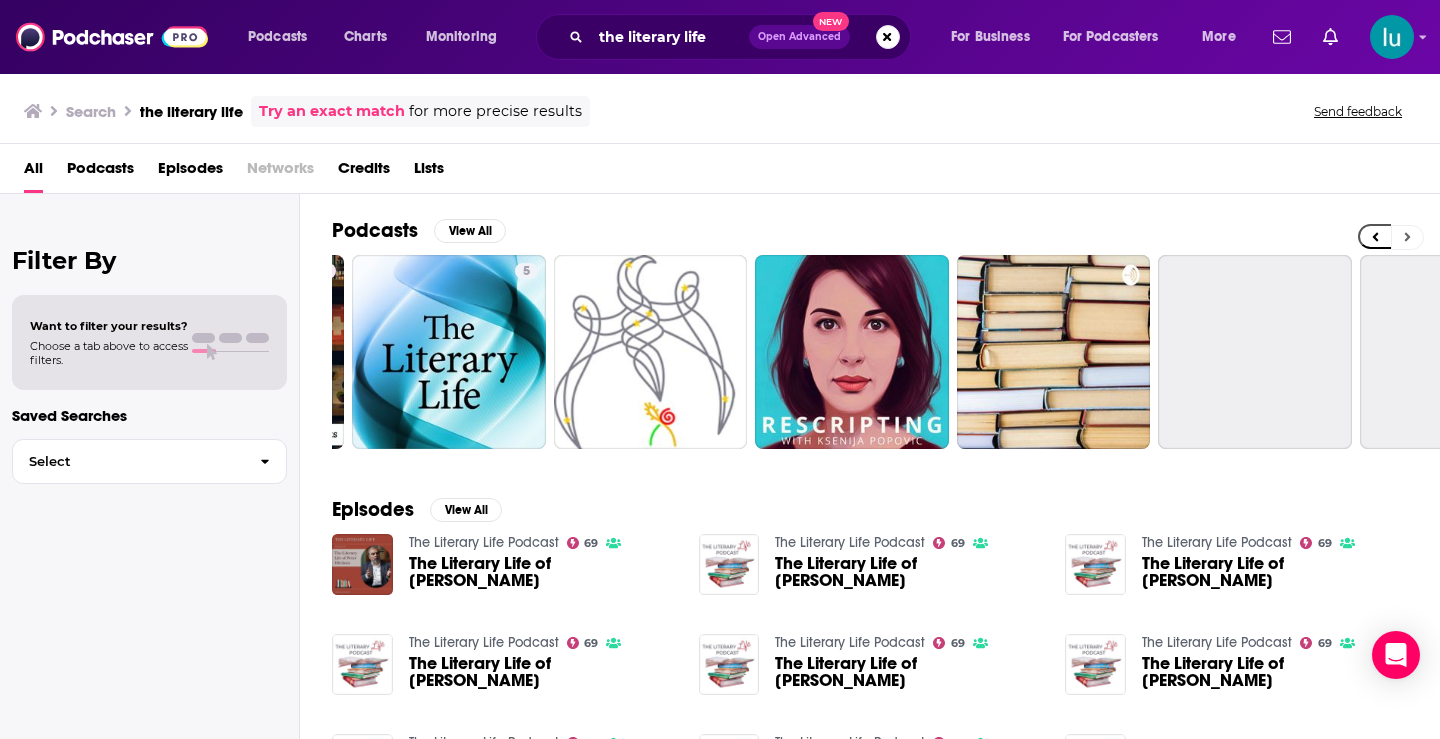 scroll, scrollTop: 0, scrollLeft: 729, axis: horizontal 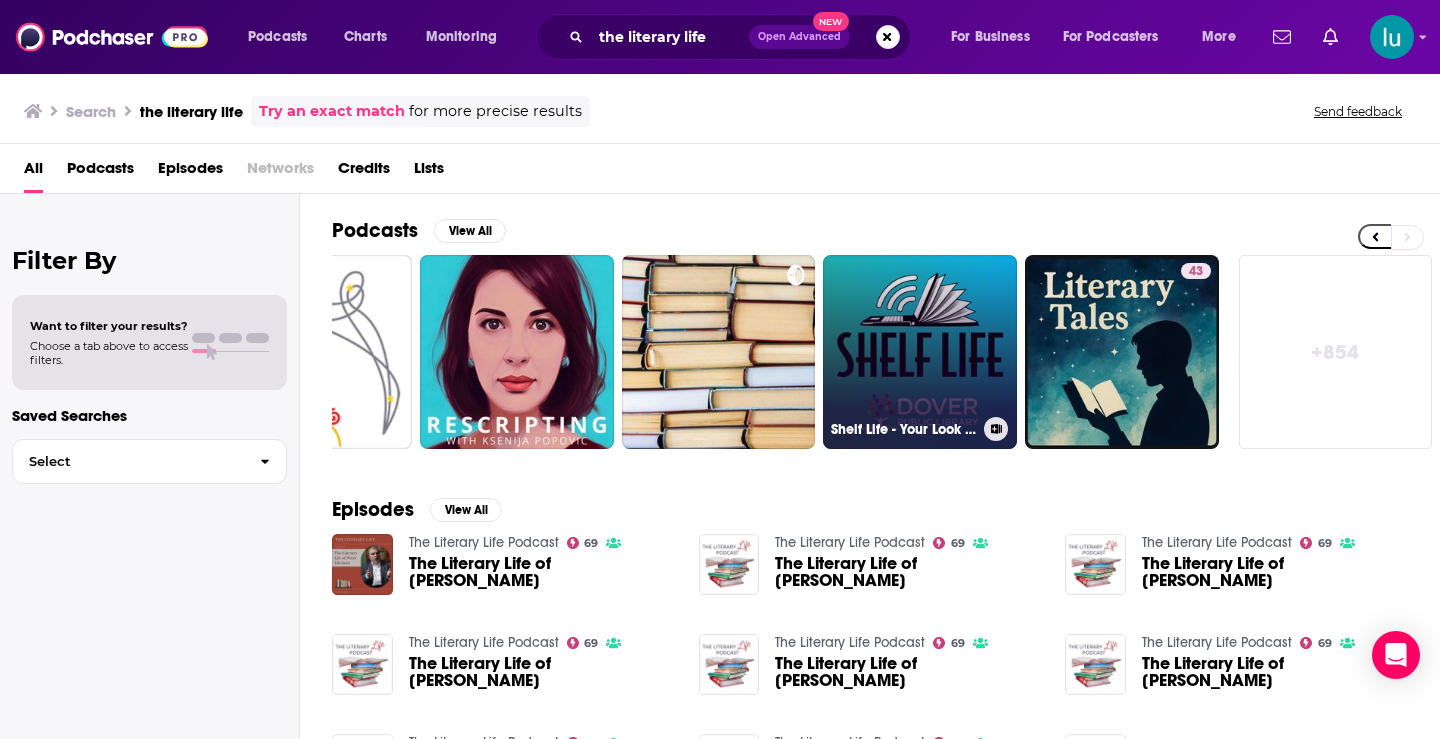 click on "Shelf Life - Your Look at Library and Literary Happenings in the [GEOGRAPHIC_DATA]" at bounding box center [920, 352] 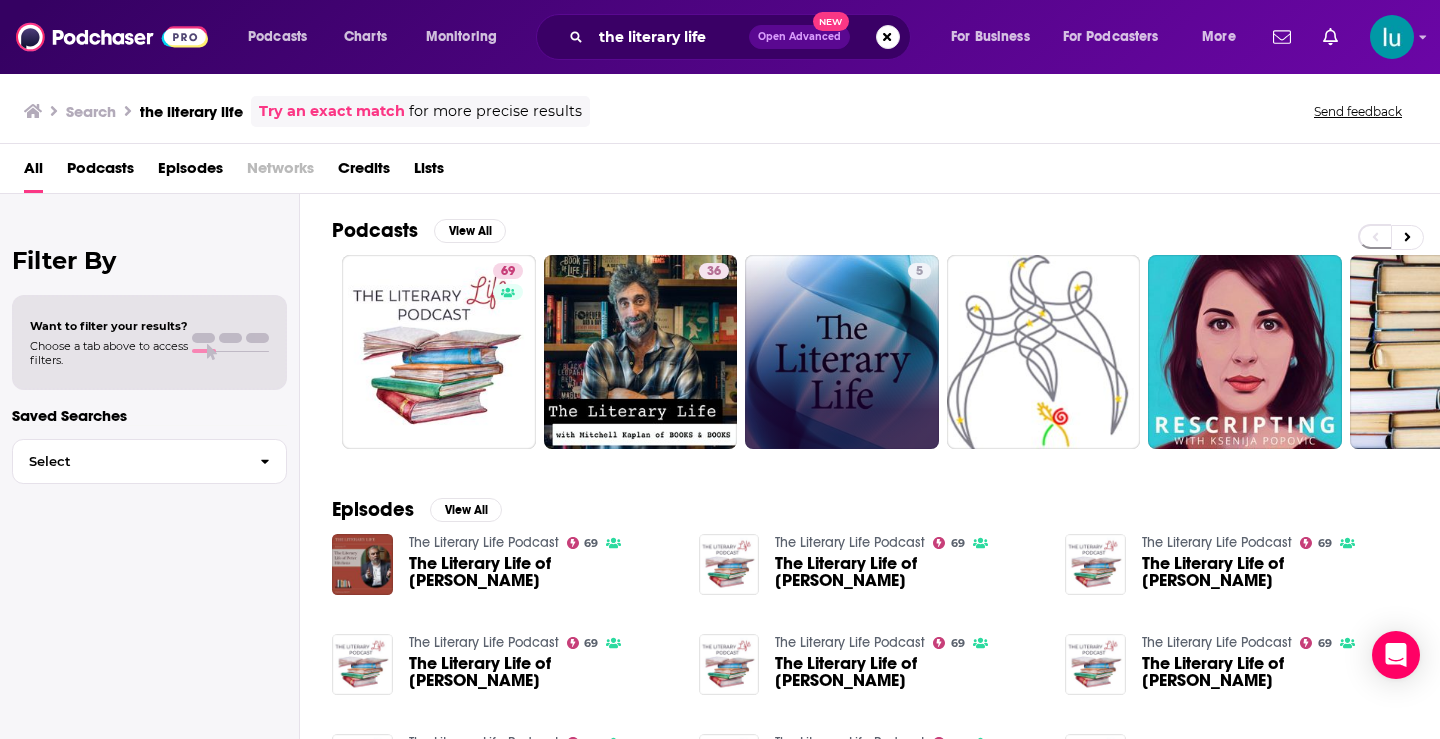 click on "5" at bounding box center (842, 352) 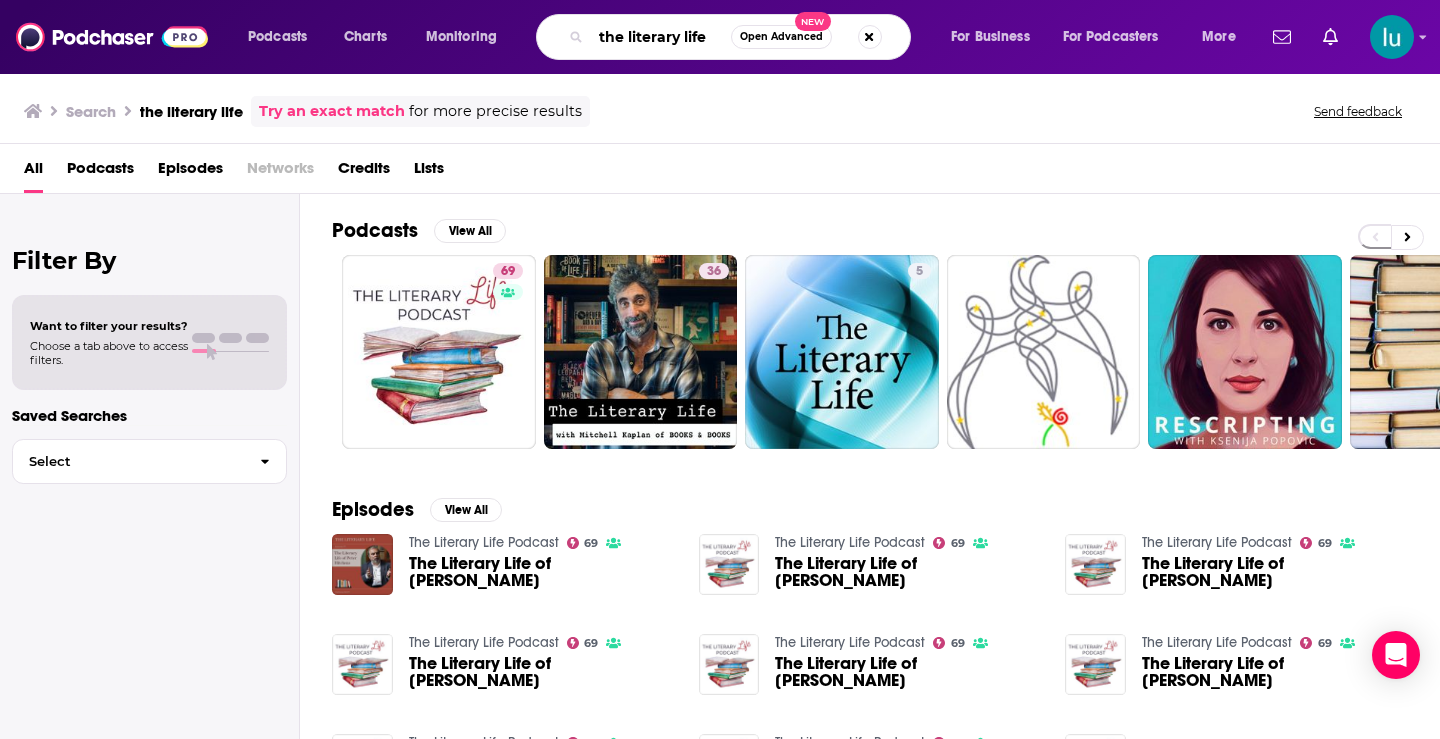 drag, startPoint x: 713, startPoint y: 34, endPoint x: 509, endPoint y: -3, distance: 207.32825 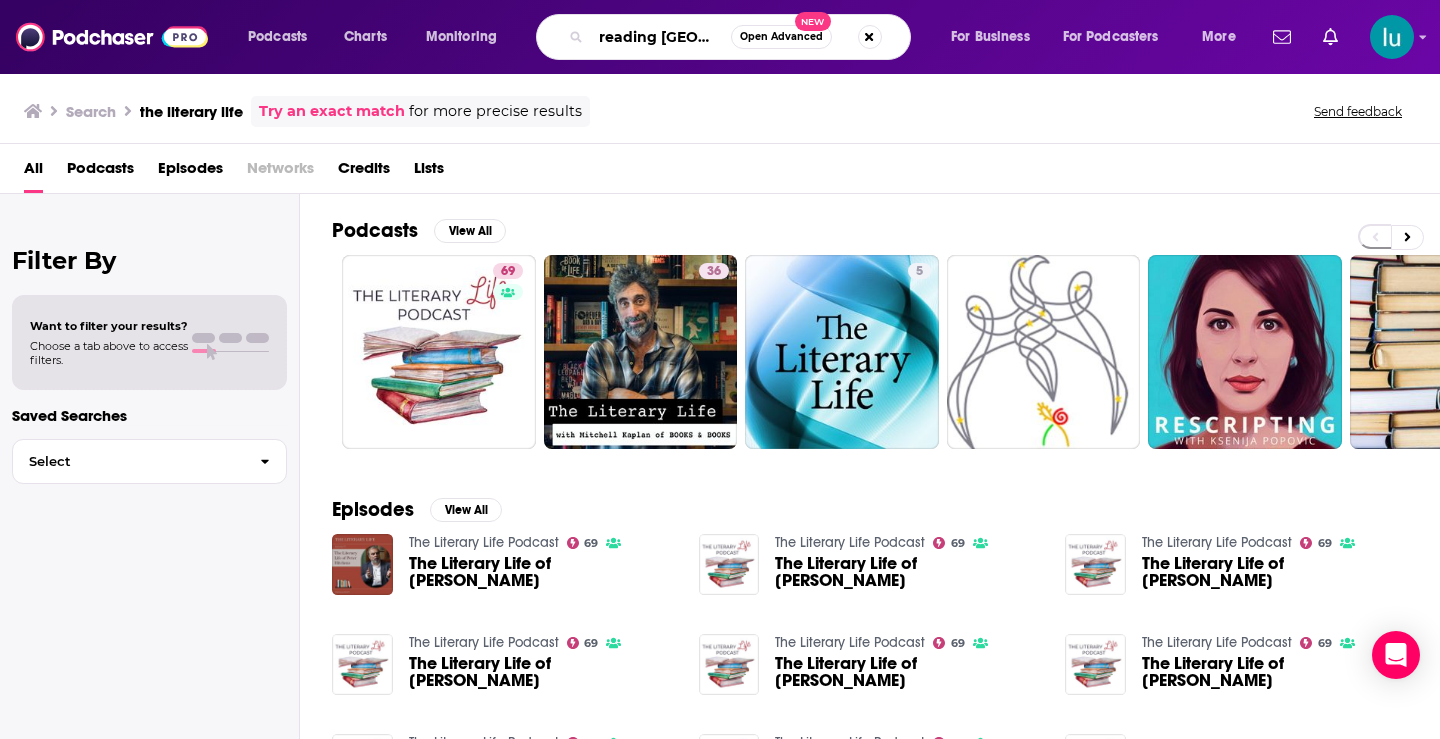 type on "reading [GEOGRAPHIC_DATA]" 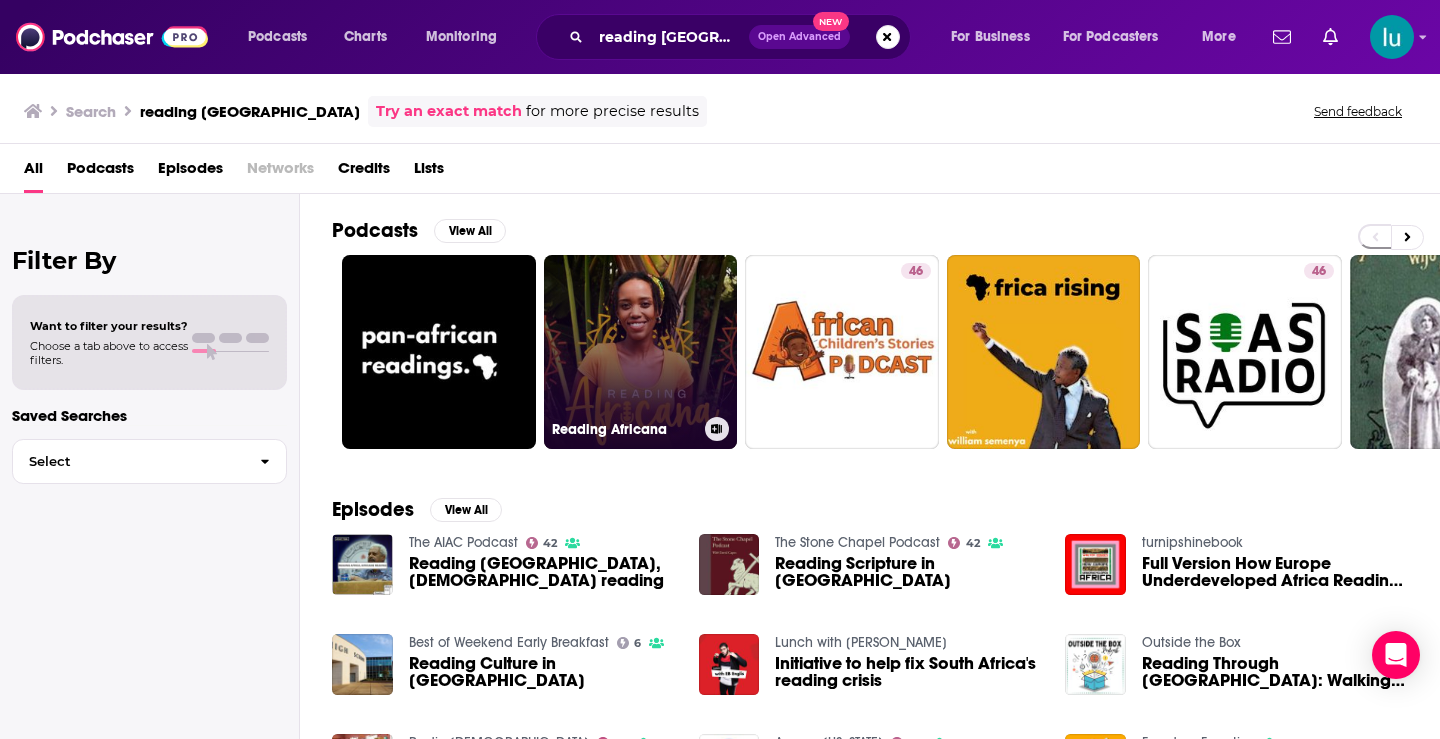 click on "Reading Africana" at bounding box center [641, 352] 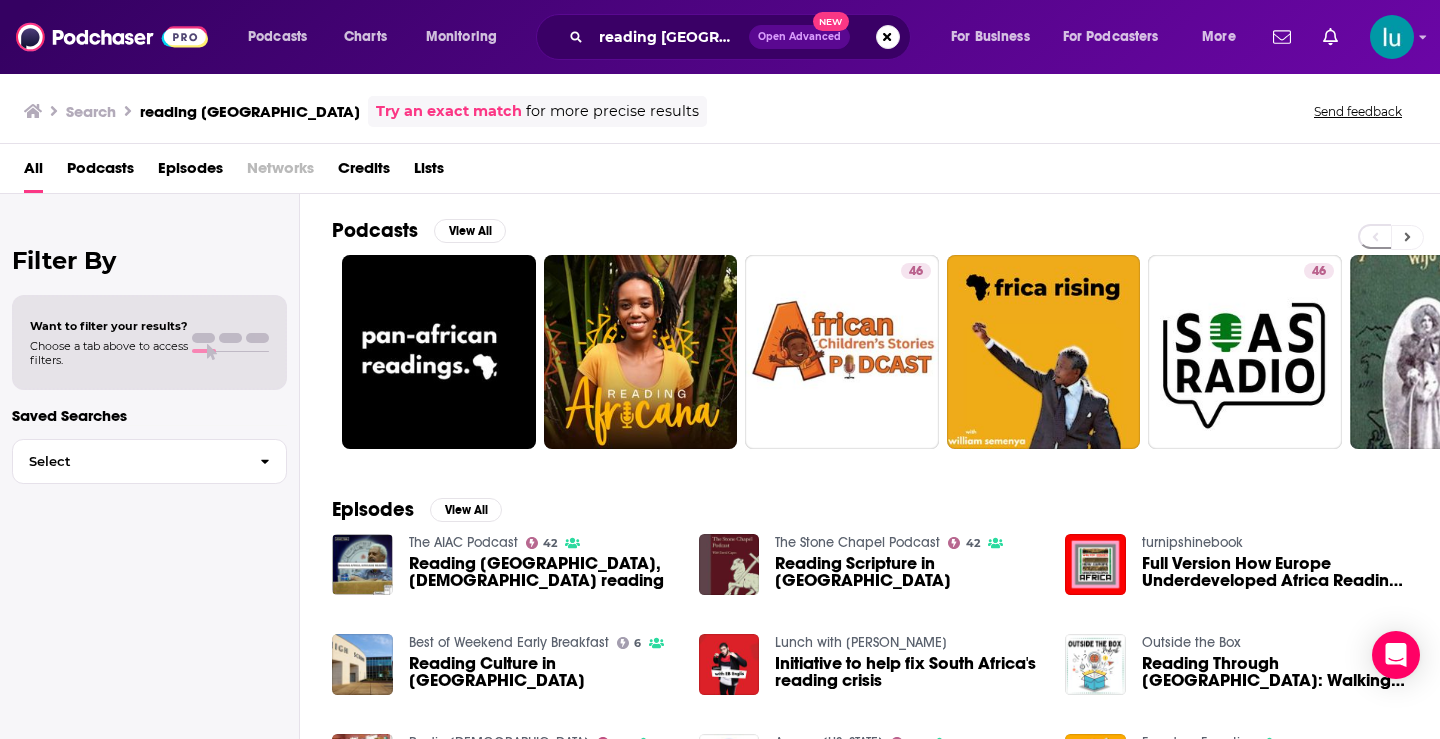 click 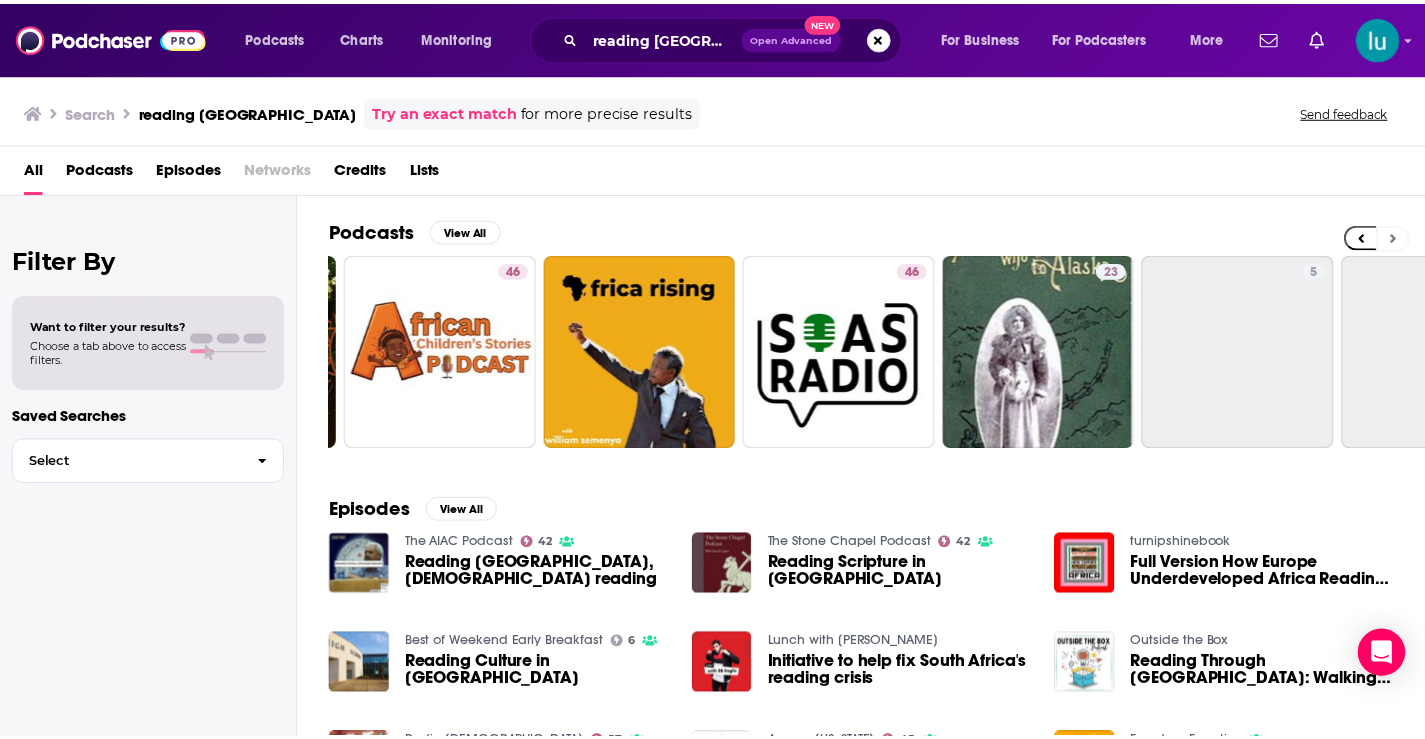 scroll, scrollTop: 0, scrollLeft: 729, axis: horizontal 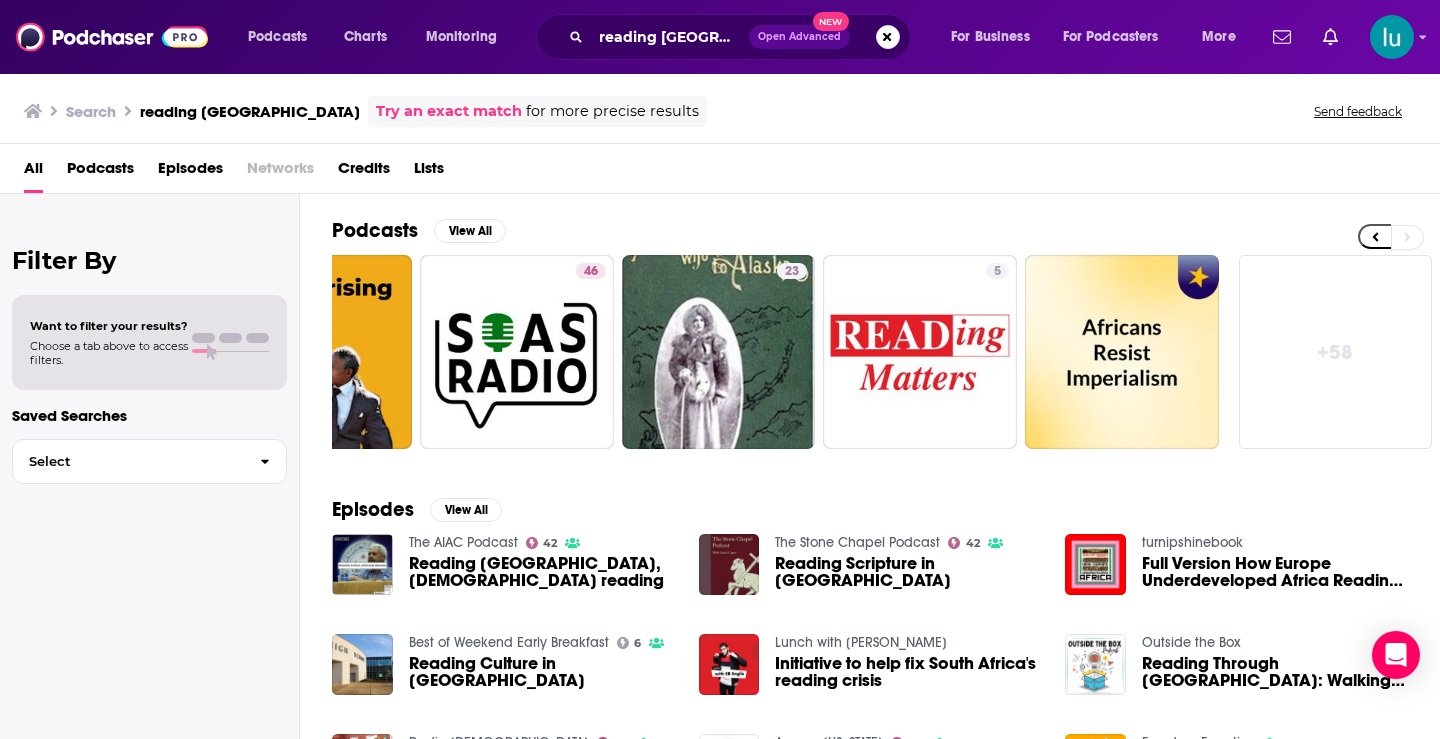 click on "Reading [GEOGRAPHIC_DATA], [DEMOGRAPHIC_DATA] reading" at bounding box center (542, 572) 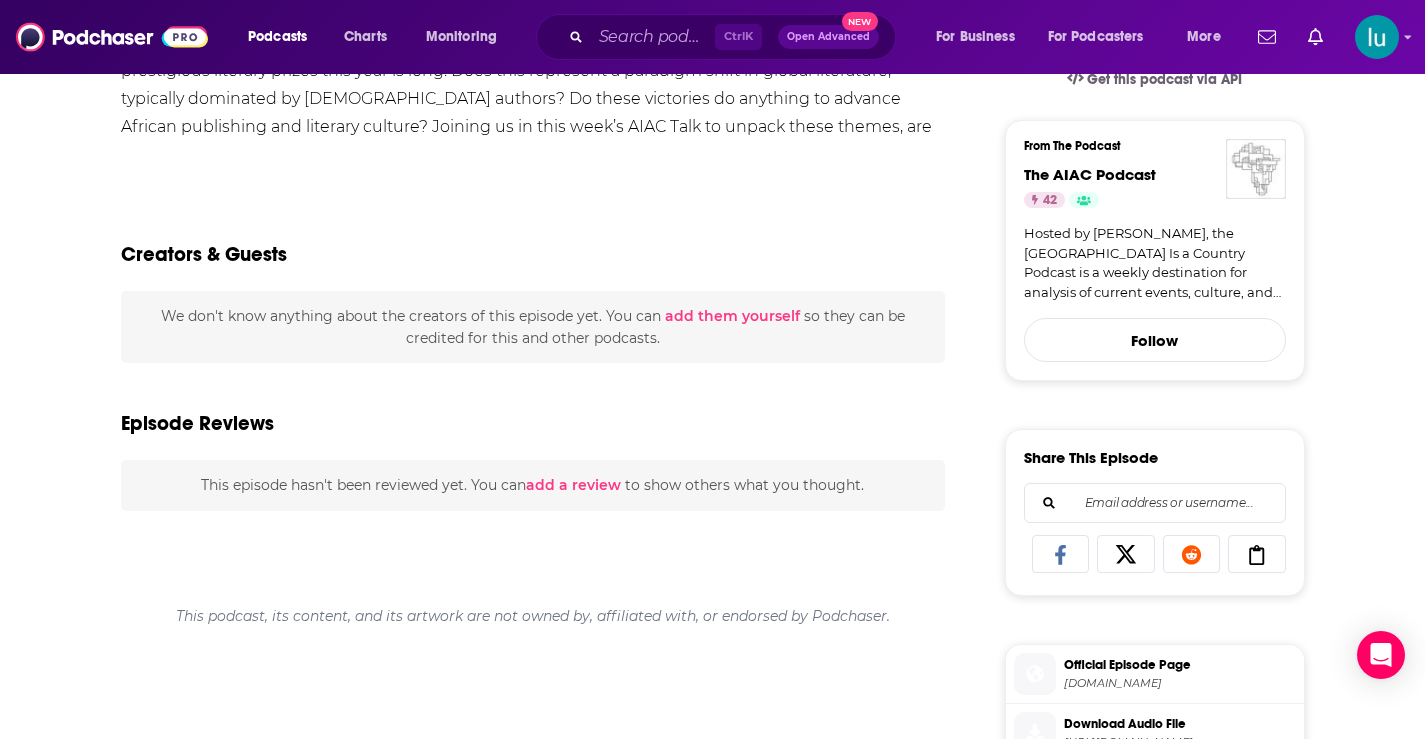 scroll, scrollTop: 0, scrollLeft: 0, axis: both 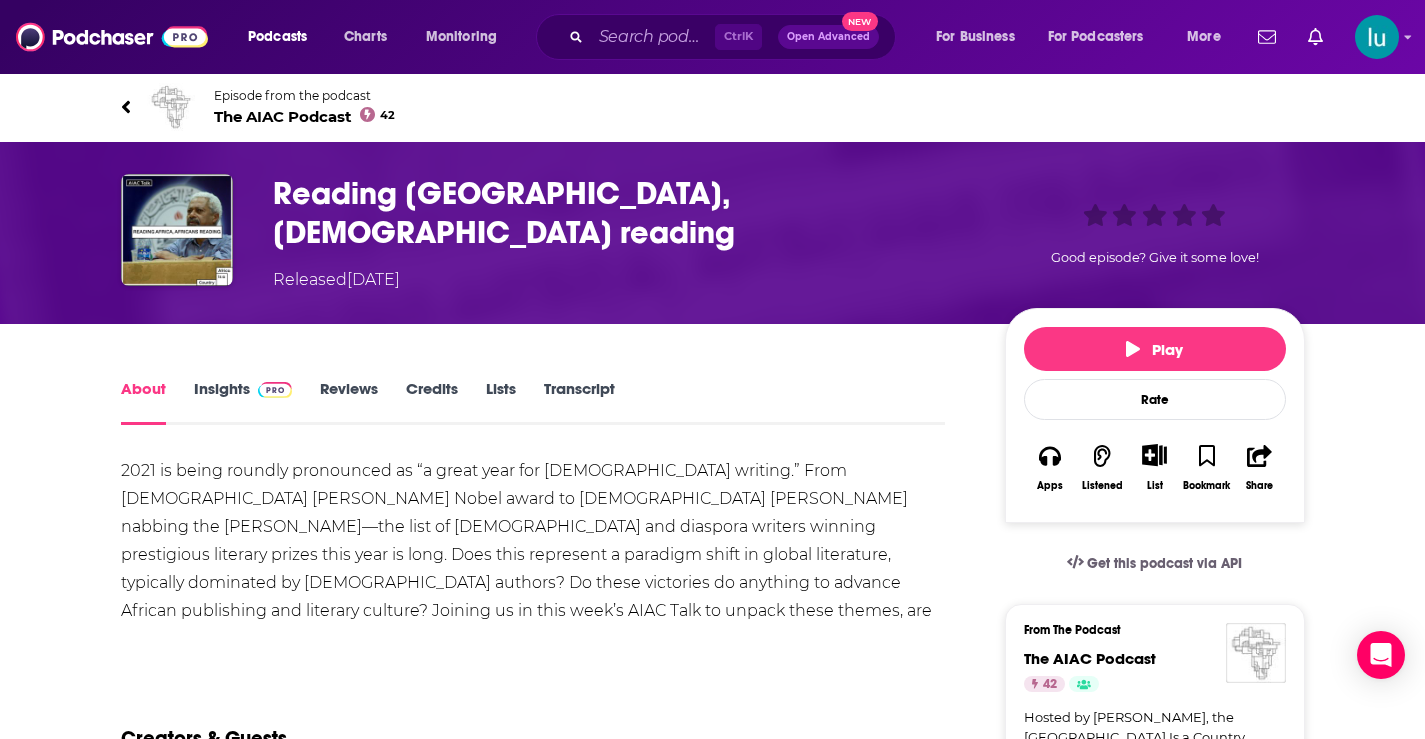 click on "Insights" at bounding box center (243, 402) 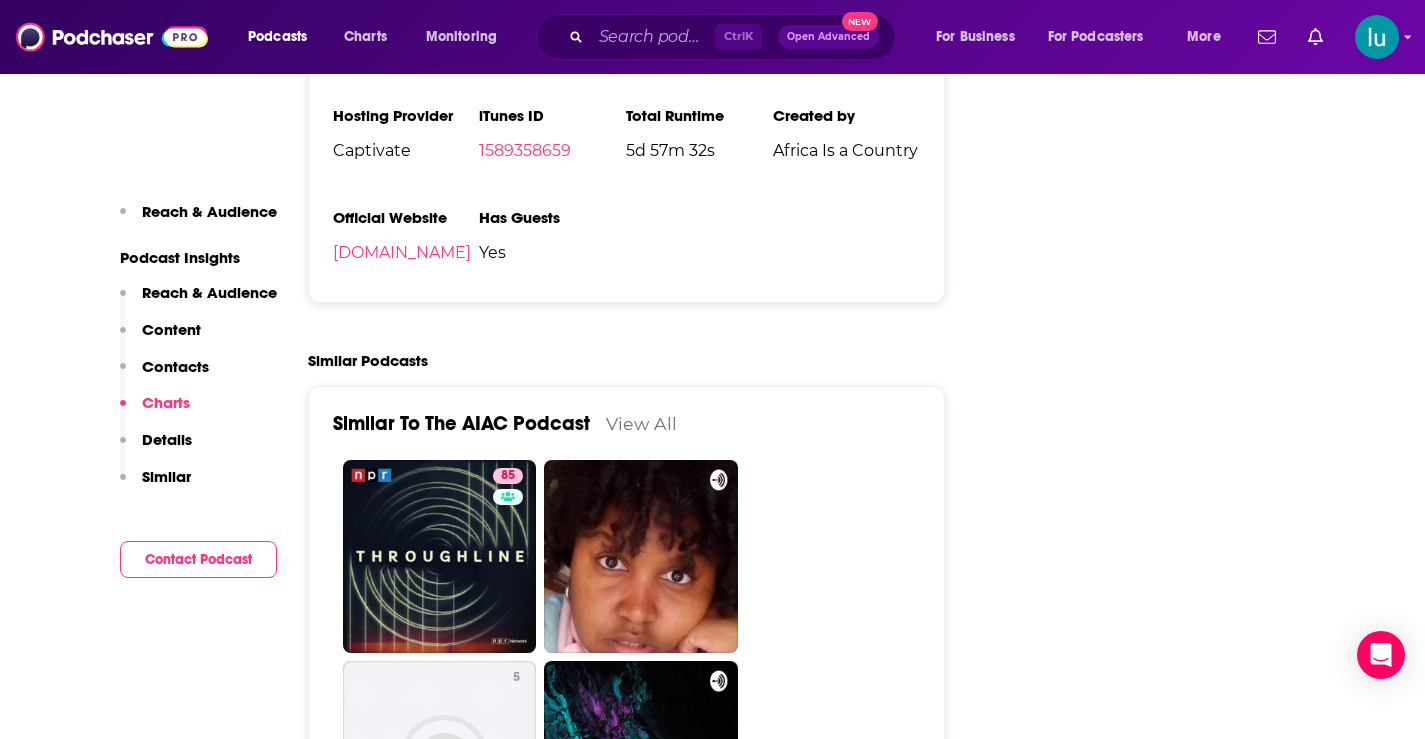 scroll, scrollTop: 3024, scrollLeft: 0, axis: vertical 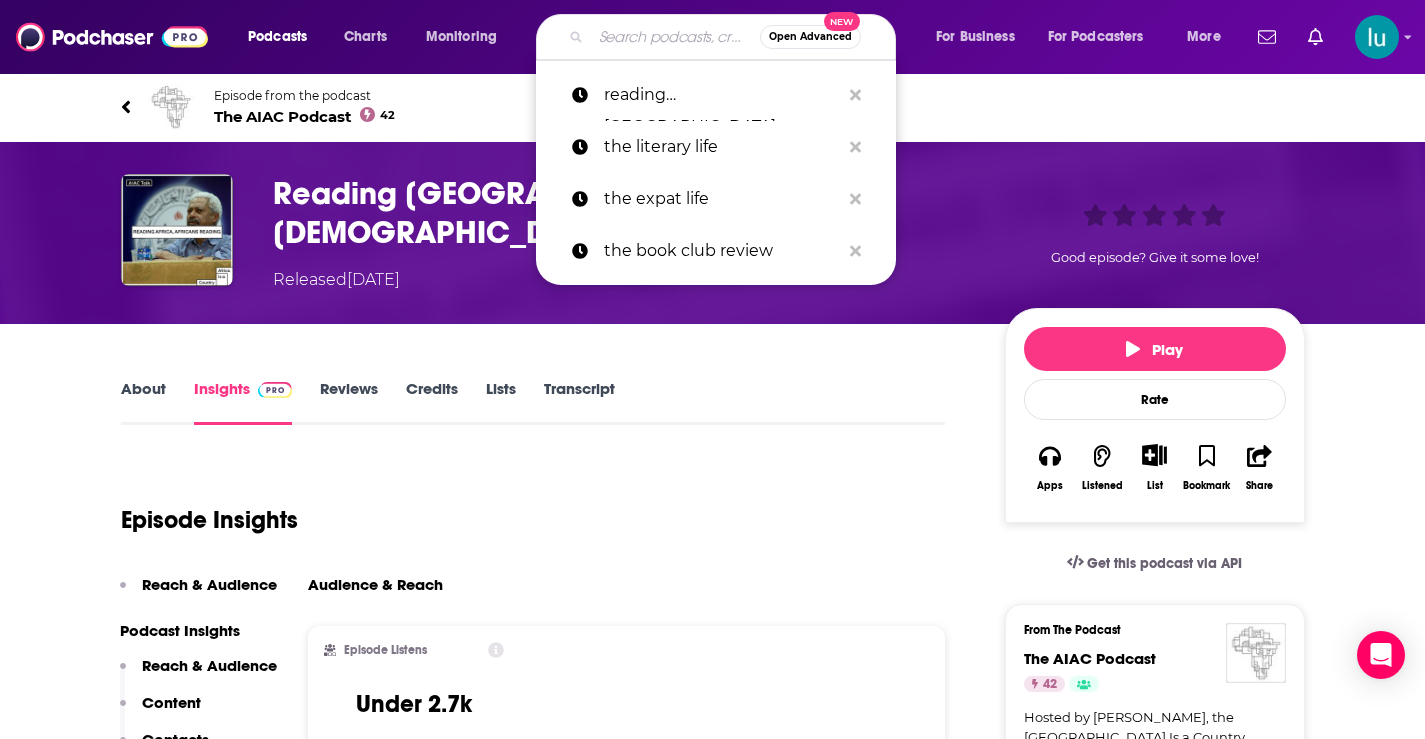 click at bounding box center [675, 37] 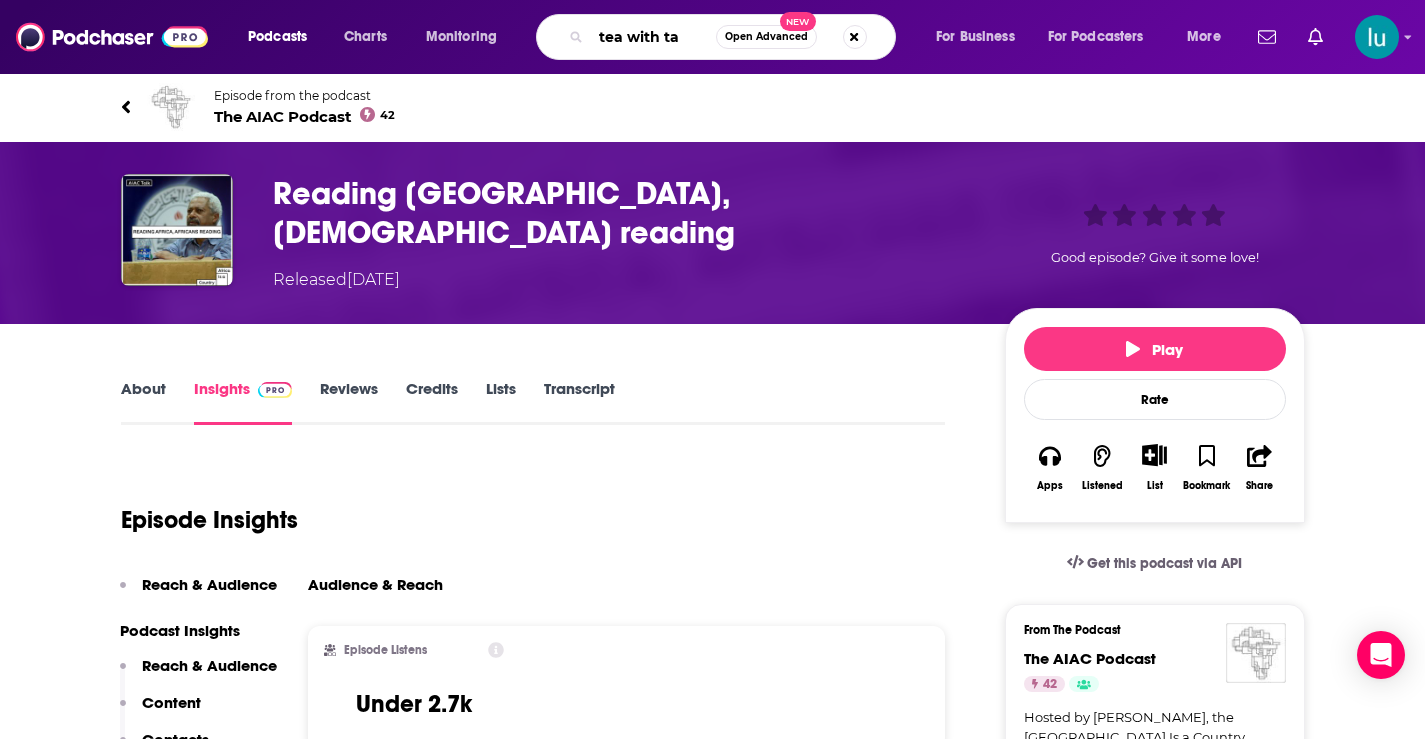 type on "tea with tay" 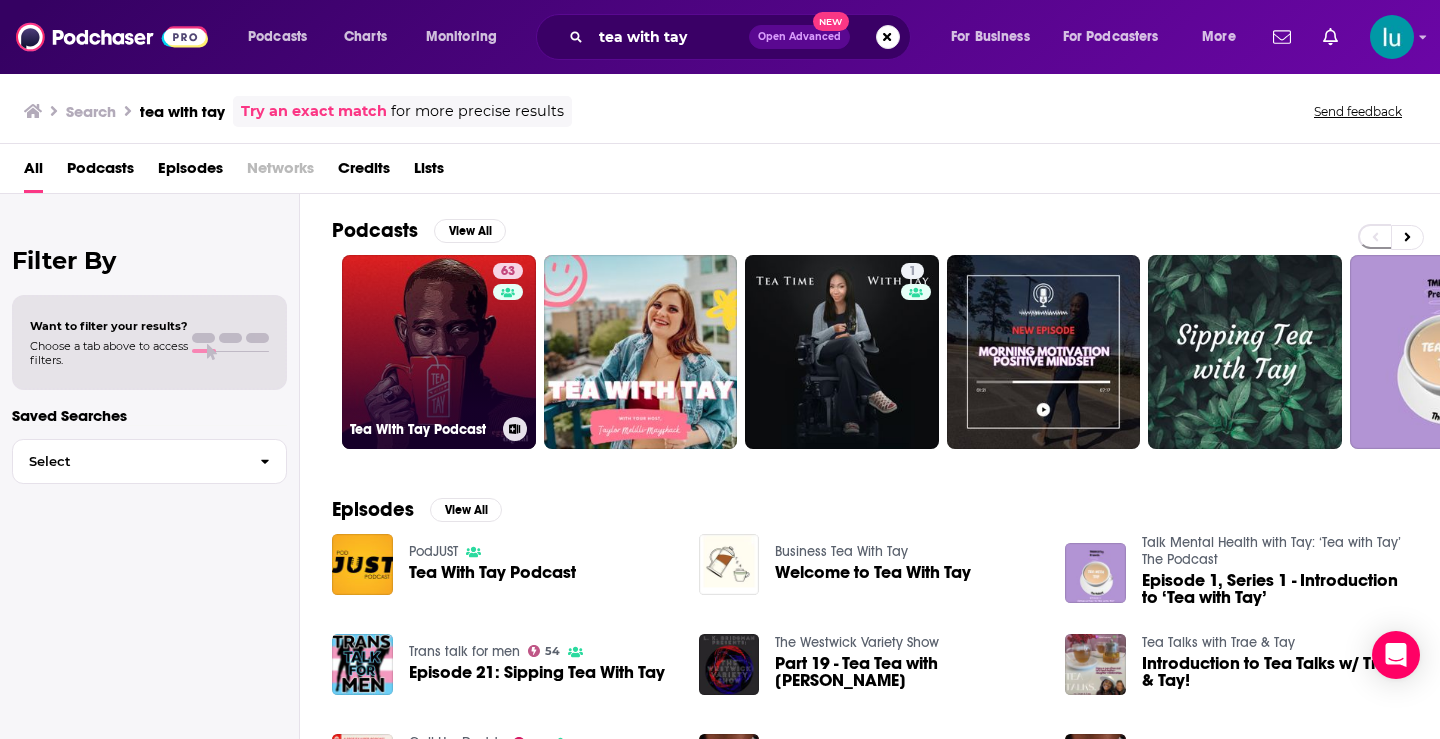 click on "63 Tea With Tay Podcast" at bounding box center [439, 352] 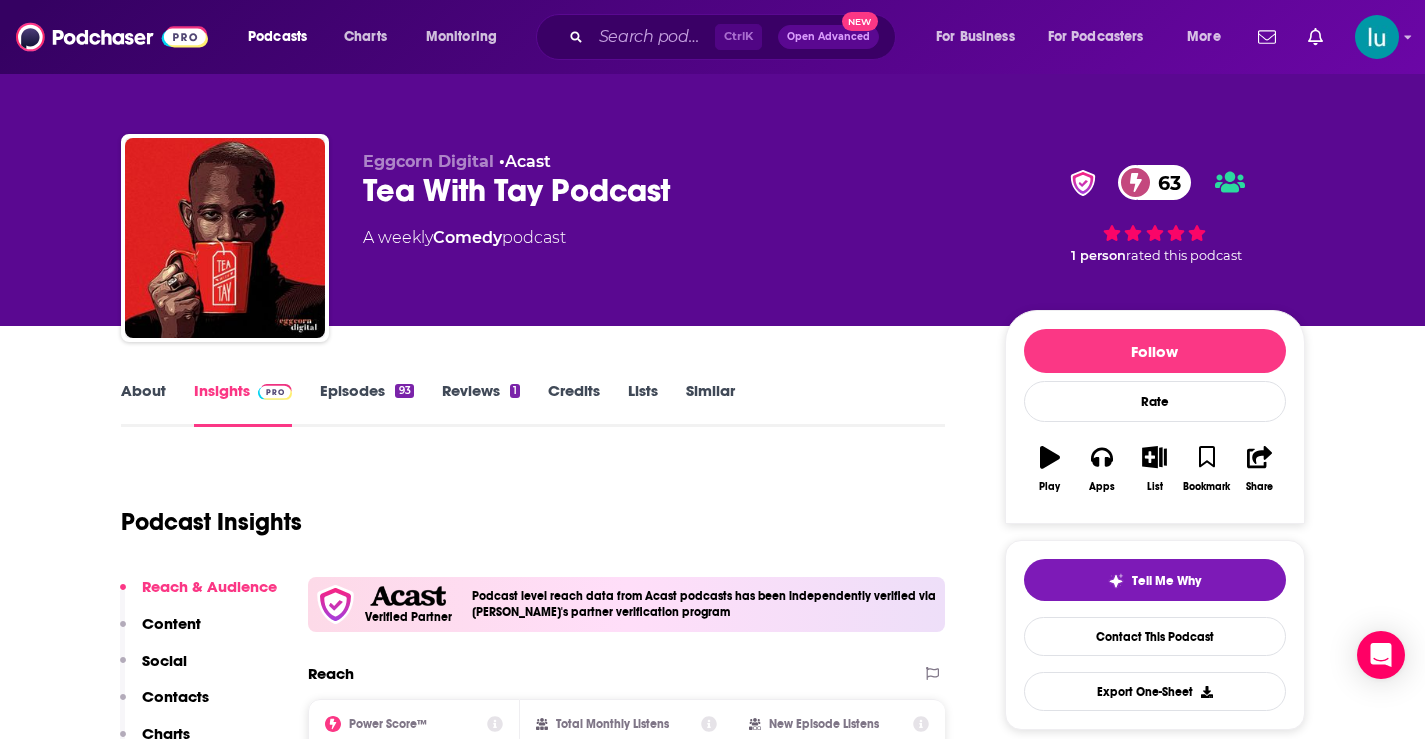 scroll, scrollTop: 300, scrollLeft: 0, axis: vertical 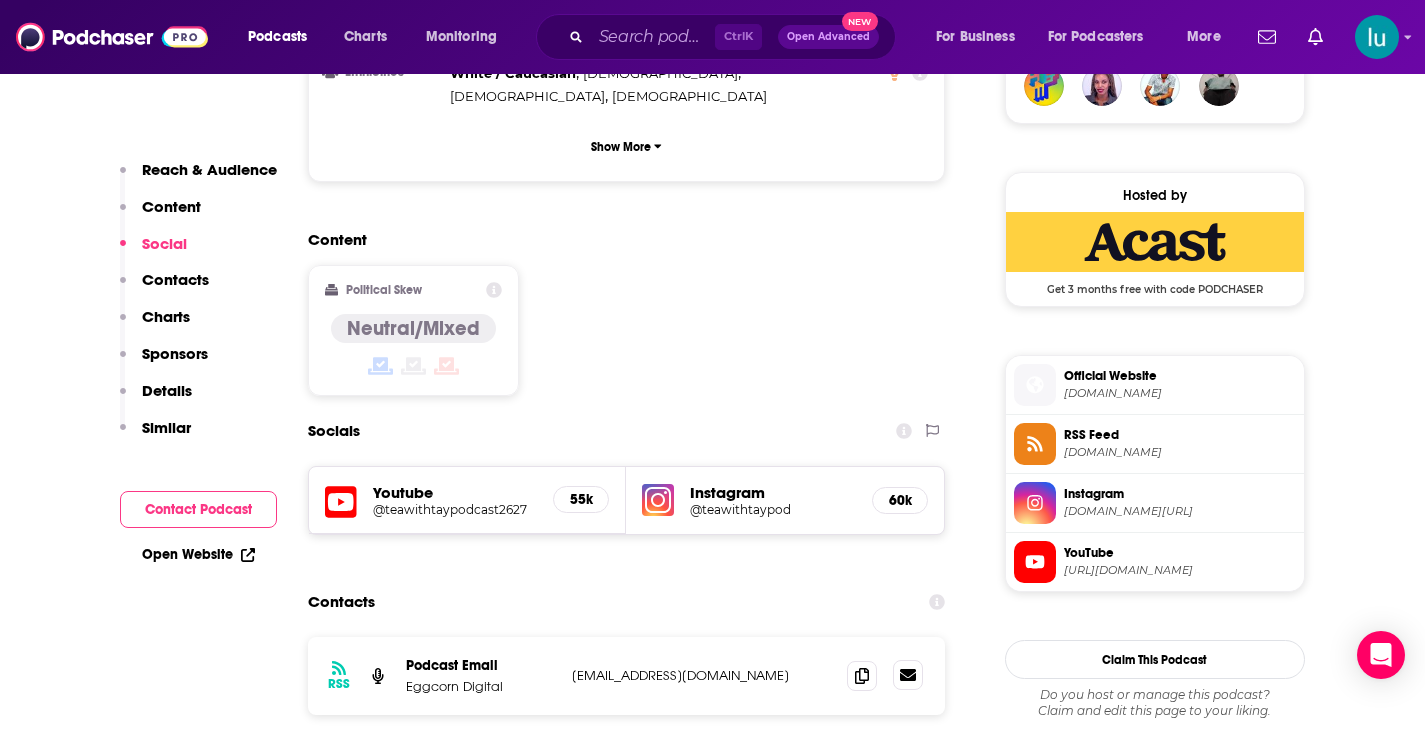 click 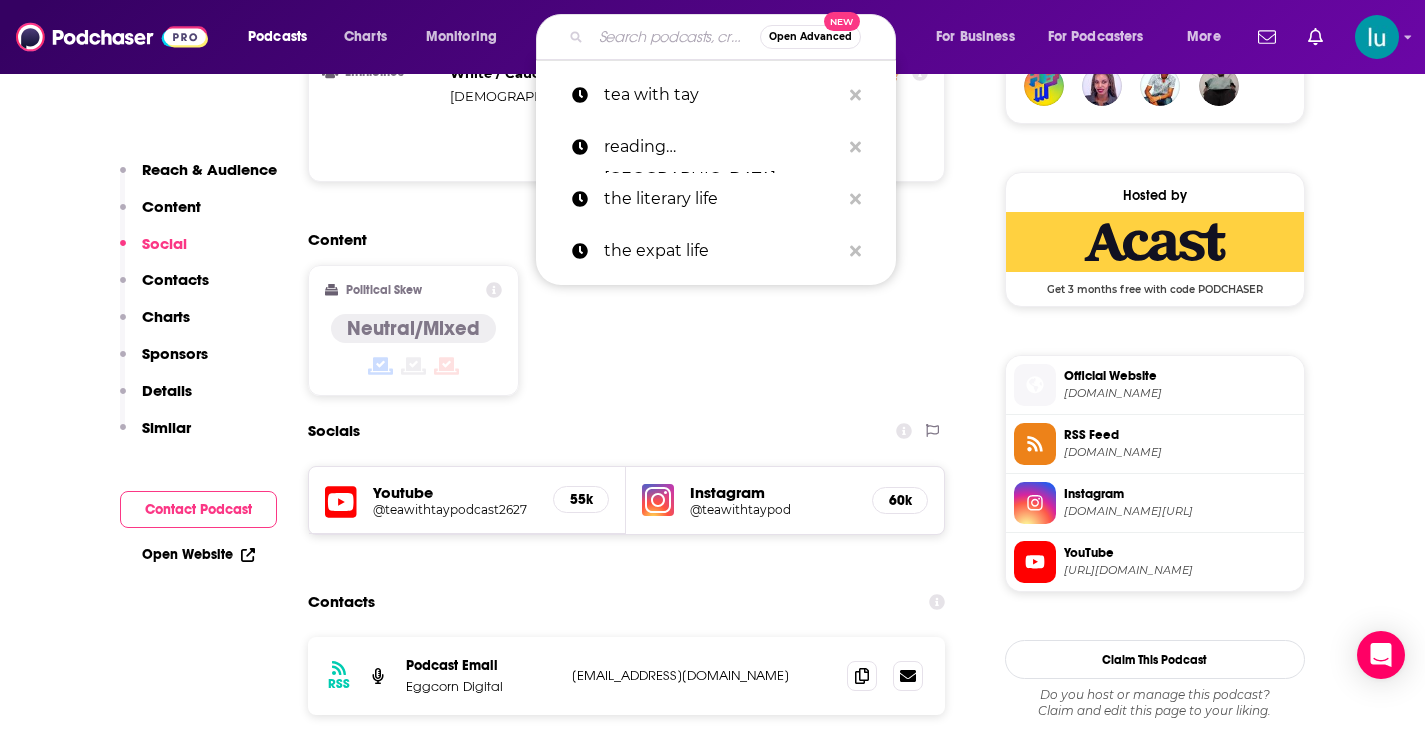 click at bounding box center (675, 37) 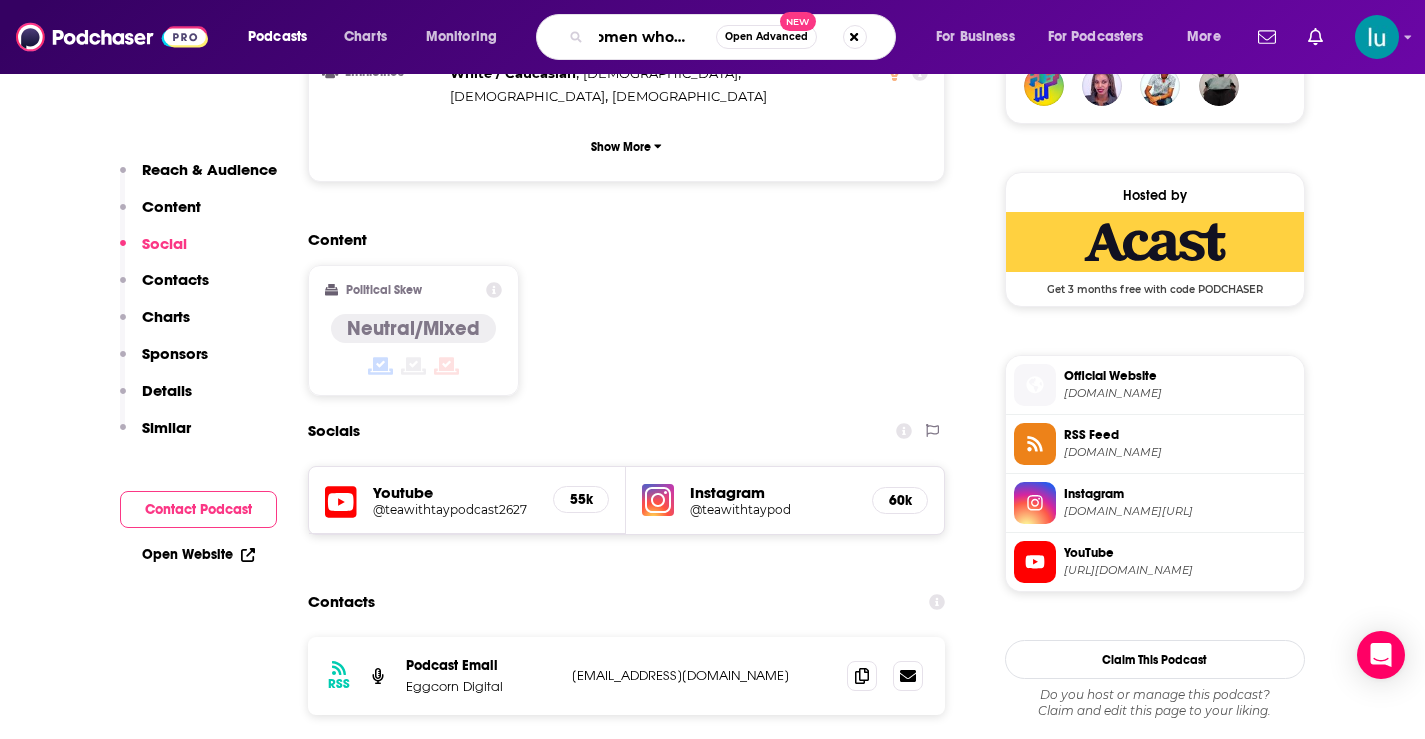 scroll, scrollTop: 0, scrollLeft: 30, axis: horizontal 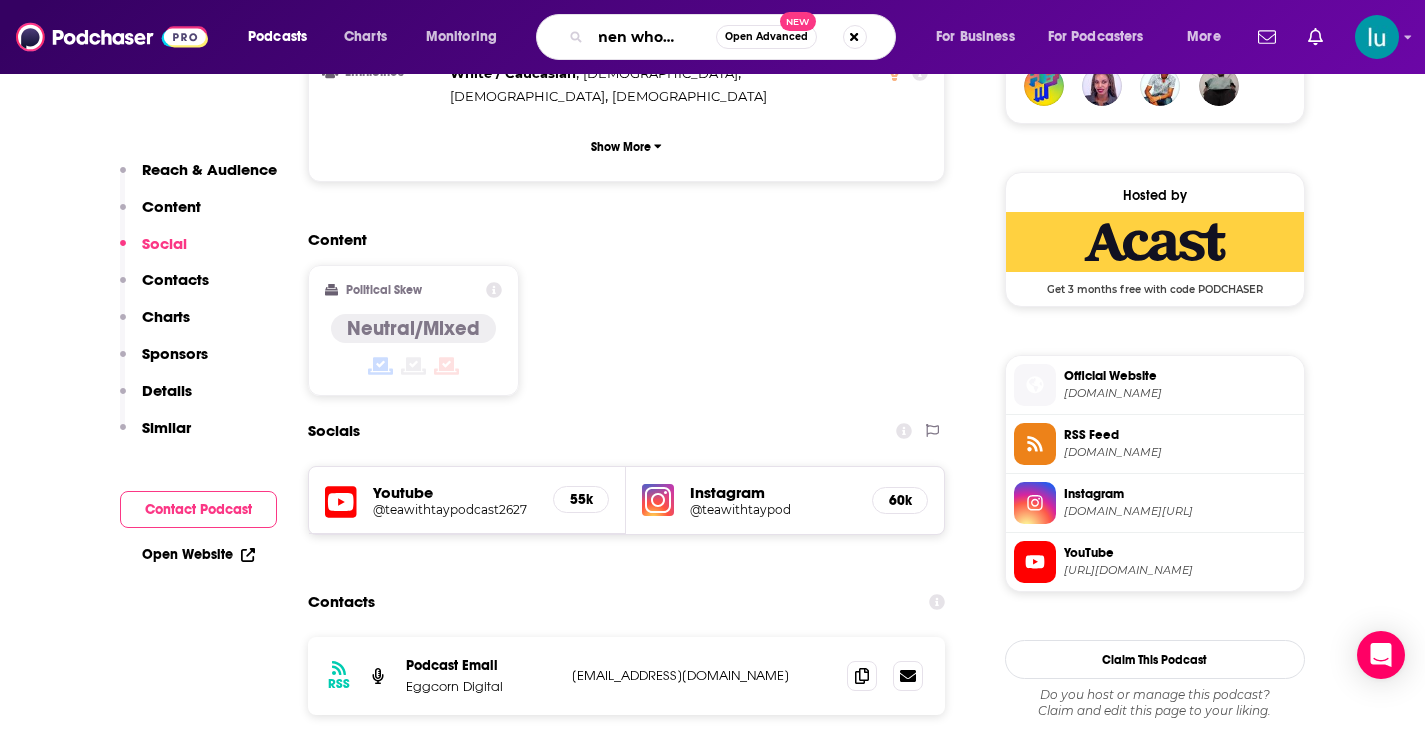 type on "women who travel" 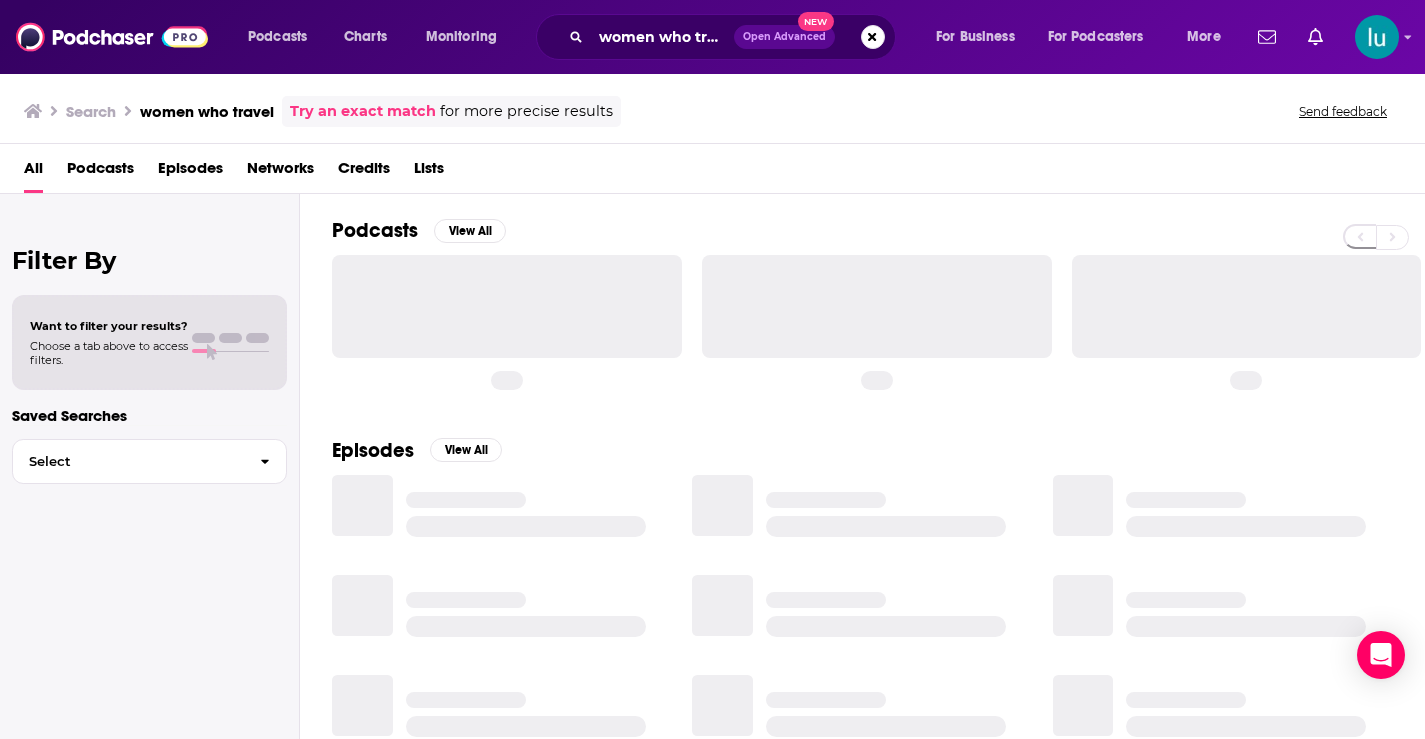scroll, scrollTop: 0, scrollLeft: 0, axis: both 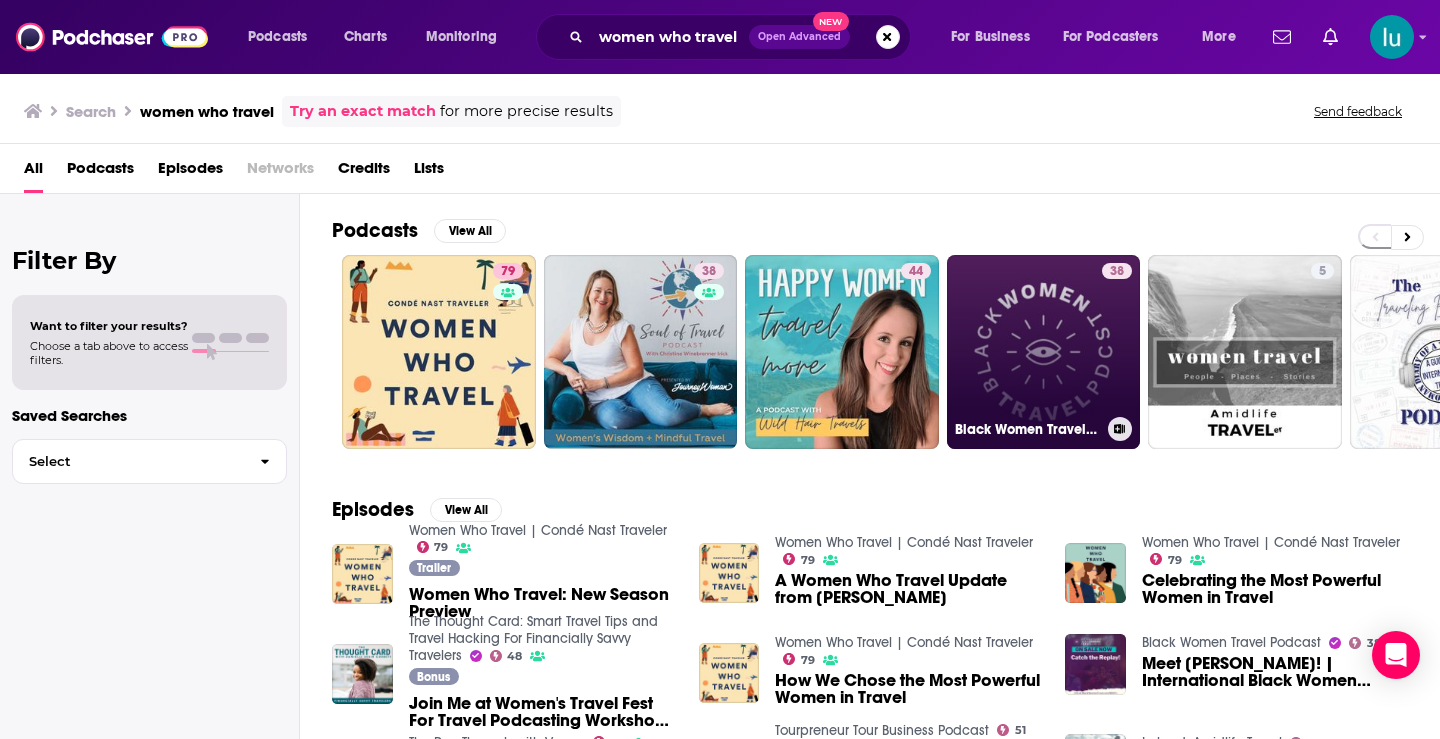 click on "38 Black Women Travel Podcast" at bounding box center [1044, 352] 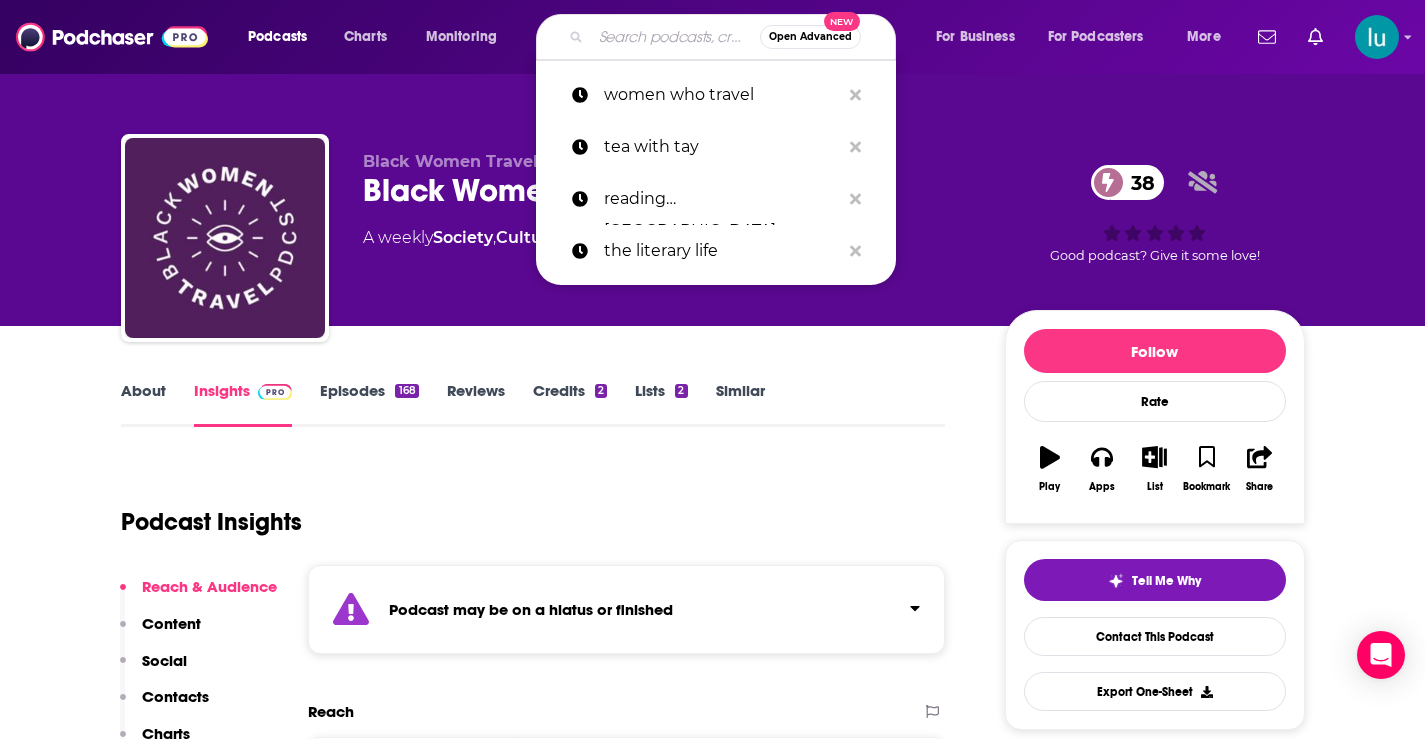 click at bounding box center (675, 37) 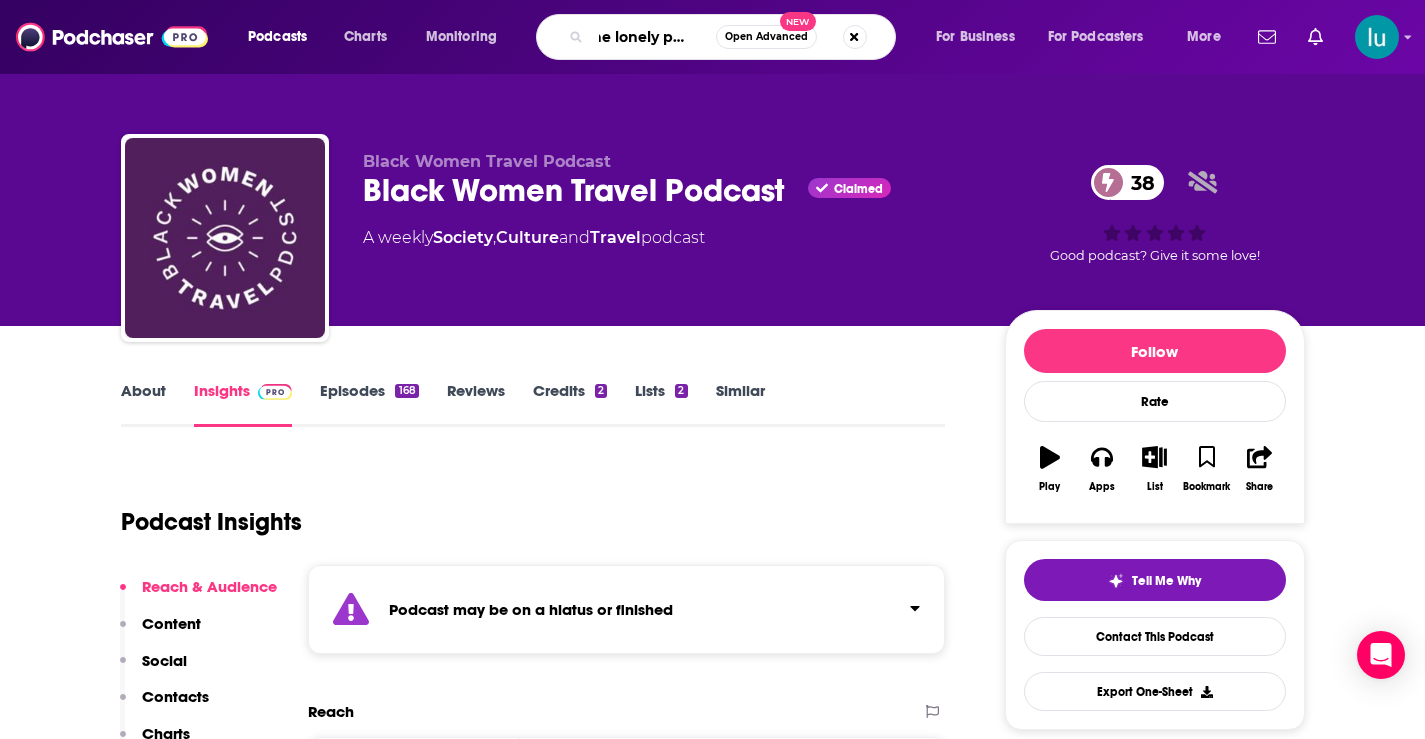 type on "the lonely palatte" 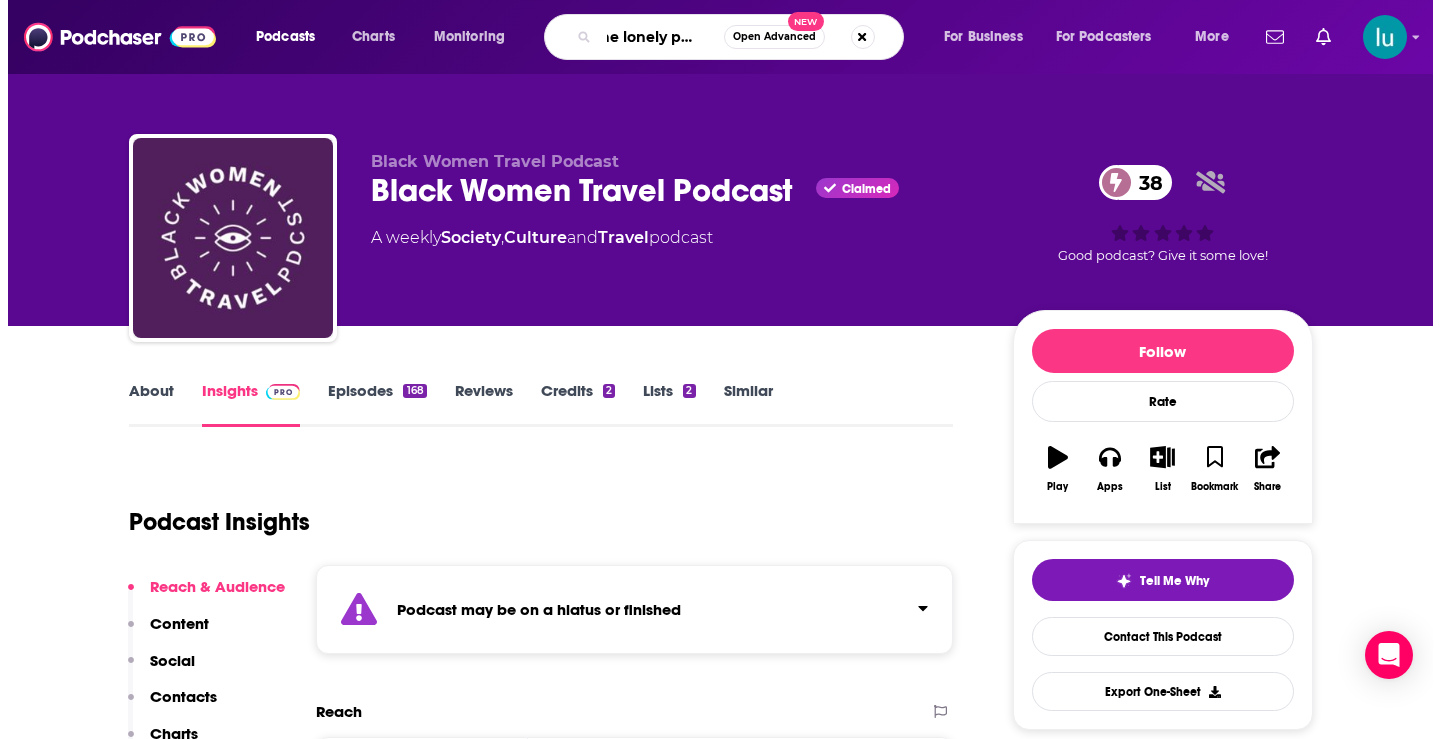 scroll, scrollTop: 0, scrollLeft: 22, axis: horizontal 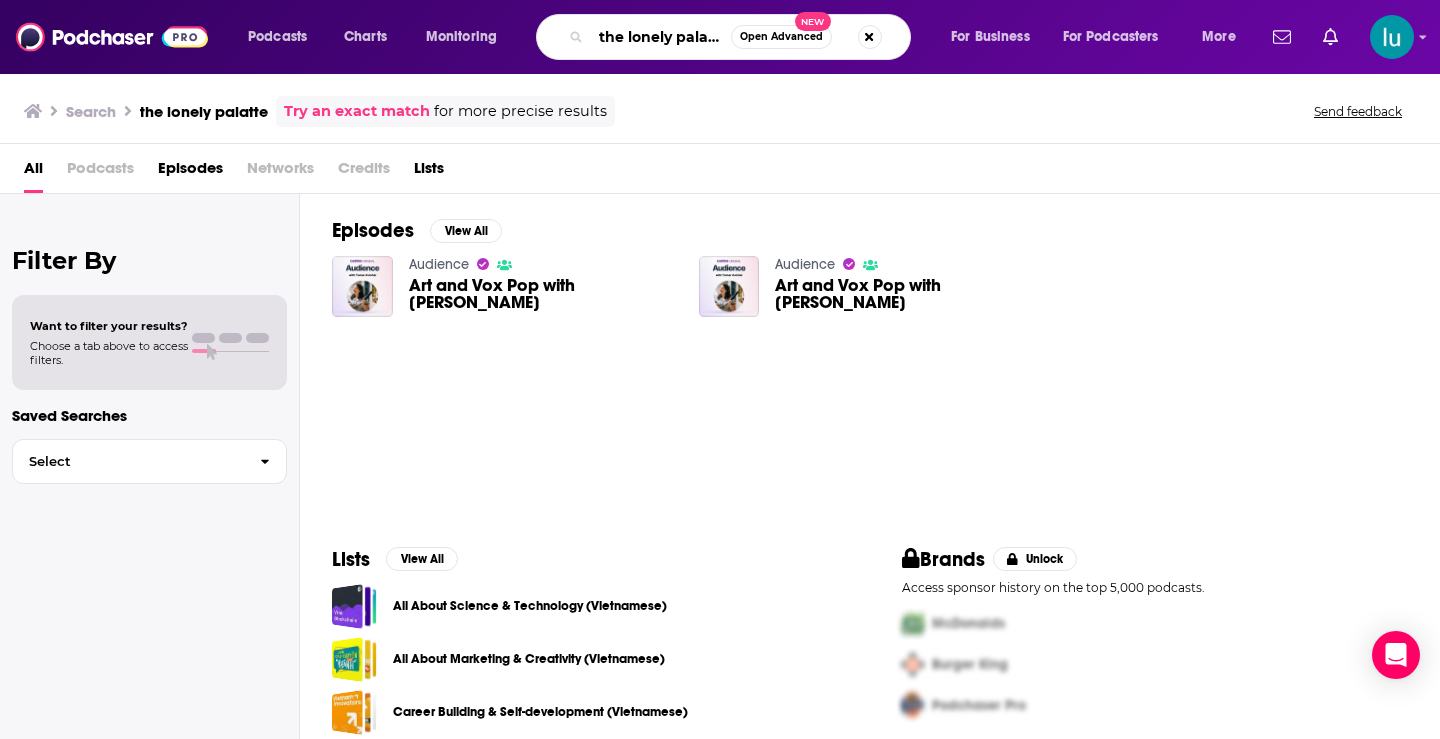 drag, startPoint x: 727, startPoint y: 33, endPoint x: 515, endPoint y: 11, distance: 213.13846 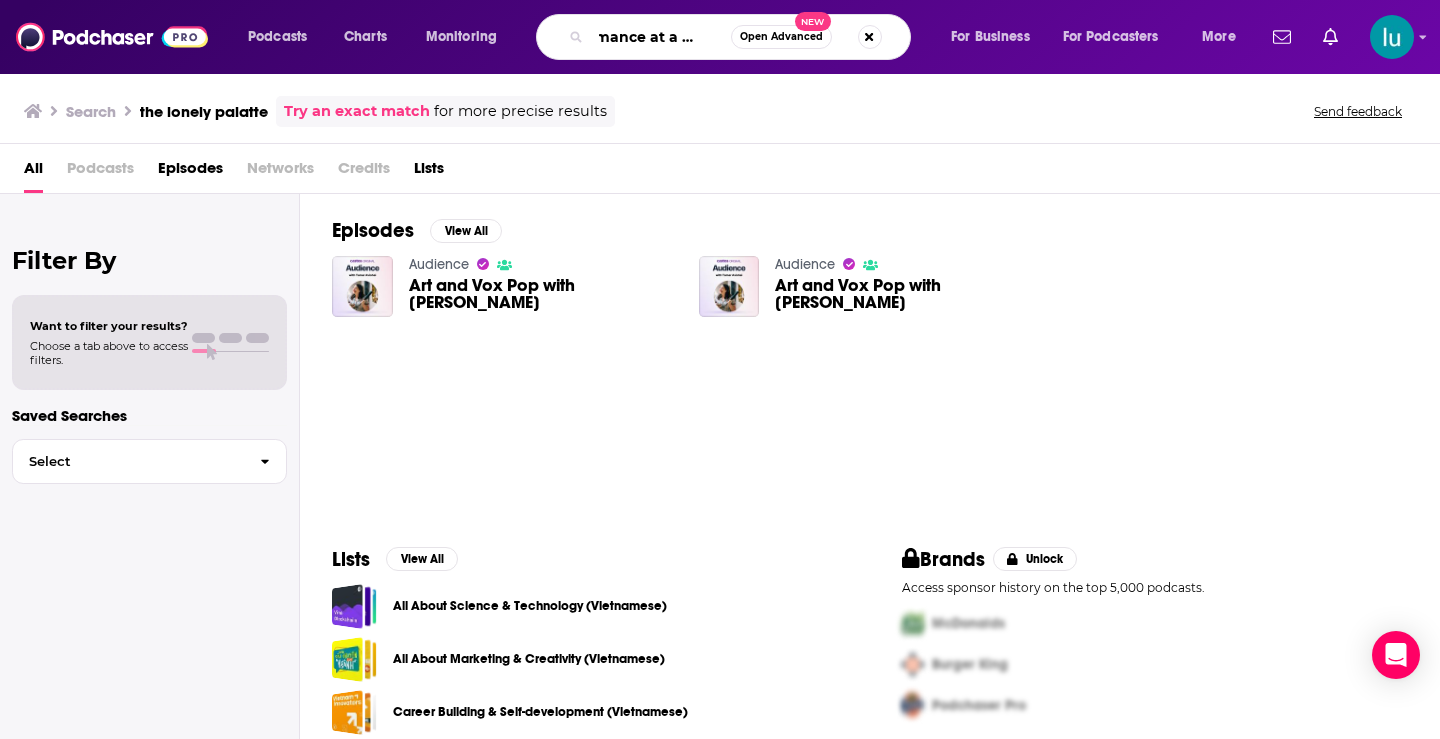 scroll, scrollTop: 0, scrollLeft: 28, axis: horizontal 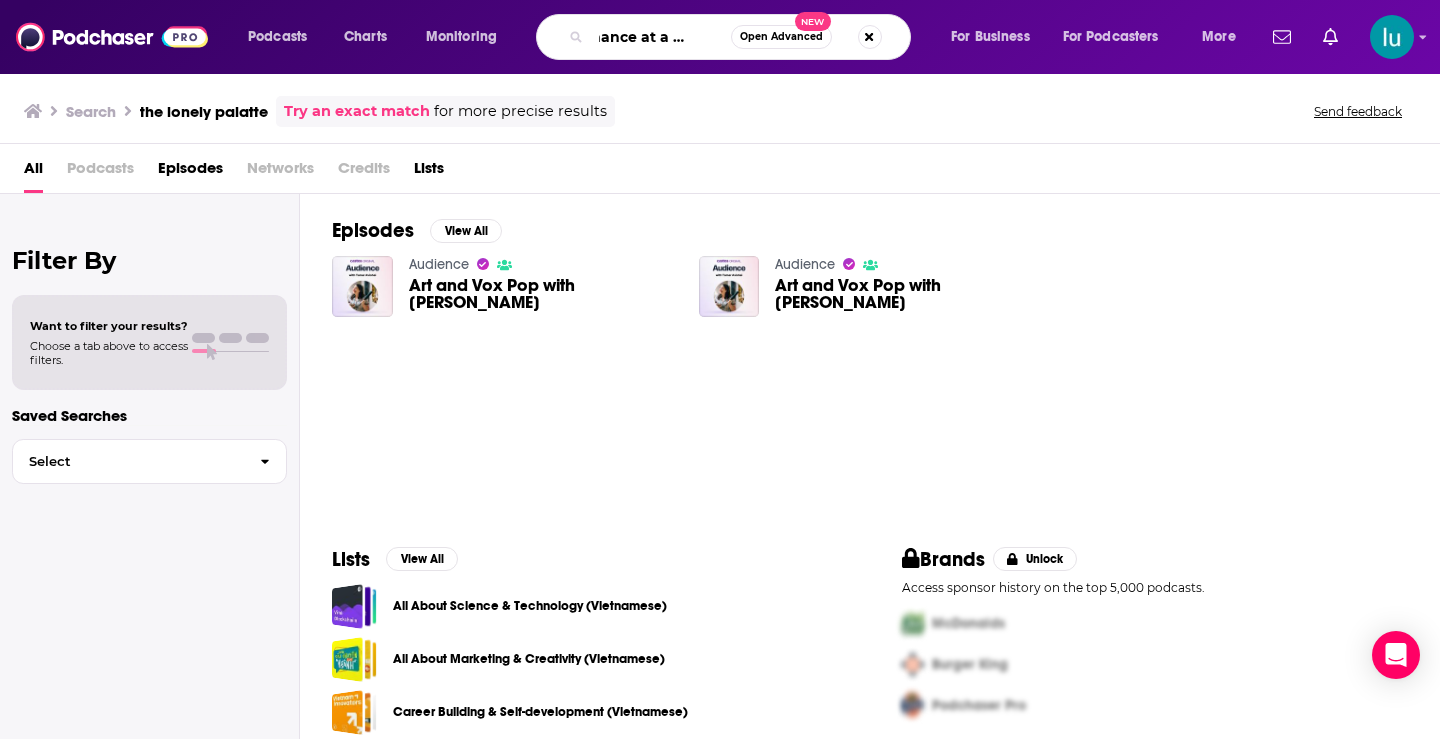 type on "romance at a glance" 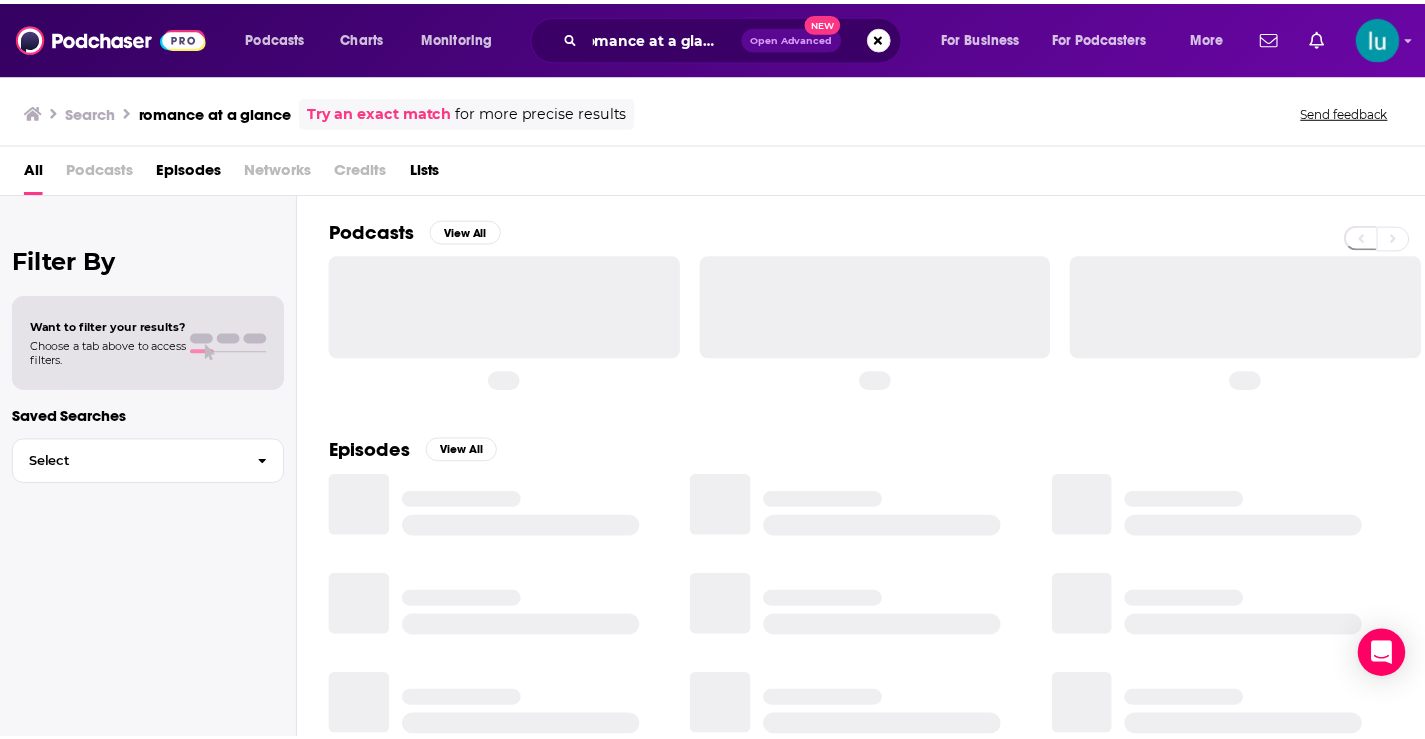 scroll, scrollTop: 0, scrollLeft: 0, axis: both 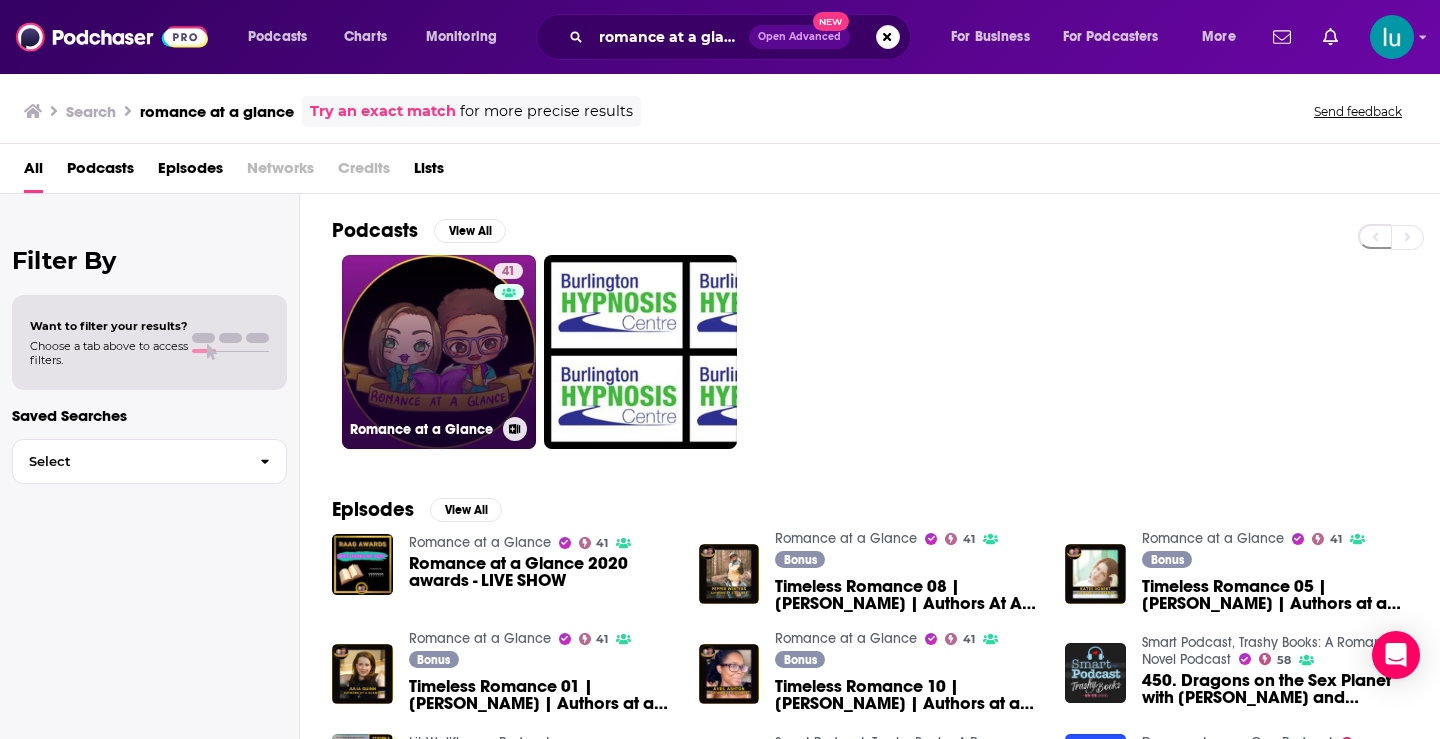 click on "41 Romance at a Glance" at bounding box center (439, 352) 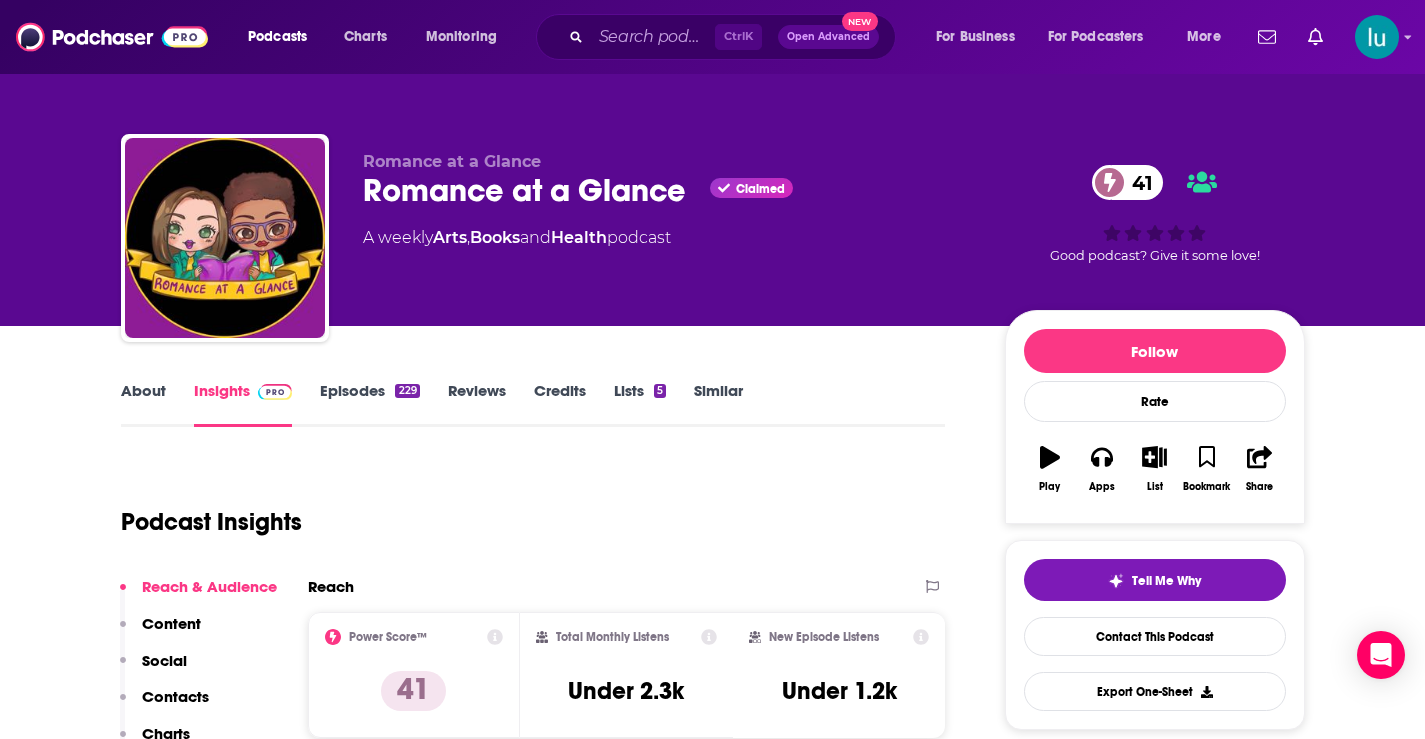 click on "About" at bounding box center [143, 404] 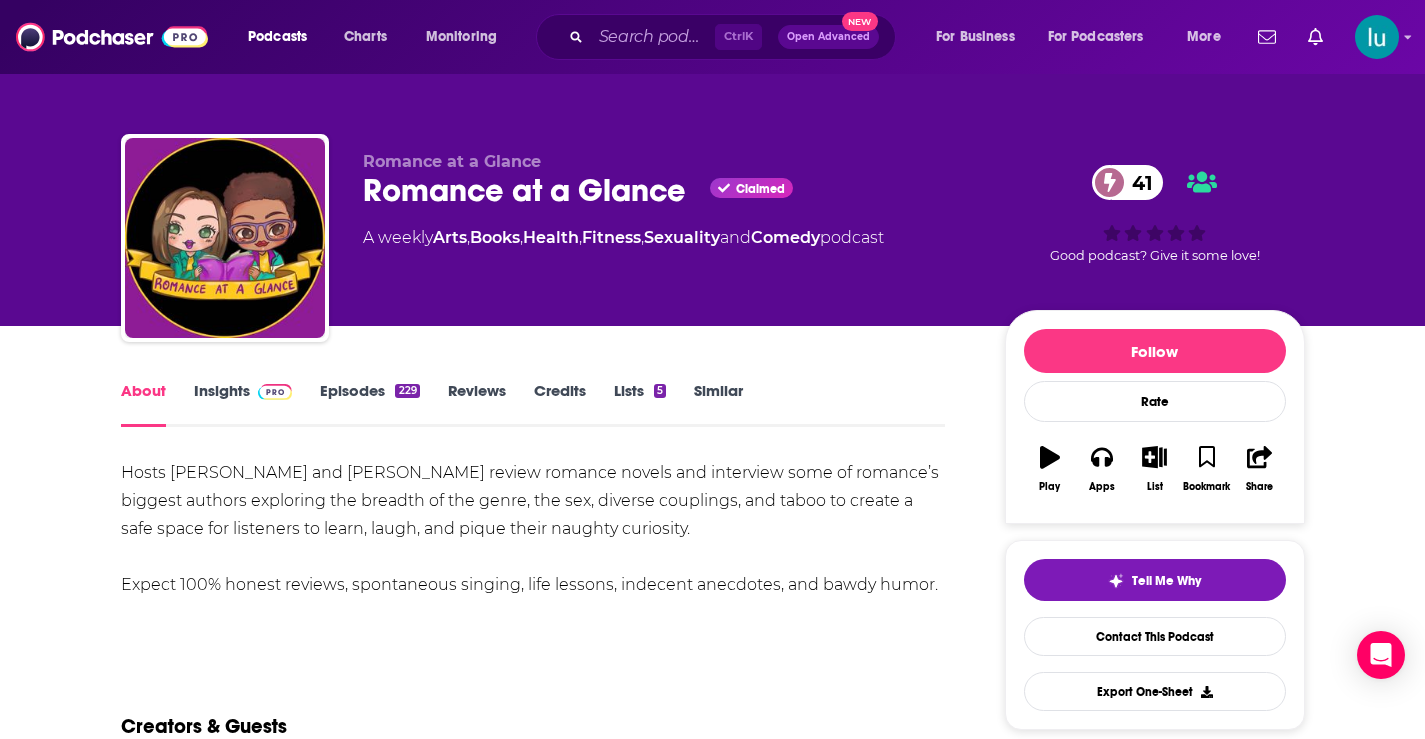 click on "Insights" at bounding box center (243, 404) 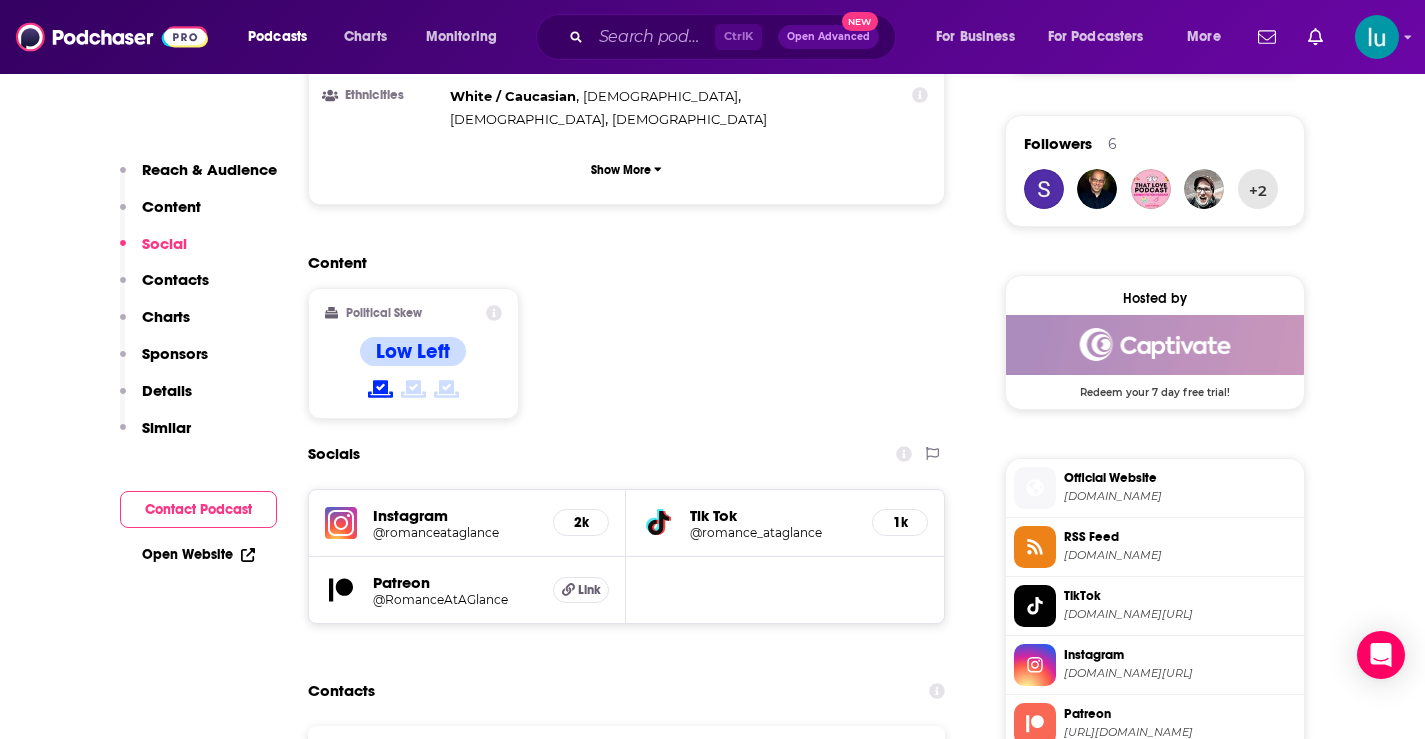scroll, scrollTop: 1629, scrollLeft: 0, axis: vertical 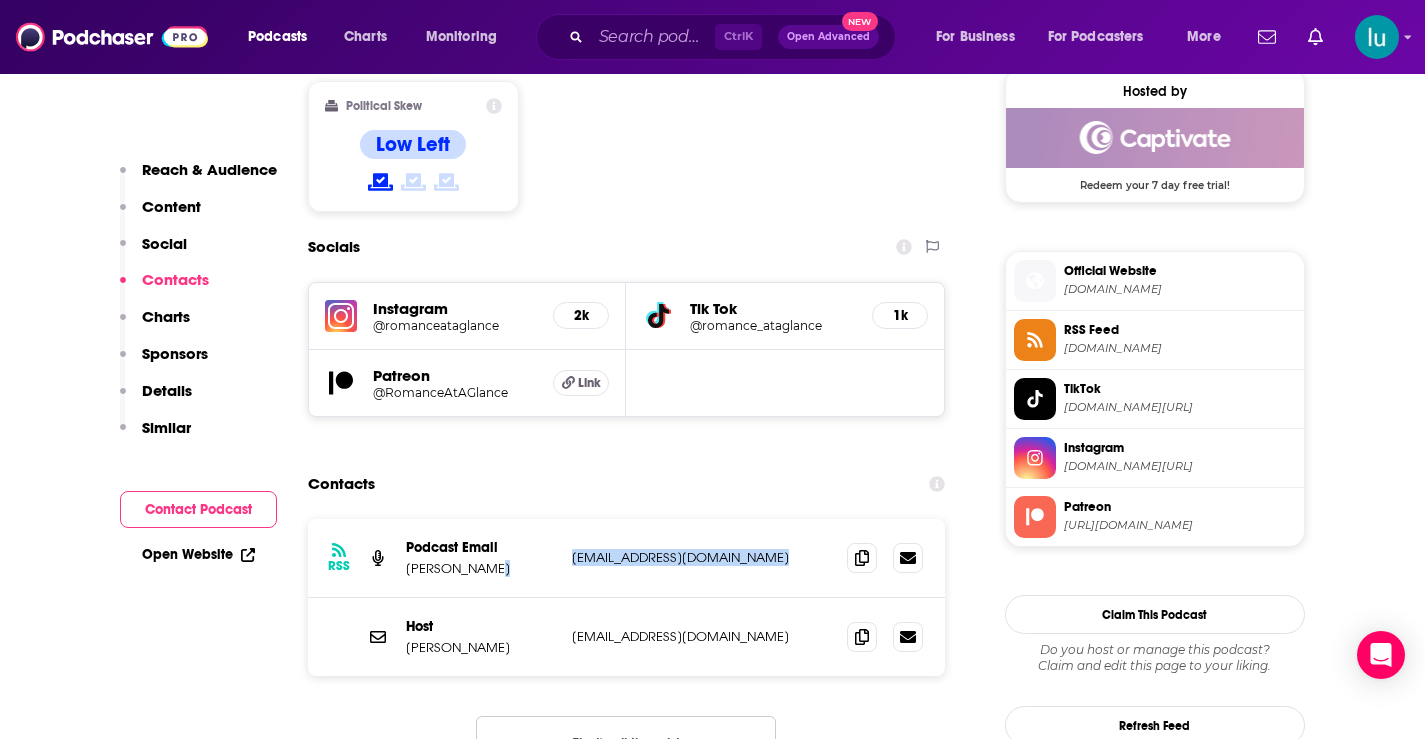 drag, startPoint x: 788, startPoint y: 448, endPoint x: 558, endPoint y: 458, distance: 230.21729 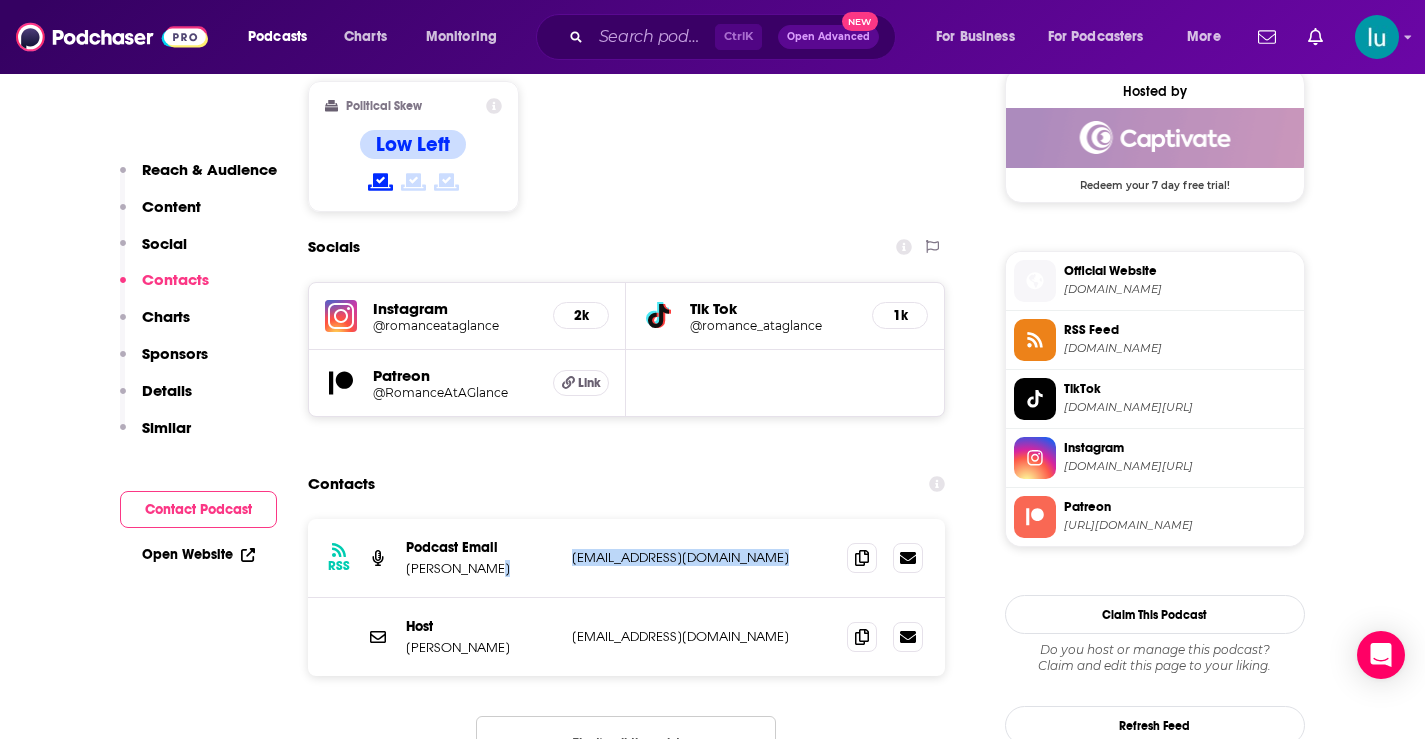 copy on "[EMAIL_ADDRESS][DOMAIN_NAME]" 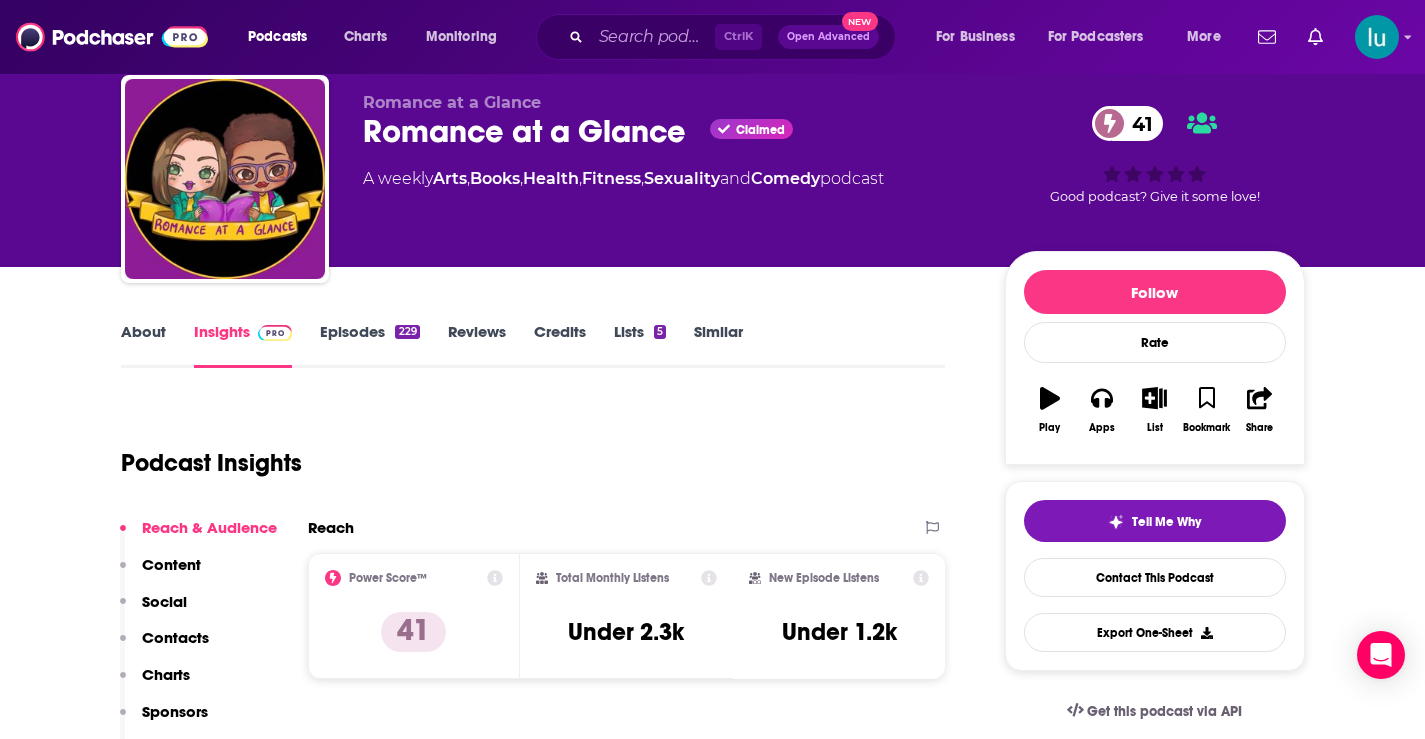 scroll, scrollTop: 30, scrollLeft: 0, axis: vertical 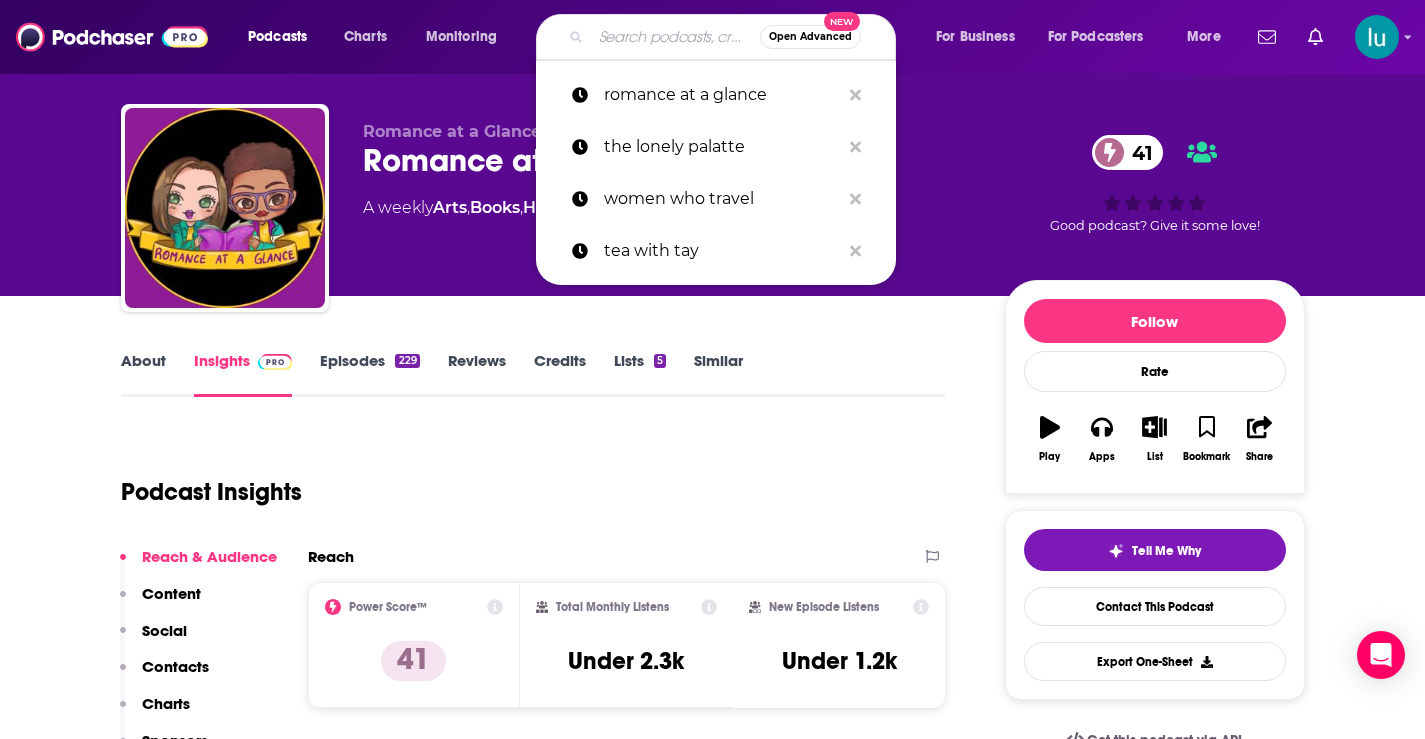 click at bounding box center (675, 37) 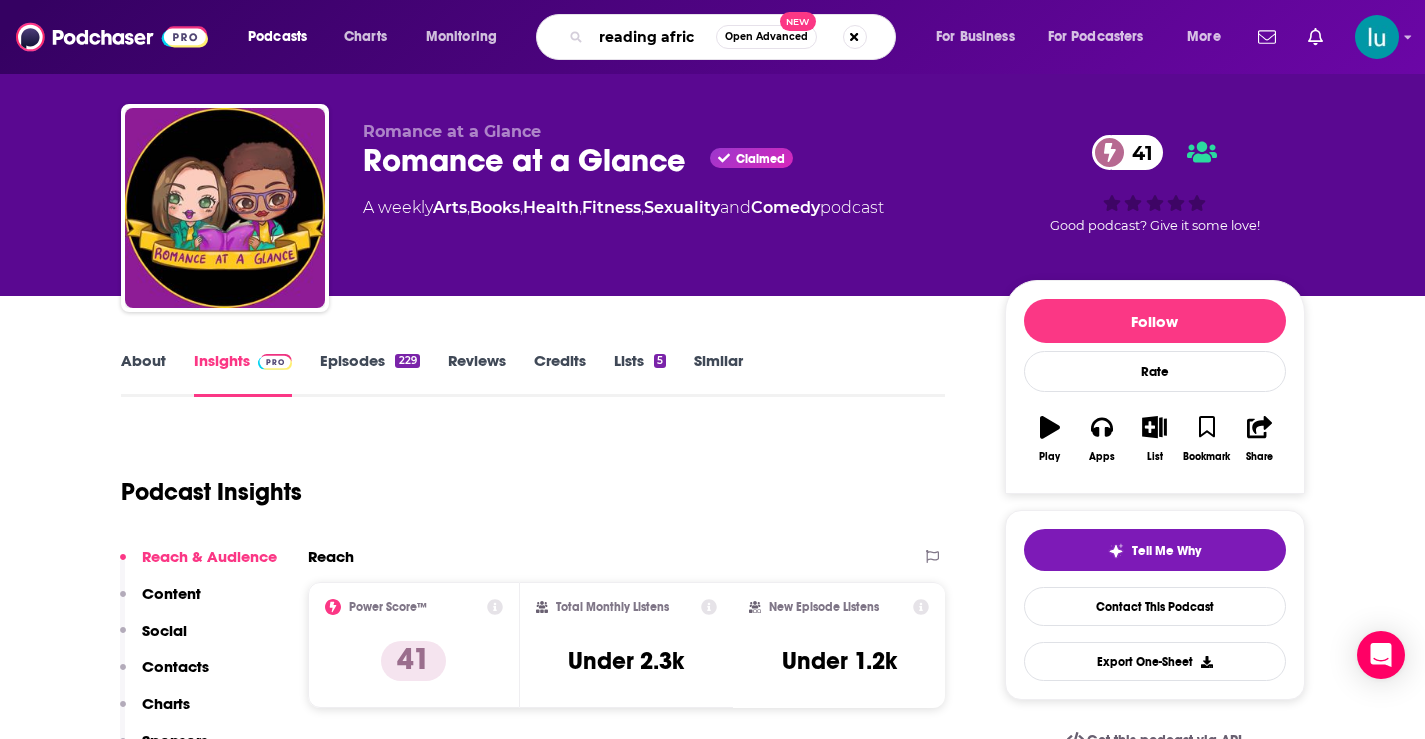type on "reading [GEOGRAPHIC_DATA]" 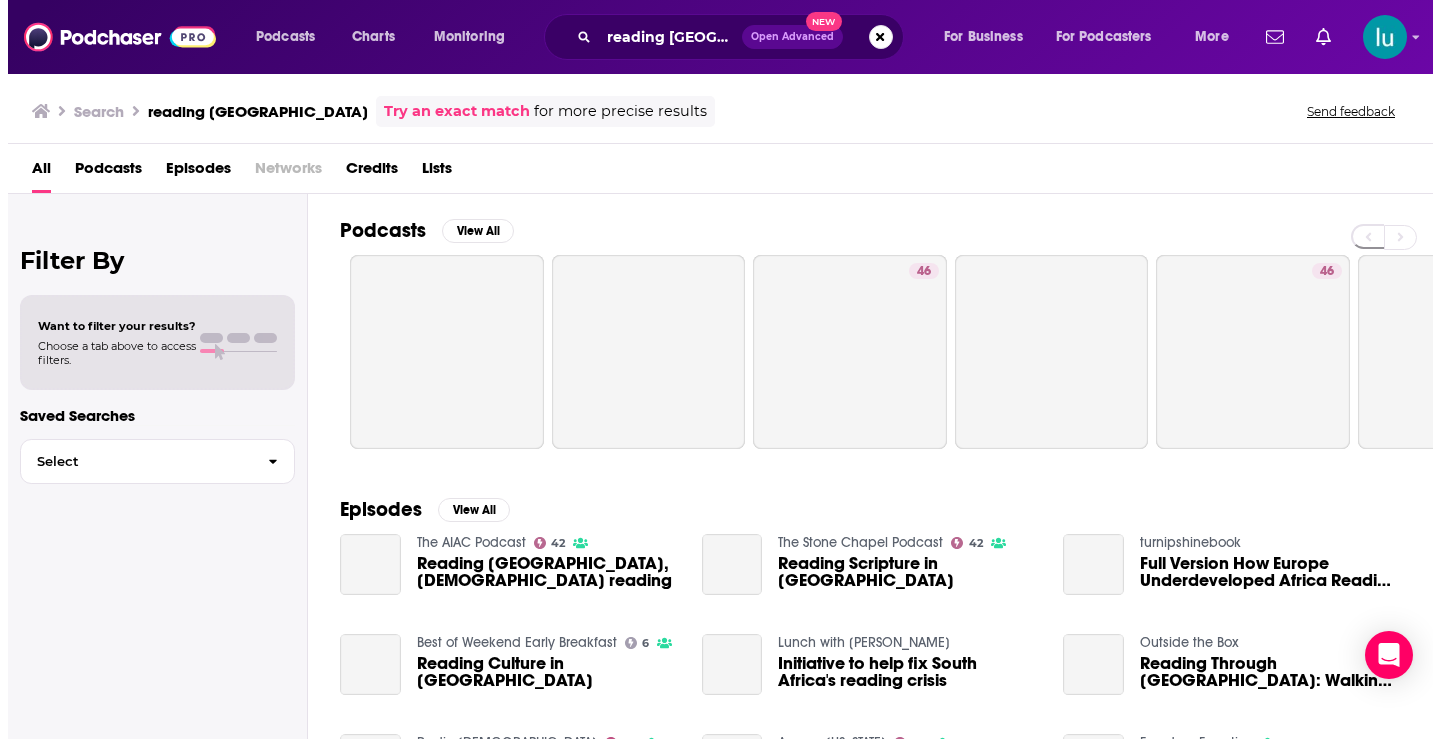 scroll, scrollTop: 0, scrollLeft: 0, axis: both 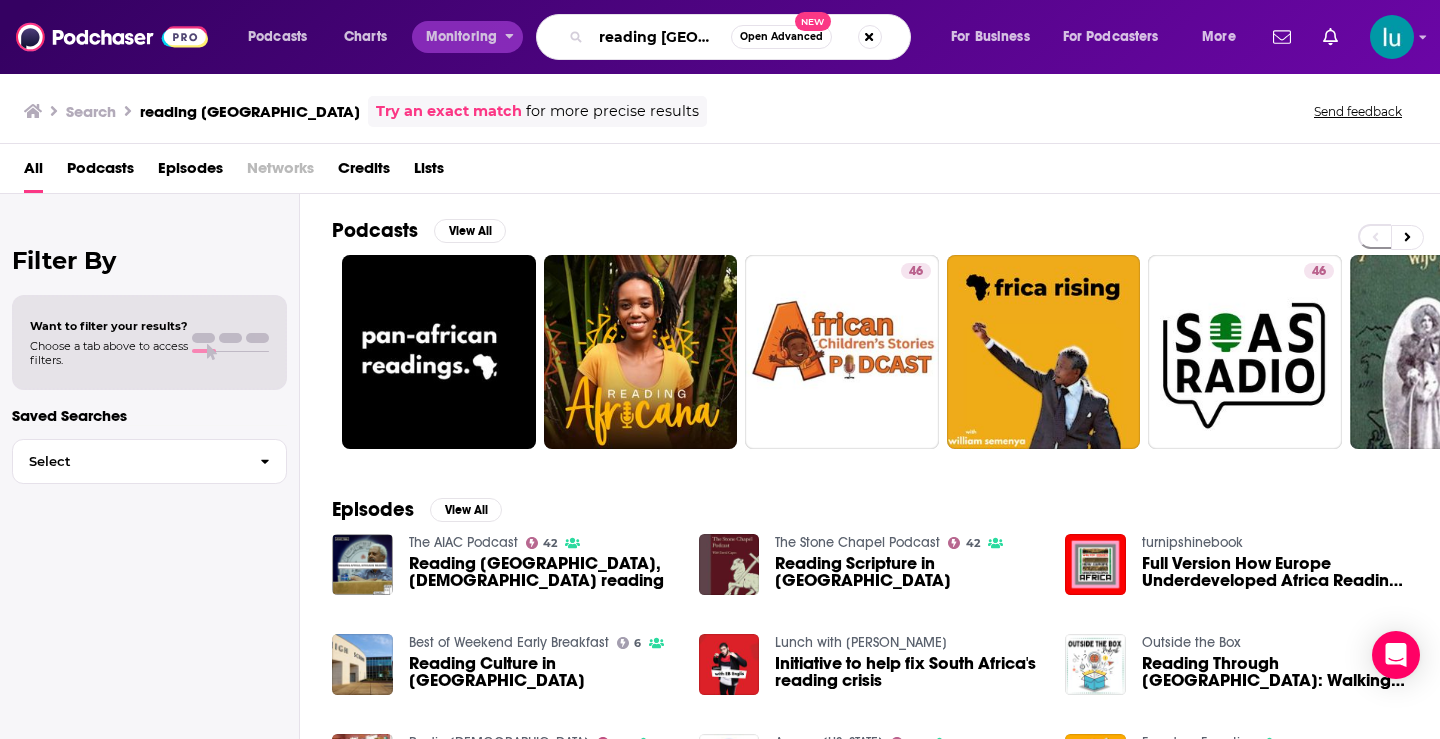 drag, startPoint x: 723, startPoint y: 42, endPoint x: 505, endPoint y: 38, distance: 218.0367 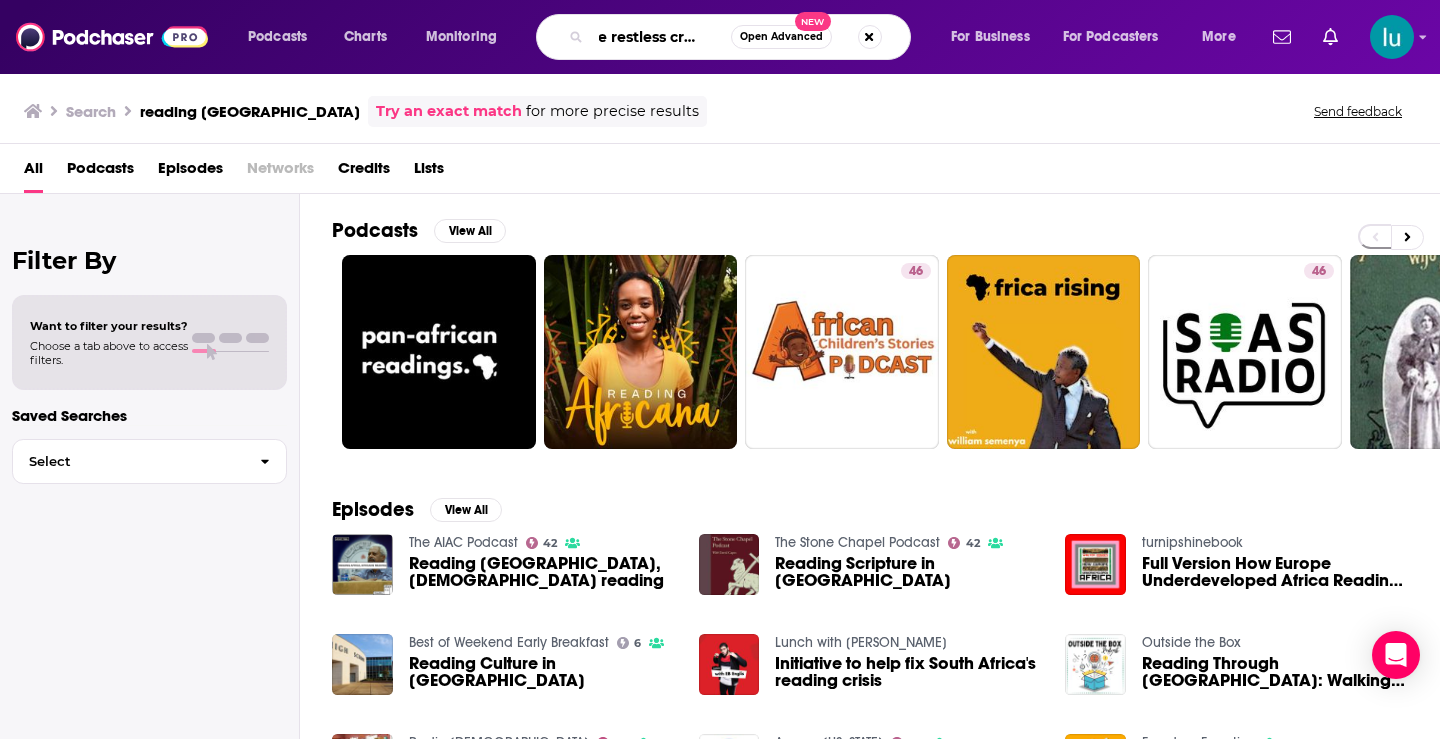 scroll, scrollTop: 0, scrollLeft: 26, axis: horizontal 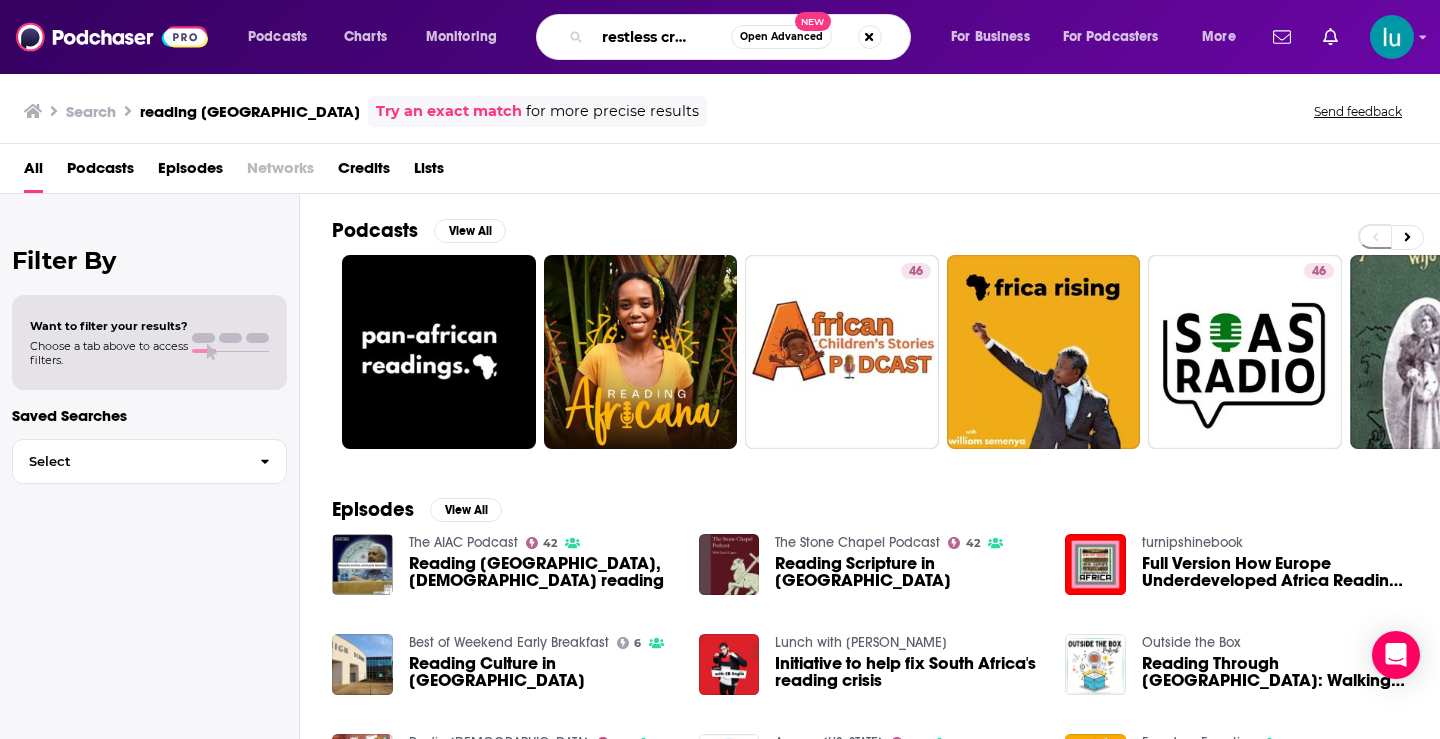 type on "the restless creative" 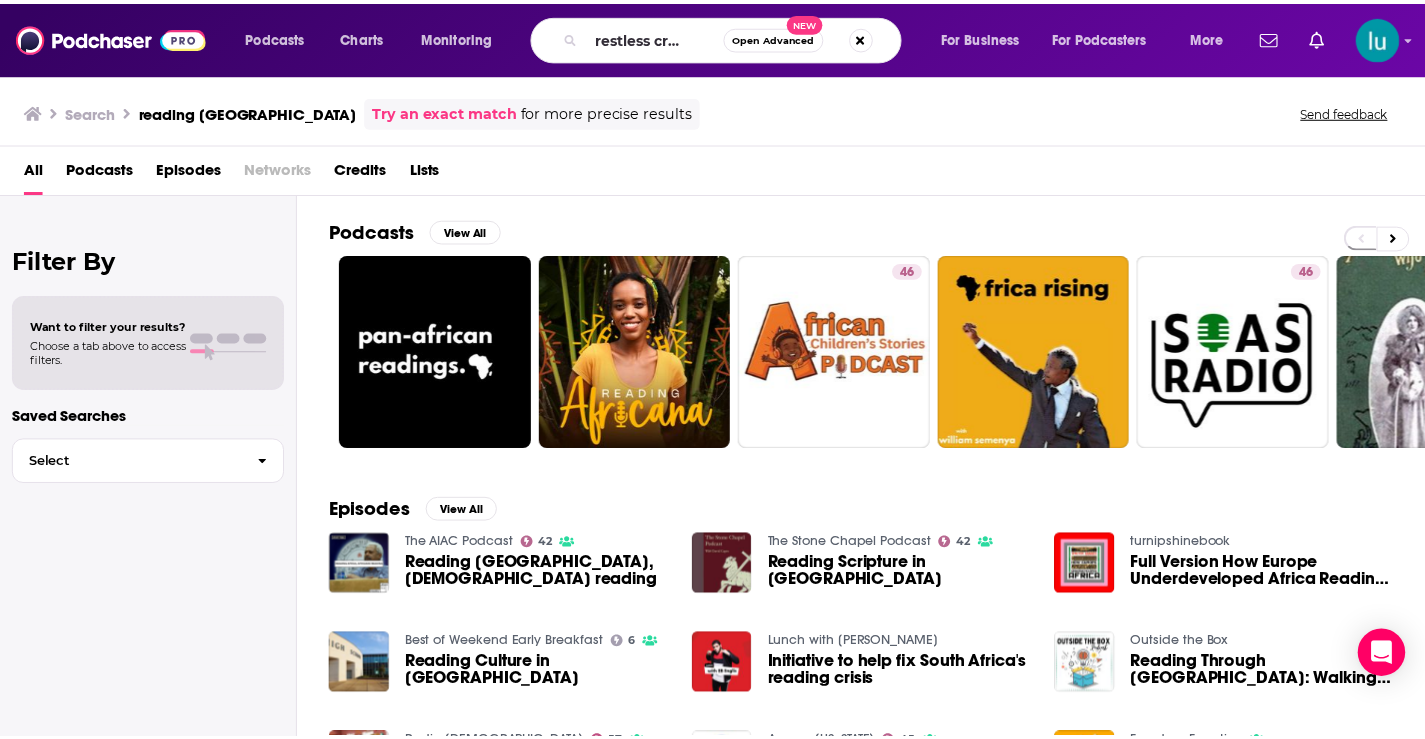 scroll, scrollTop: 0, scrollLeft: 0, axis: both 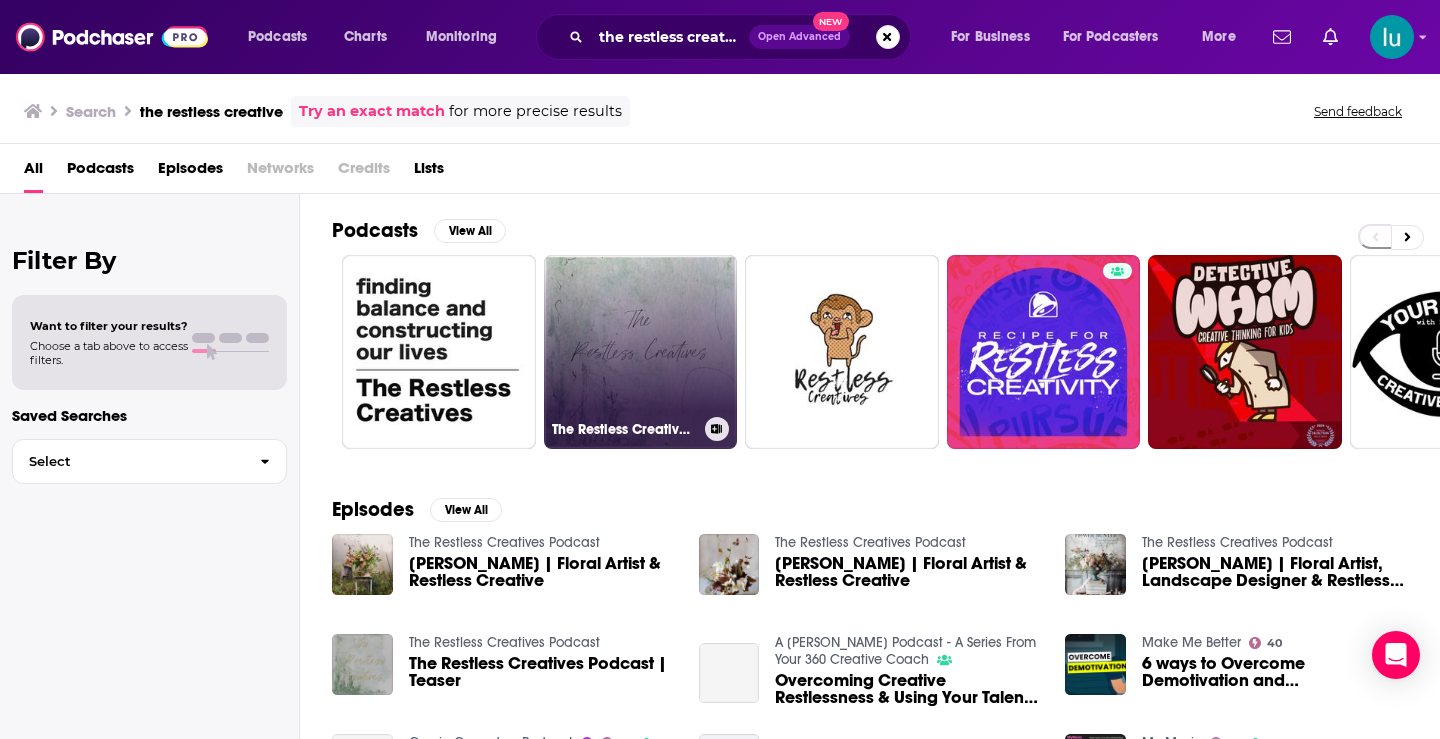 click on "The Restless Creatives Podcast" at bounding box center (641, 352) 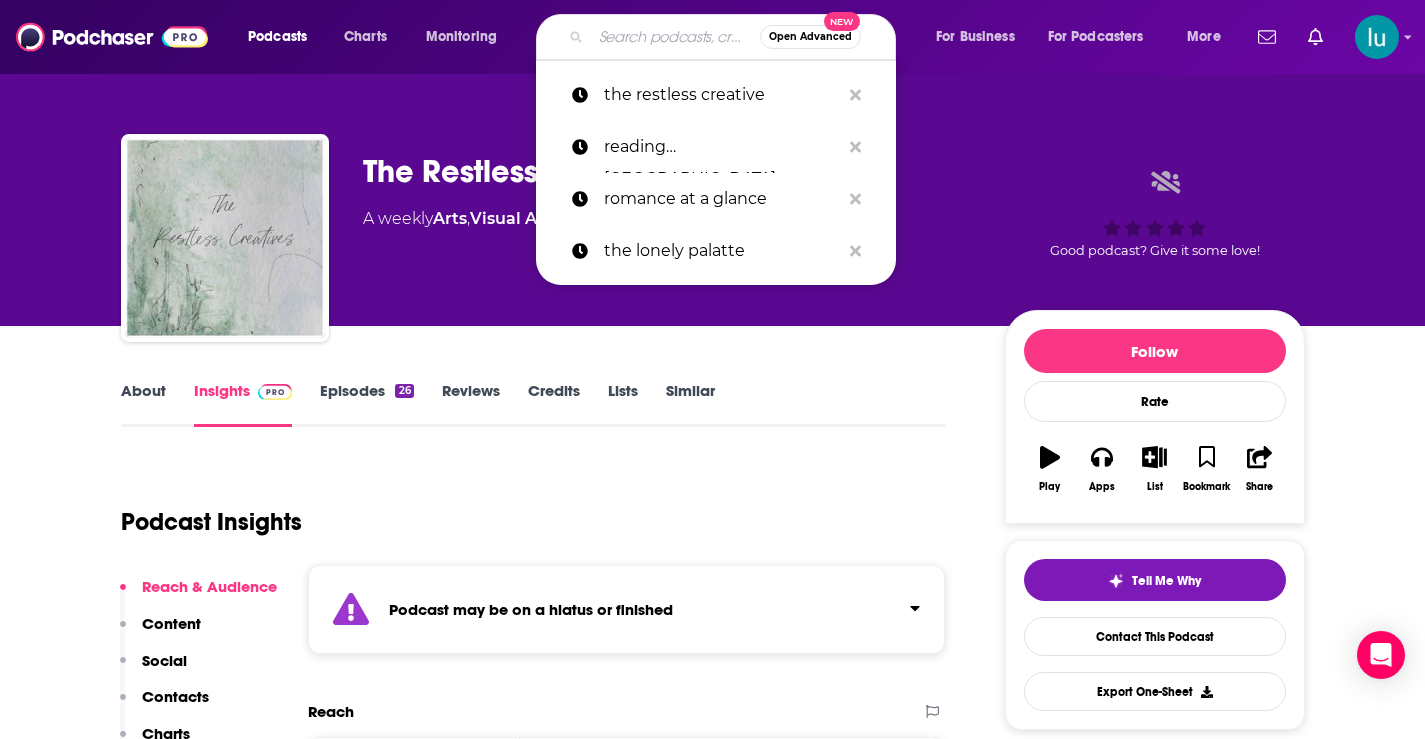 click at bounding box center [675, 37] 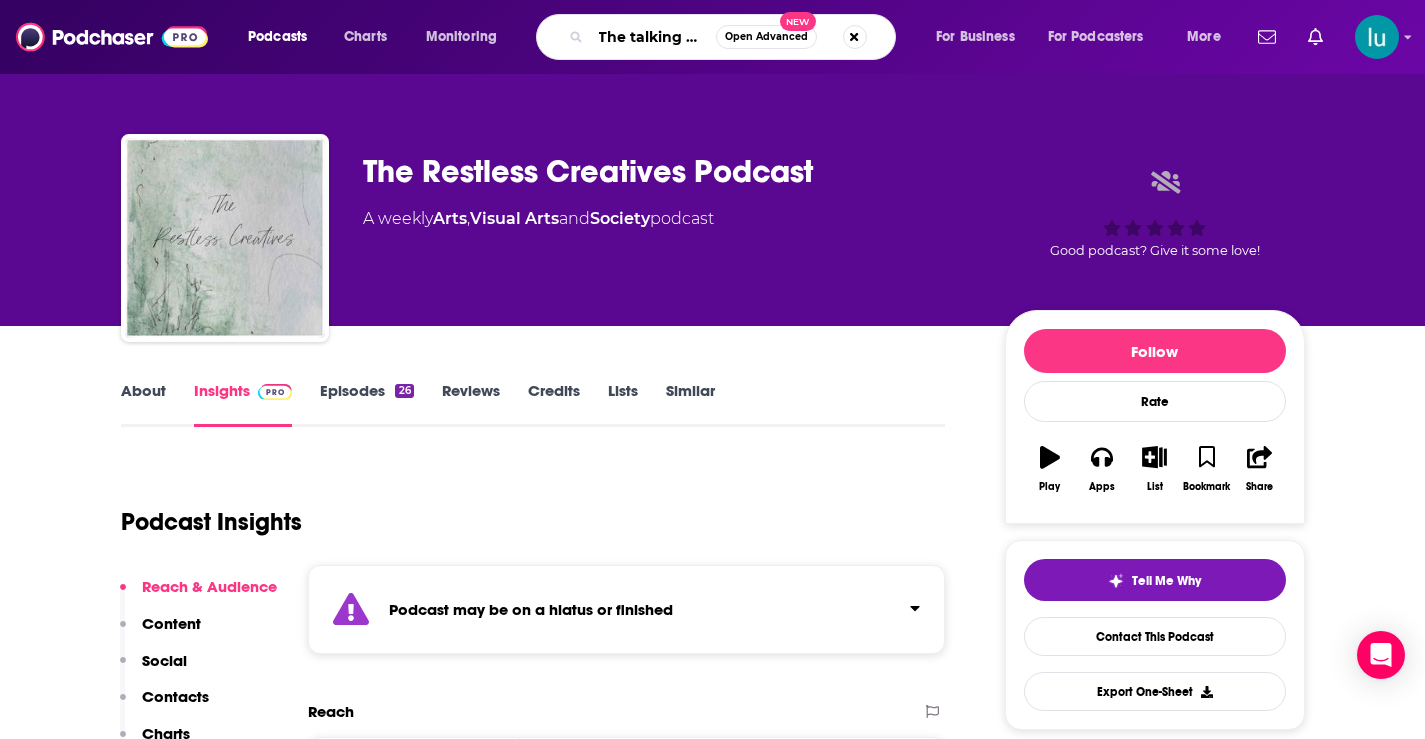 scroll, scrollTop: 0, scrollLeft: 0, axis: both 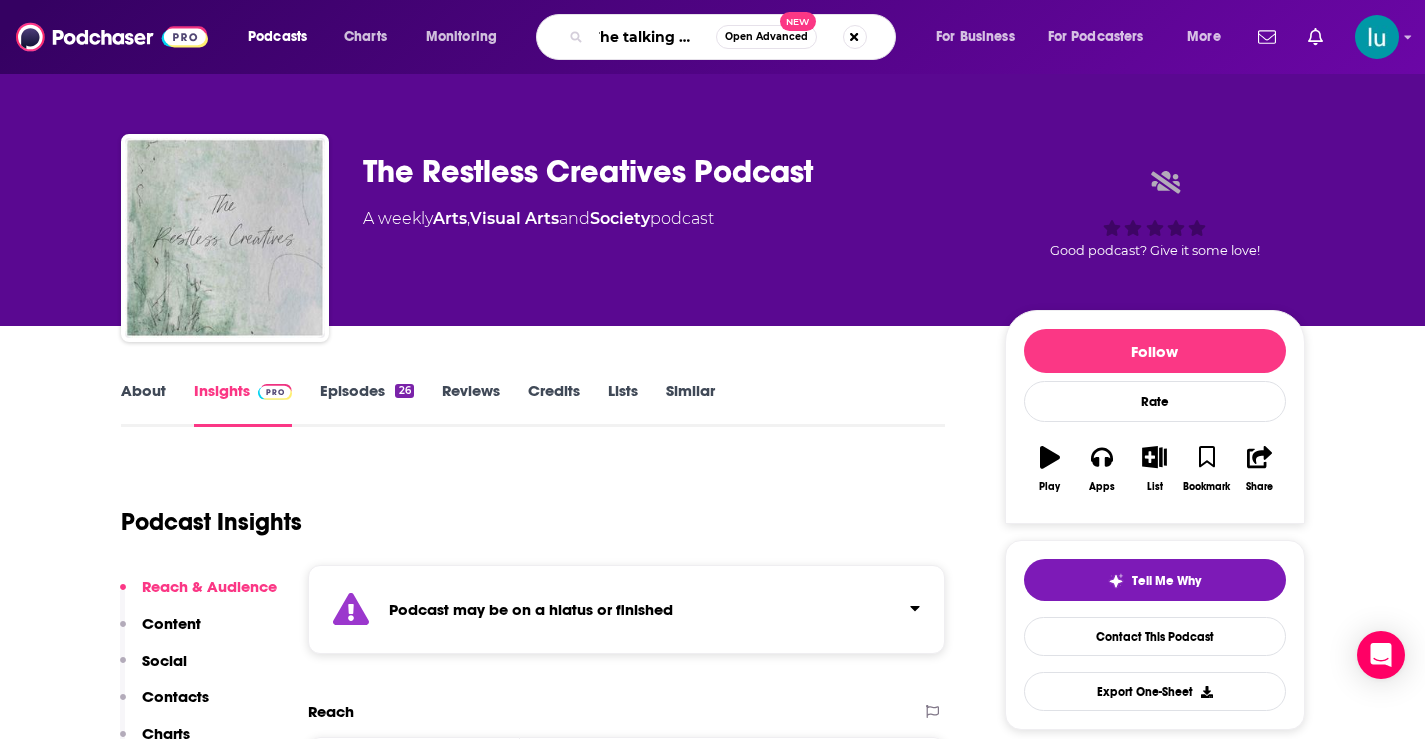 type on "The talking book" 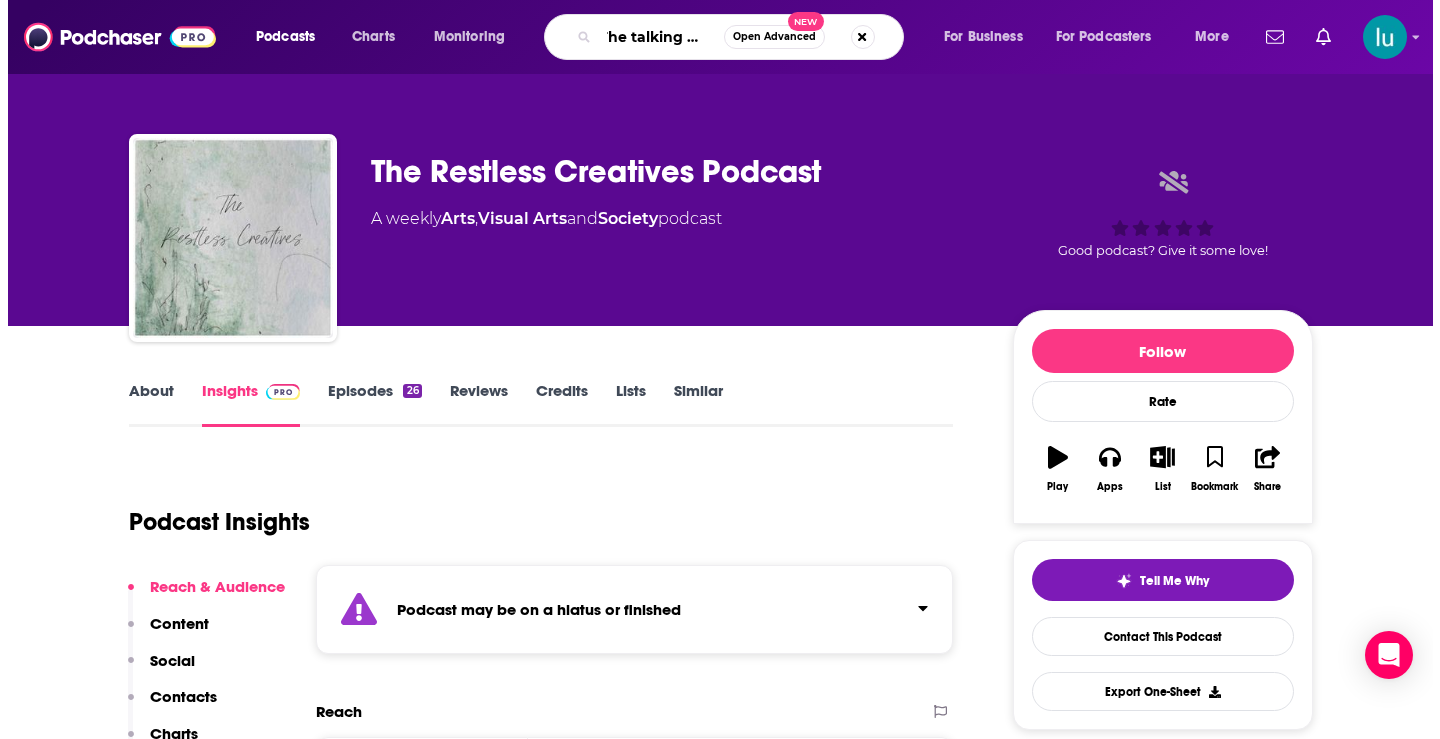 scroll, scrollTop: 0, scrollLeft: 17, axis: horizontal 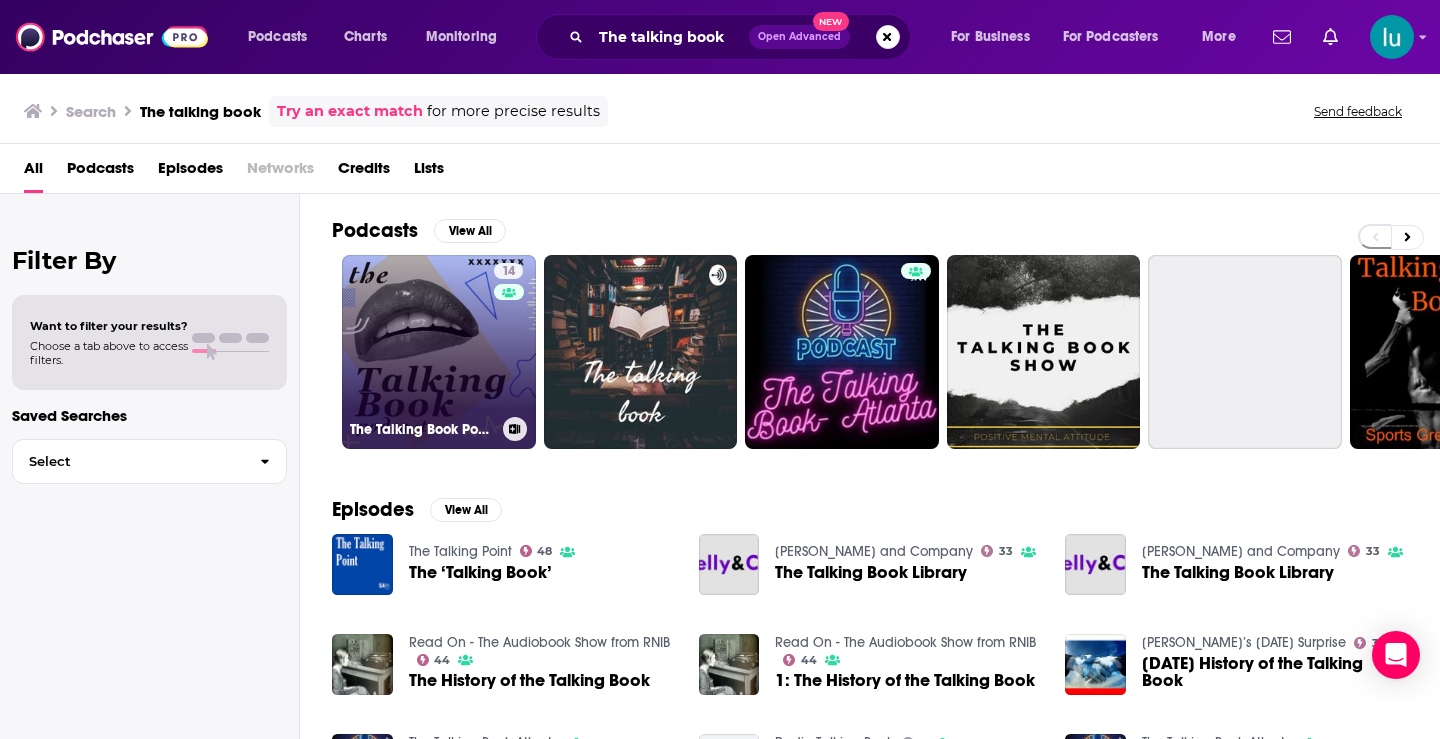 click on "14 The Talking Book Podcast" at bounding box center [439, 352] 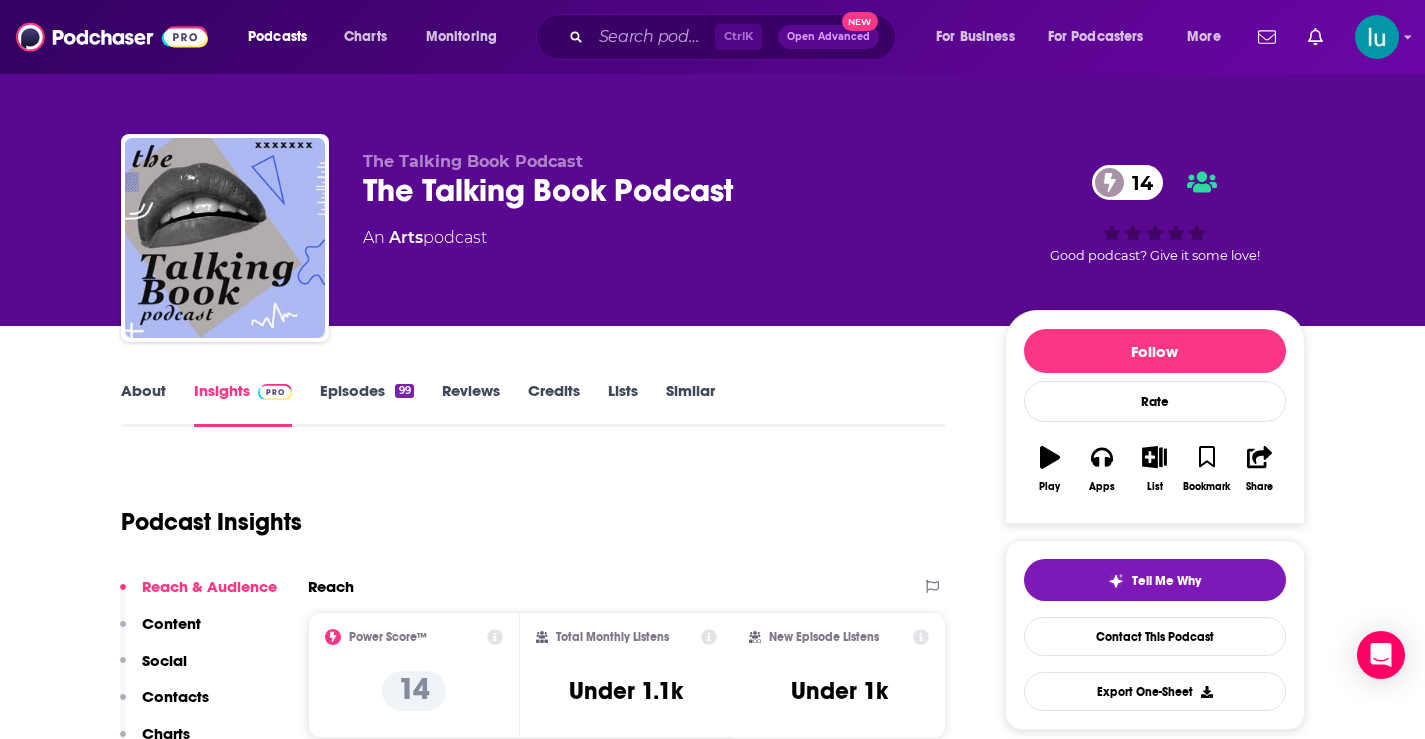 click on "About" at bounding box center [143, 404] 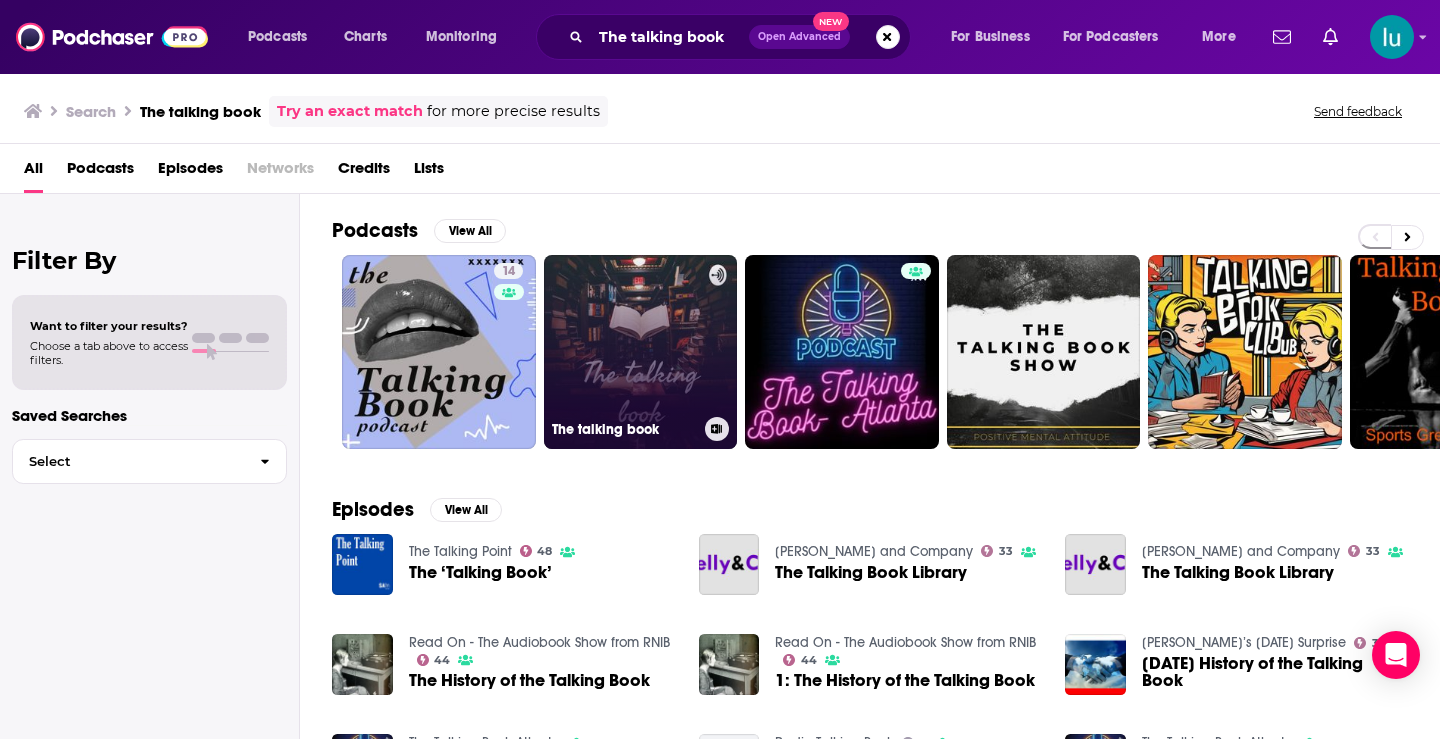 click on "The talking book" at bounding box center [641, 352] 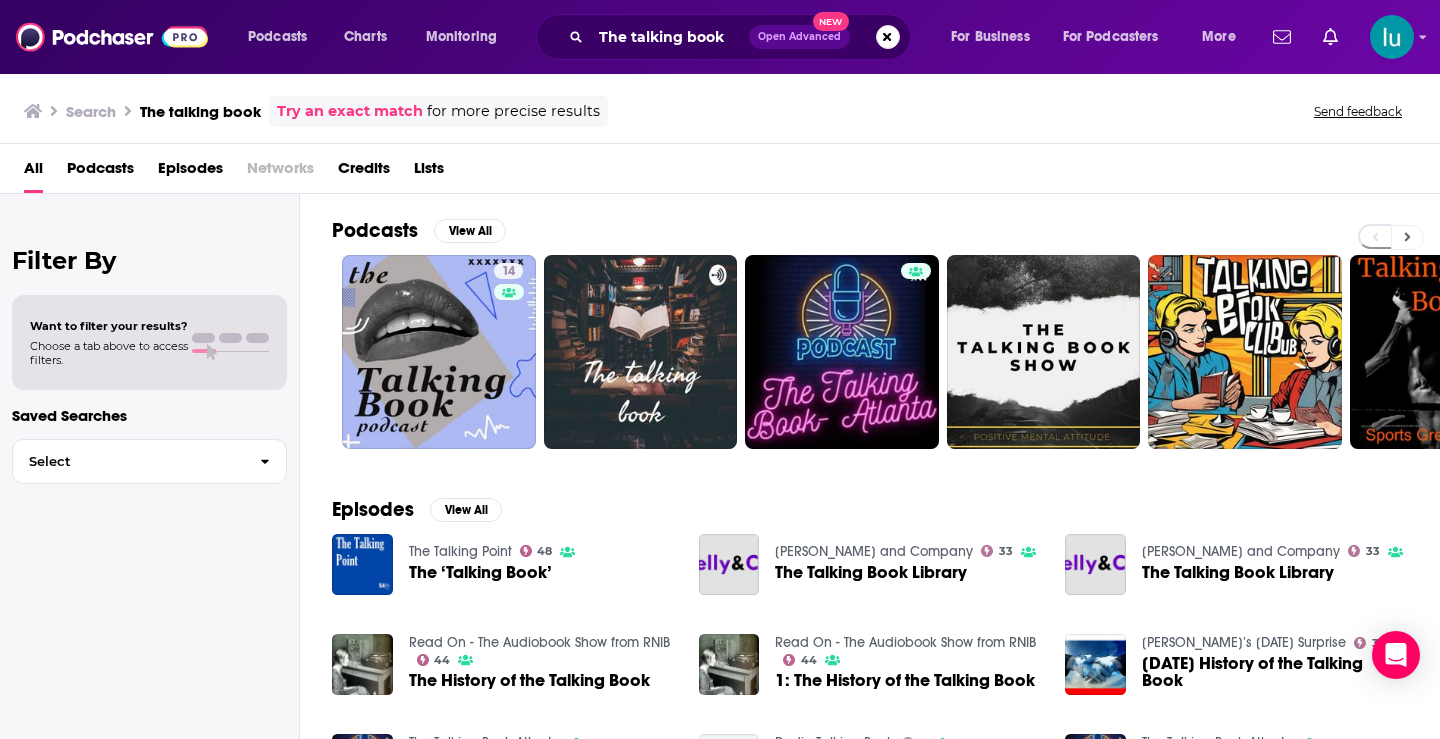 click at bounding box center [1407, 237] 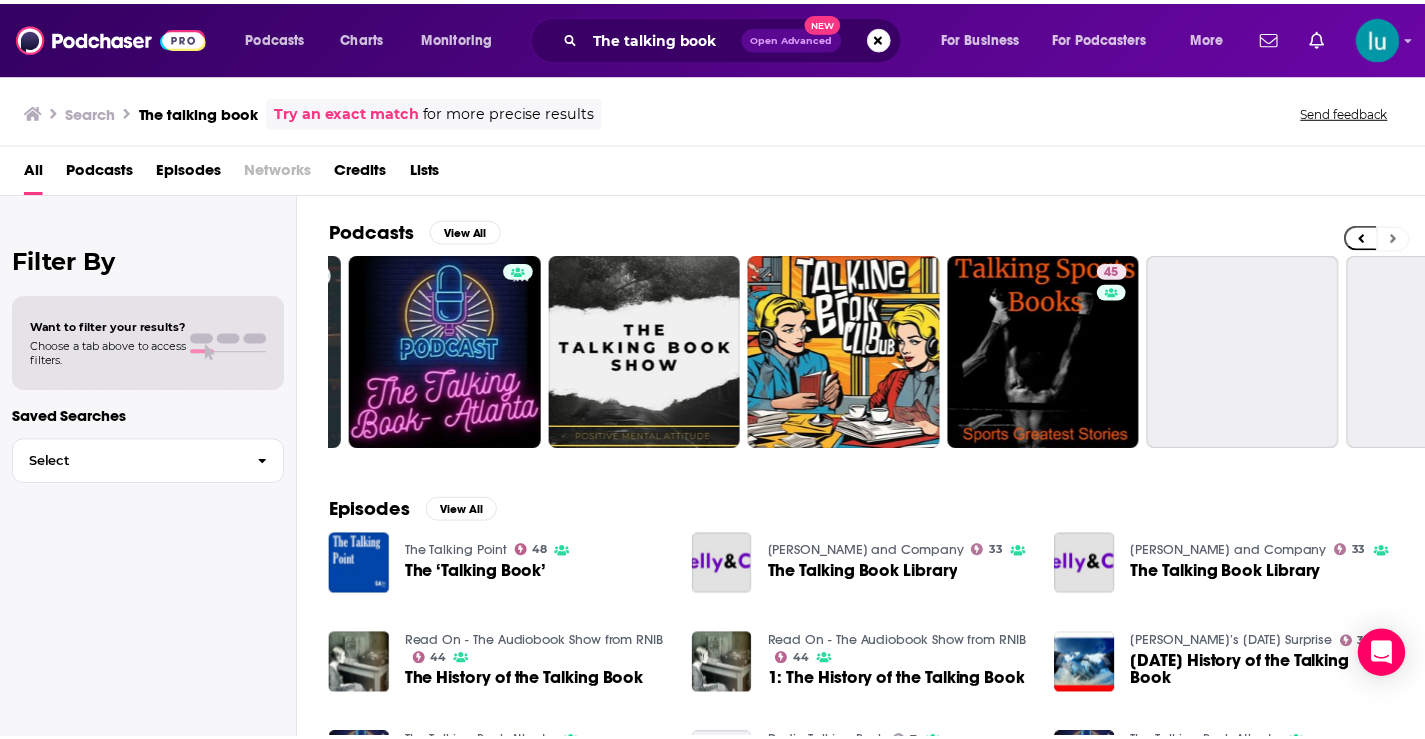 scroll, scrollTop: 0, scrollLeft: 729, axis: horizontal 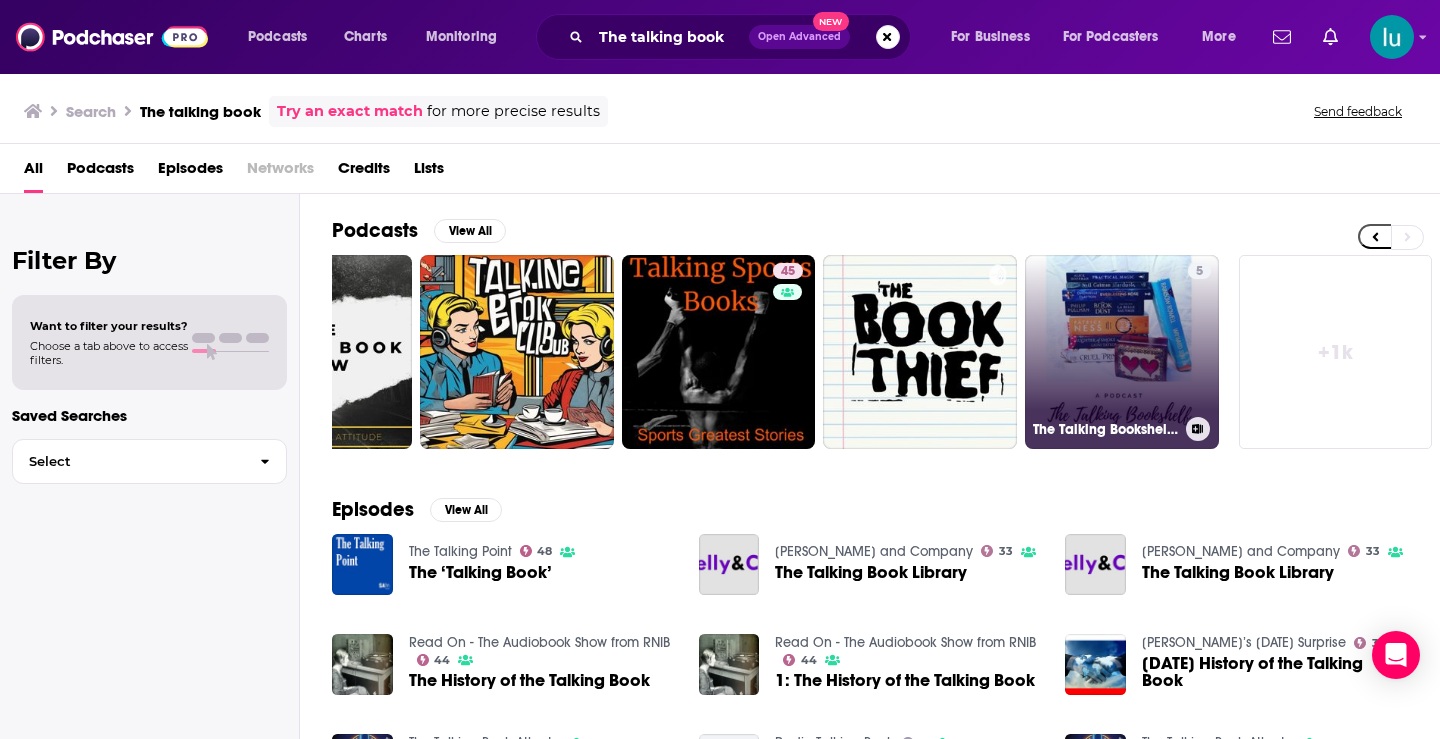 click on "5 The Talking Bookshelf Podcast" at bounding box center (1122, 352) 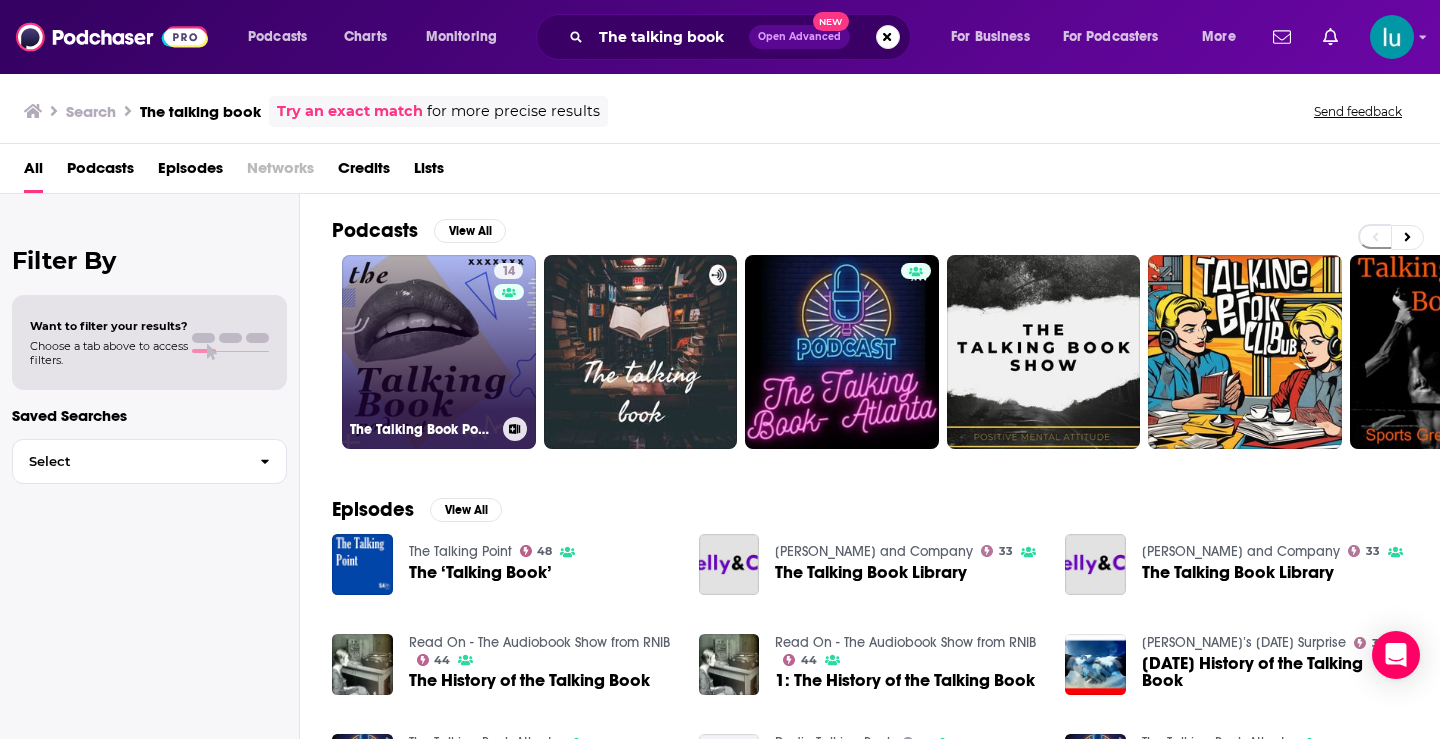 click on "14 The Talking Book Podcast" at bounding box center (439, 352) 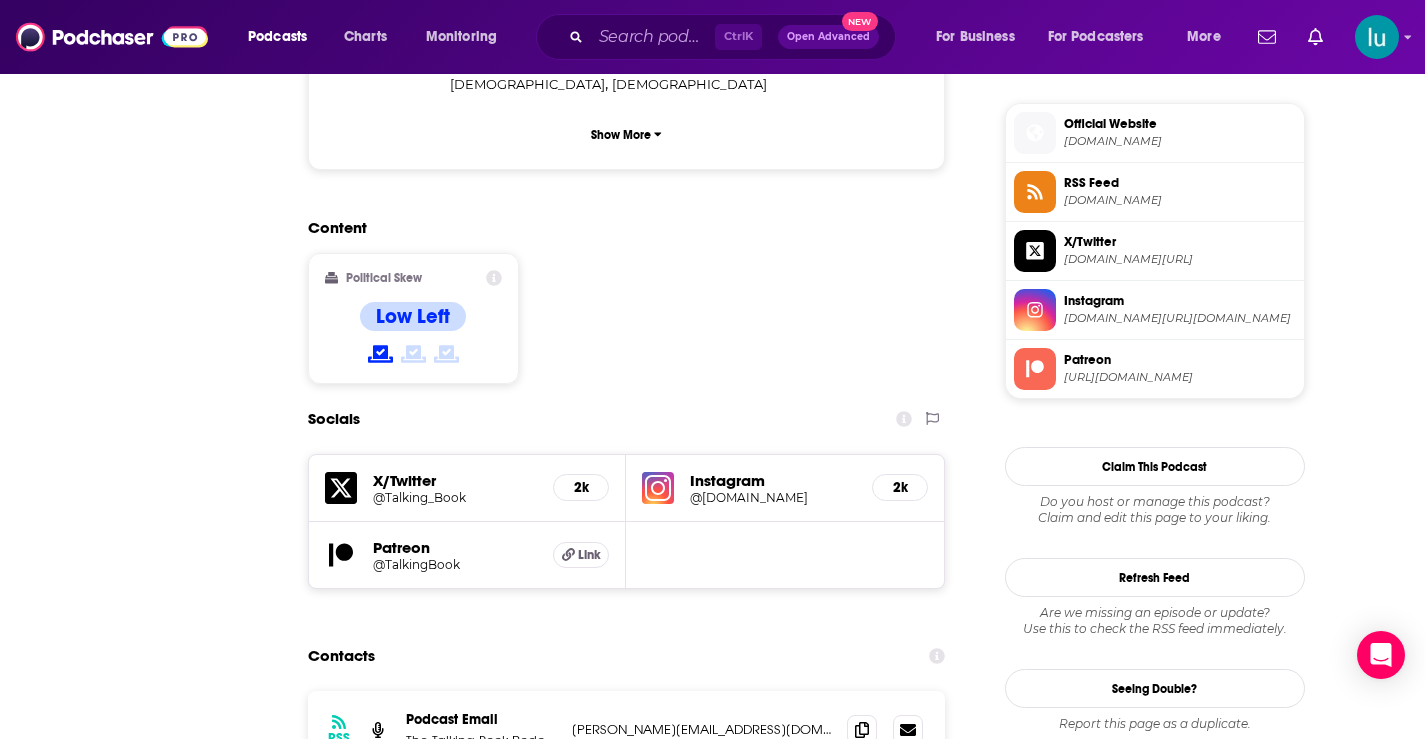 scroll, scrollTop: 0, scrollLeft: 0, axis: both 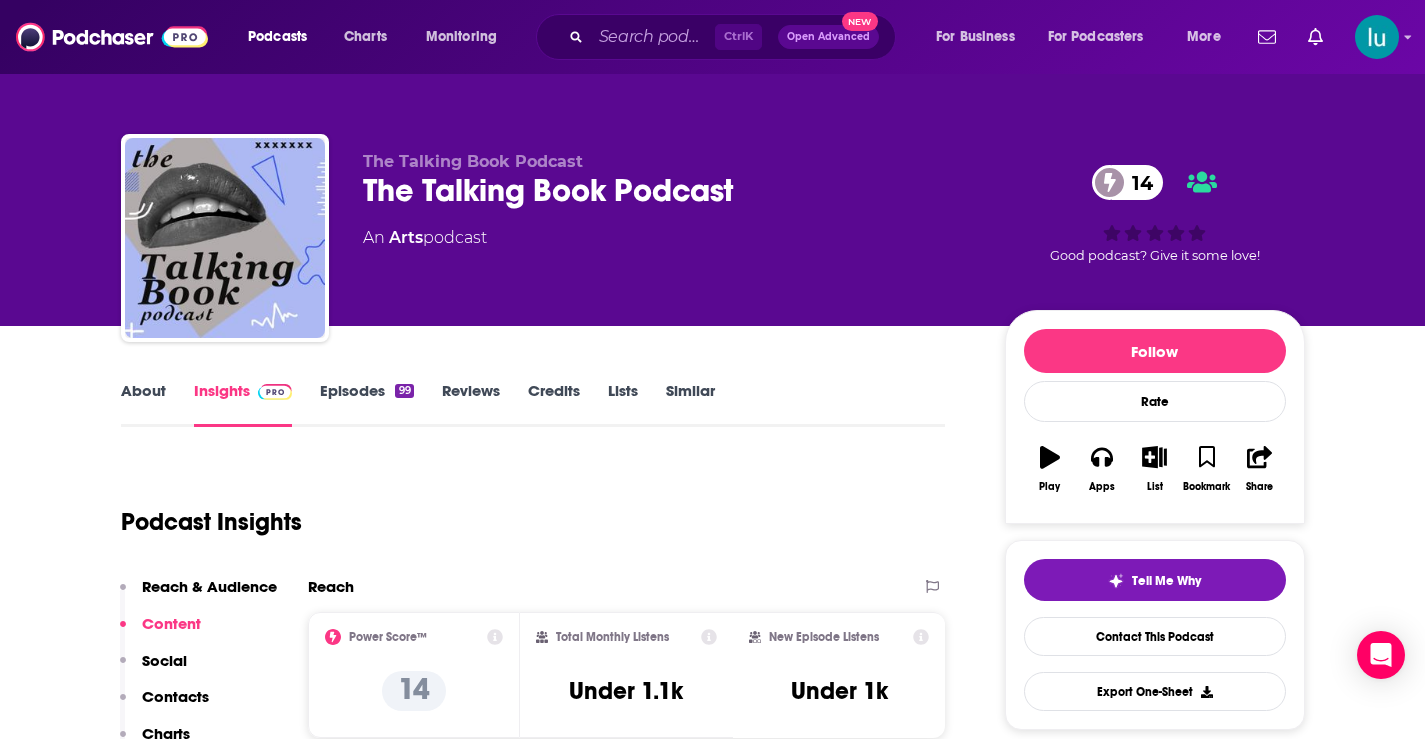 click on "About" at bounding box center [143, 404] 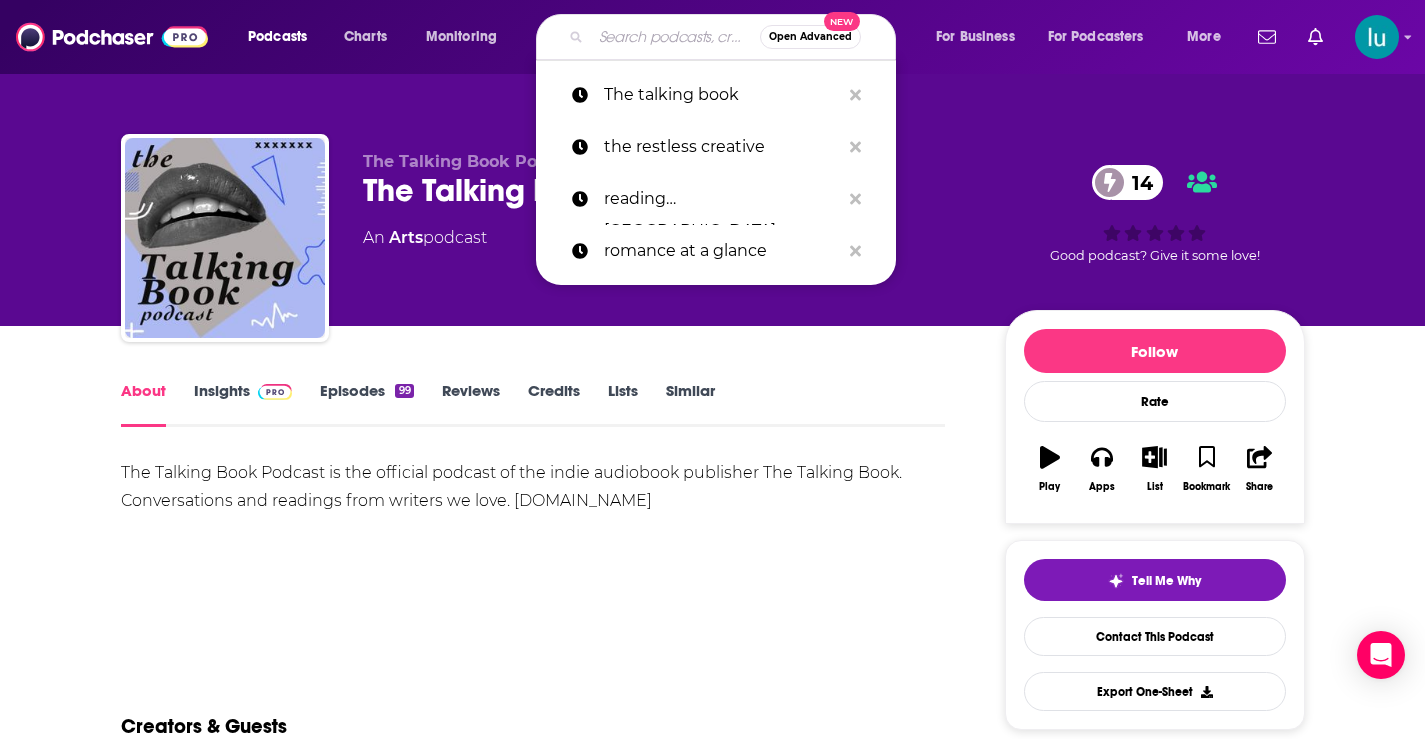 click at bounding box center (675, 37) 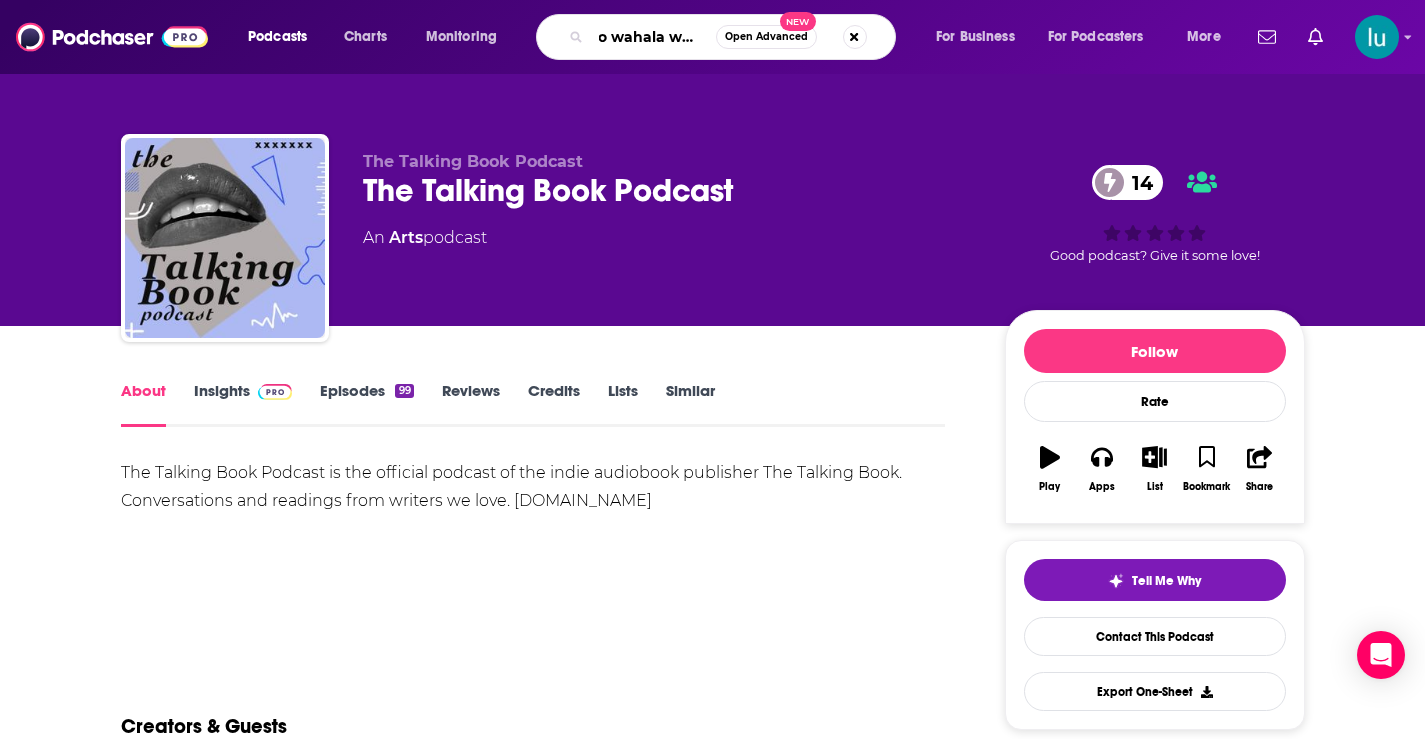 scroll, scrollTop: 0, scrollLeft: 18, axis: horizontal 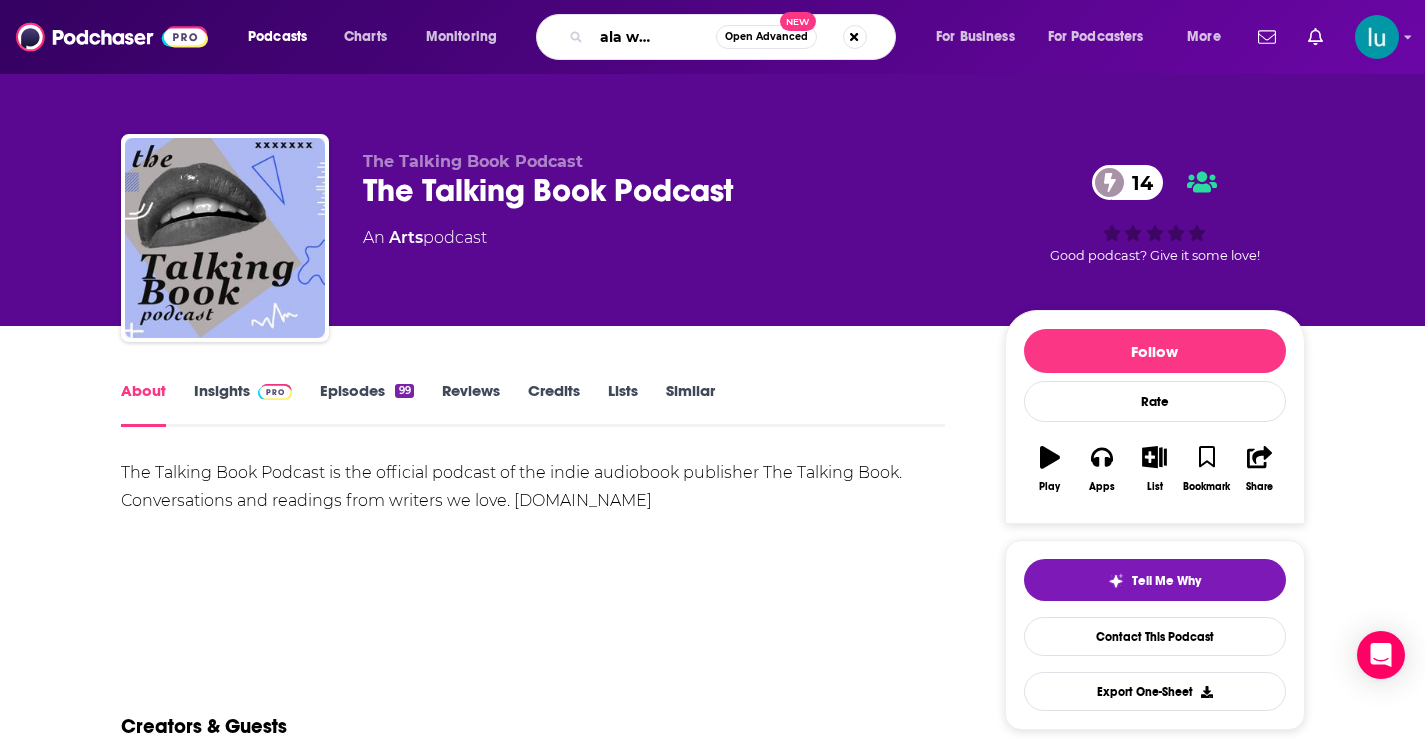 type on "no wahala with [PERSON_NAME]" 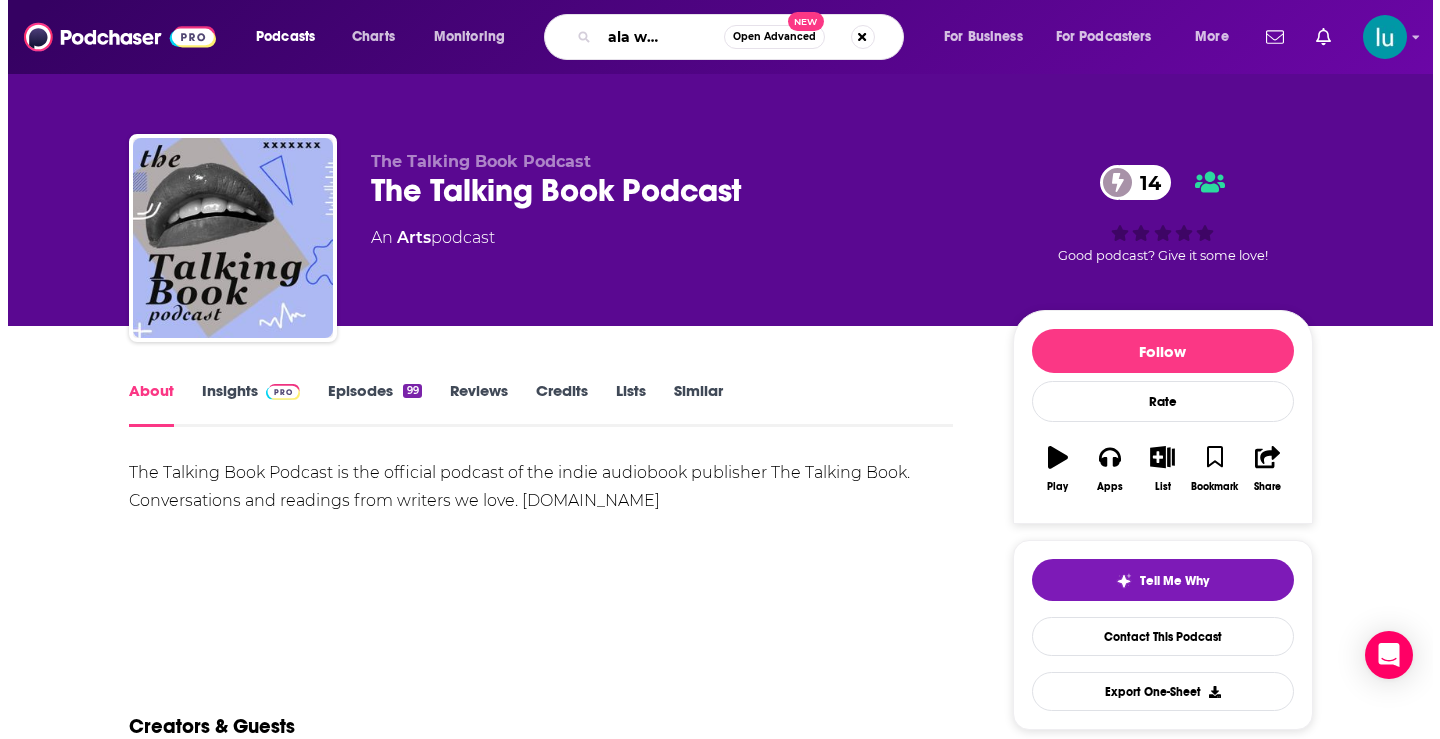 scroll, scrollTop: 0, scrollLeft: 63, axis: horizontal 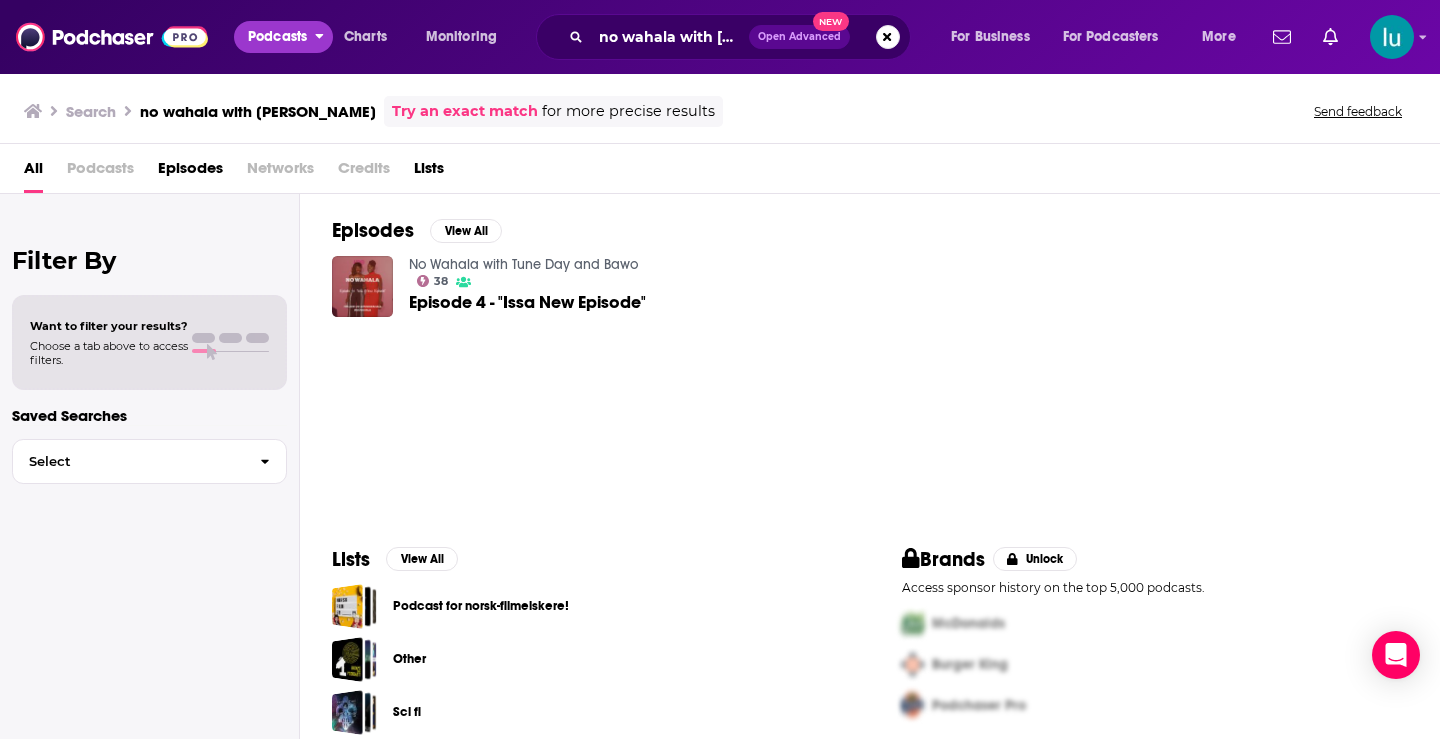 click on "Podcasts" at bounding box center [277, 37] 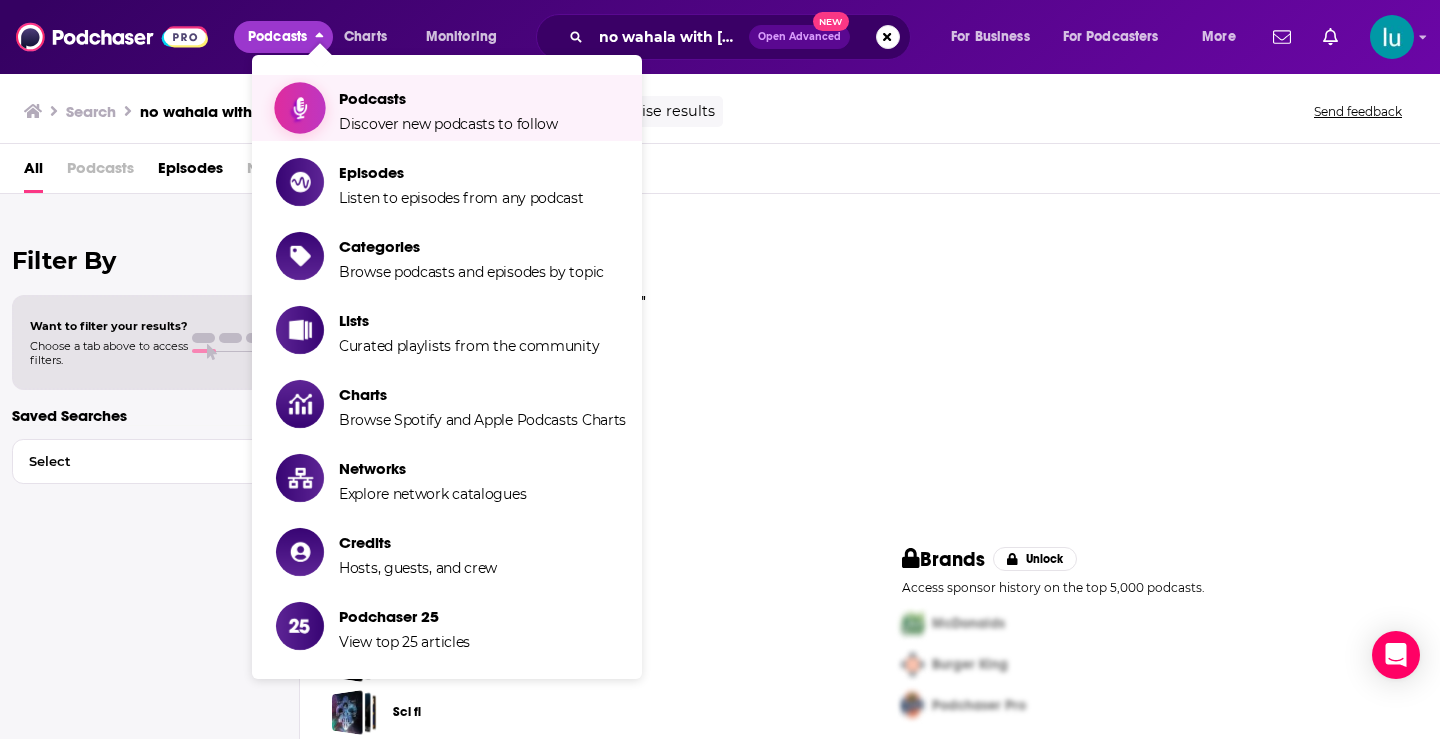click on "Podcasts Discover new podcasts to follow" at bounding box center [448, 108] 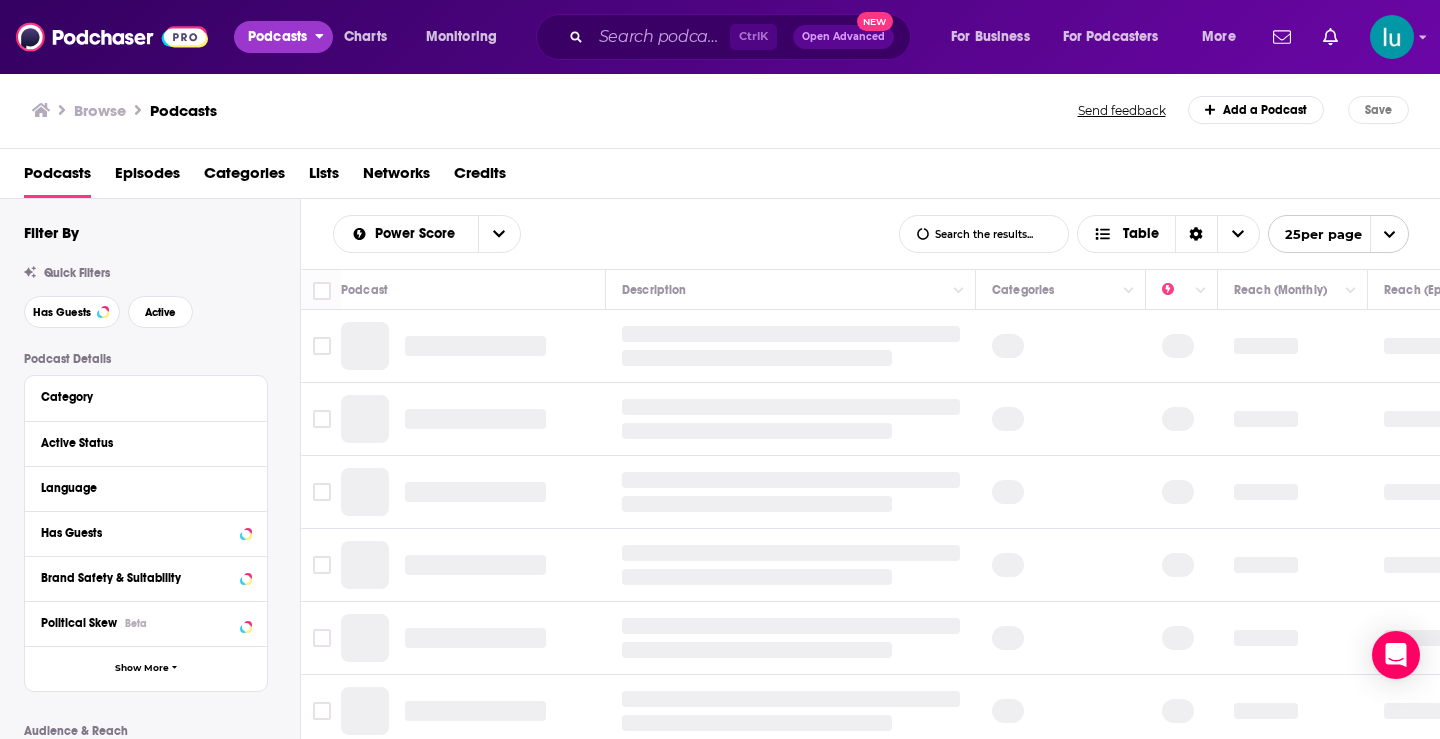 click on "Podcasts" at bounding box center (277, 37) 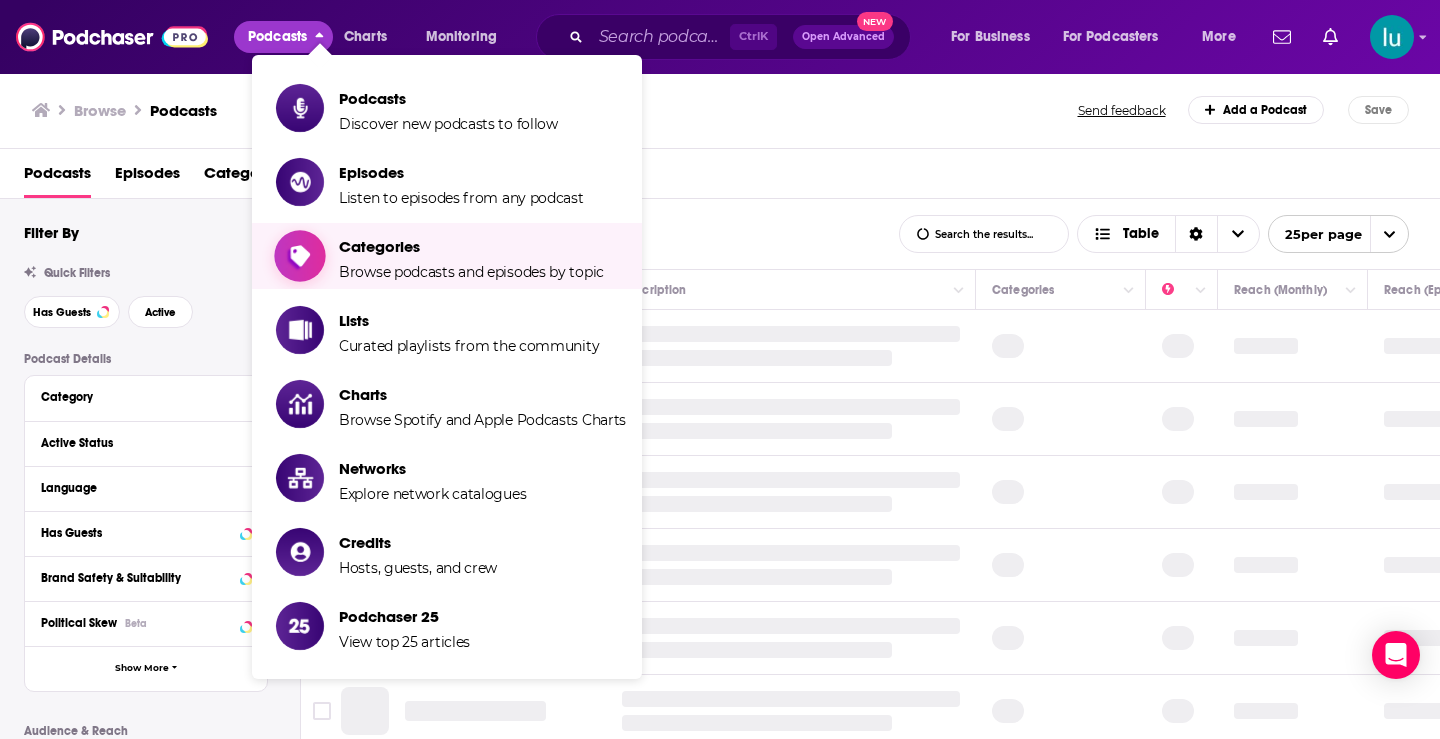 click on "Categories Browse podcasts and episodes by topic" at bounding box center (471, 256) 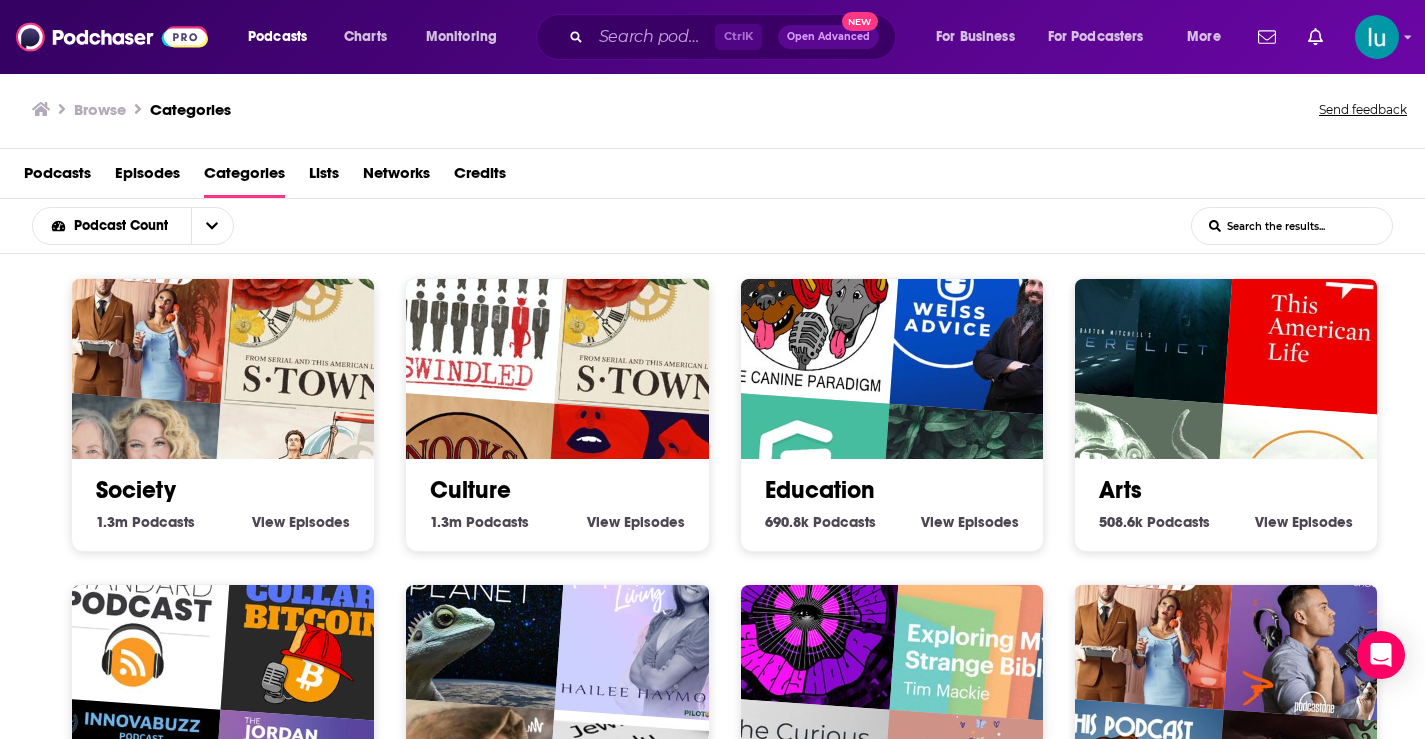 click at bounding box center [471, 307] 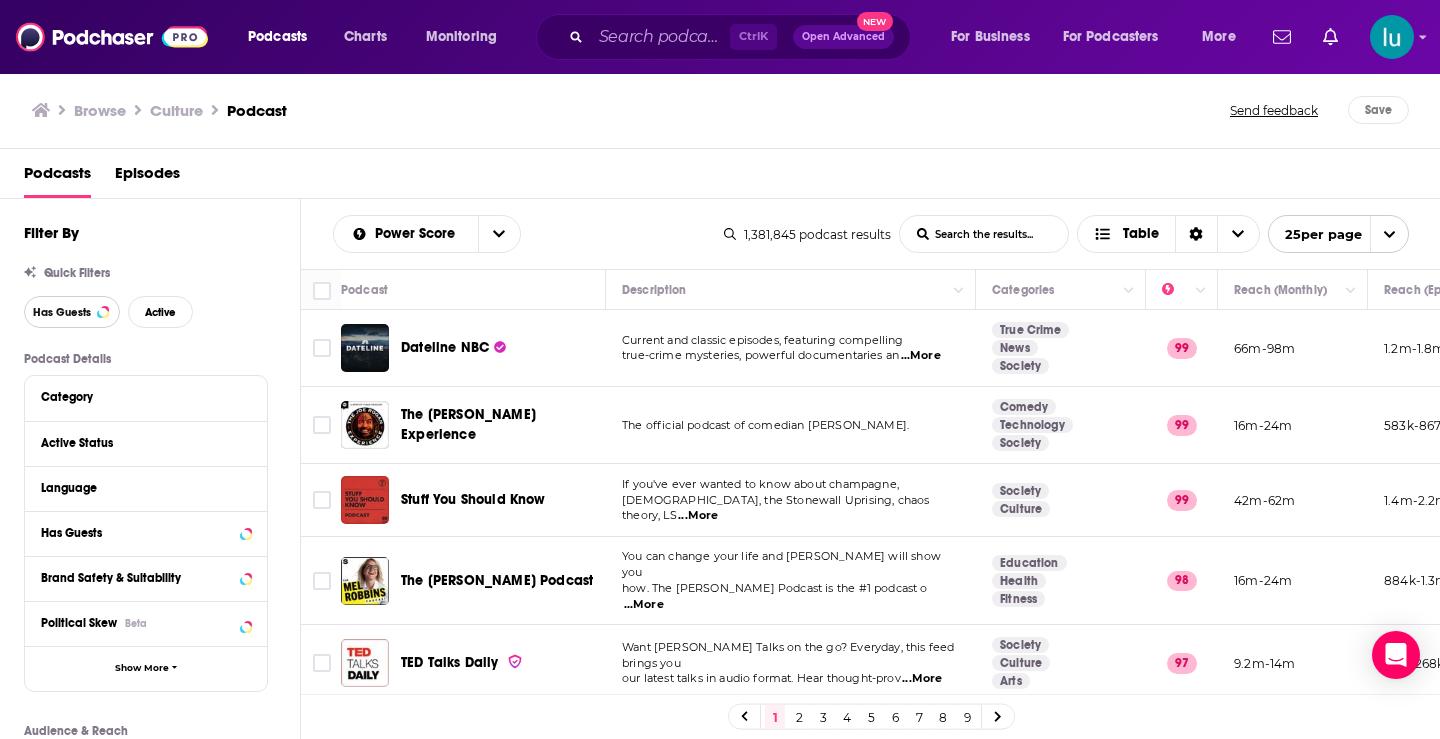 click on "Has Guests" at bounding box center [62, 312] 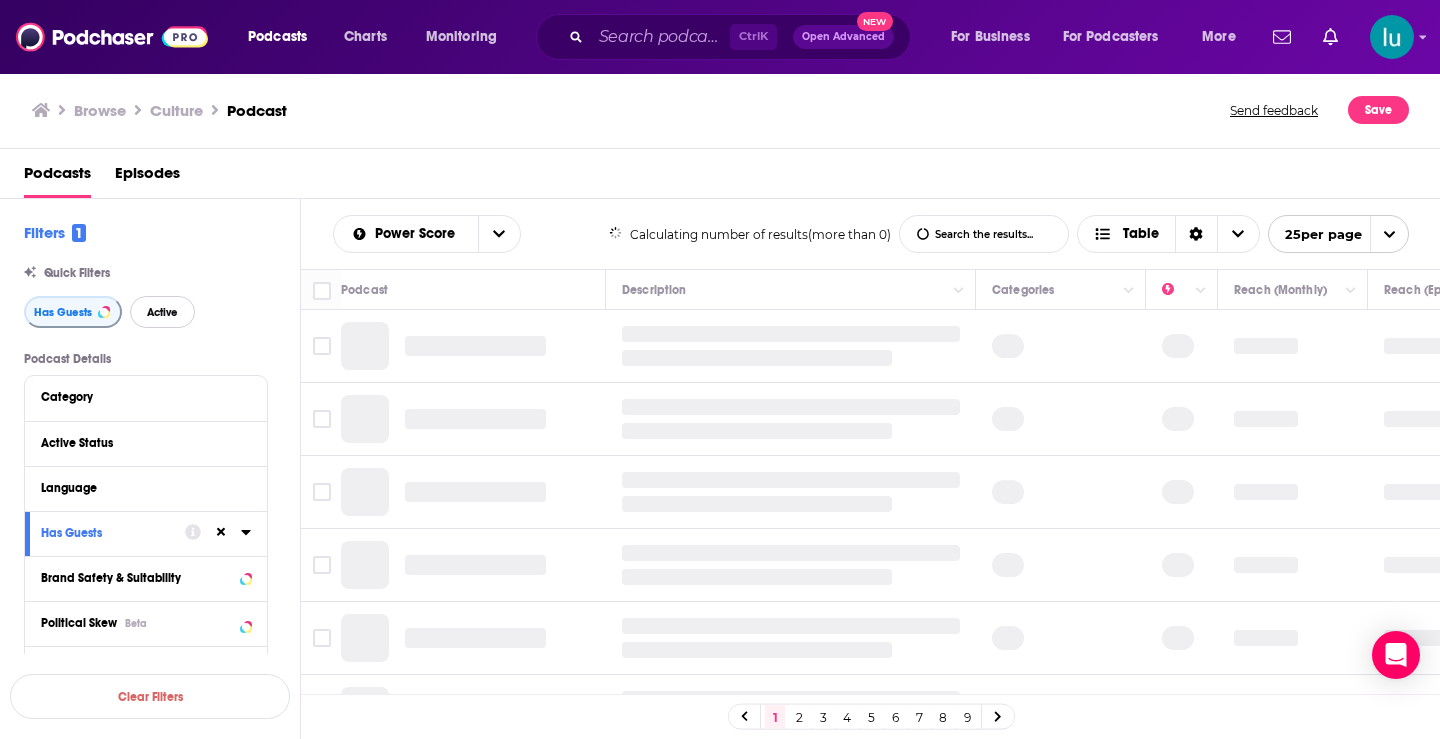 click on "Active" at bounding box center [162, 312] 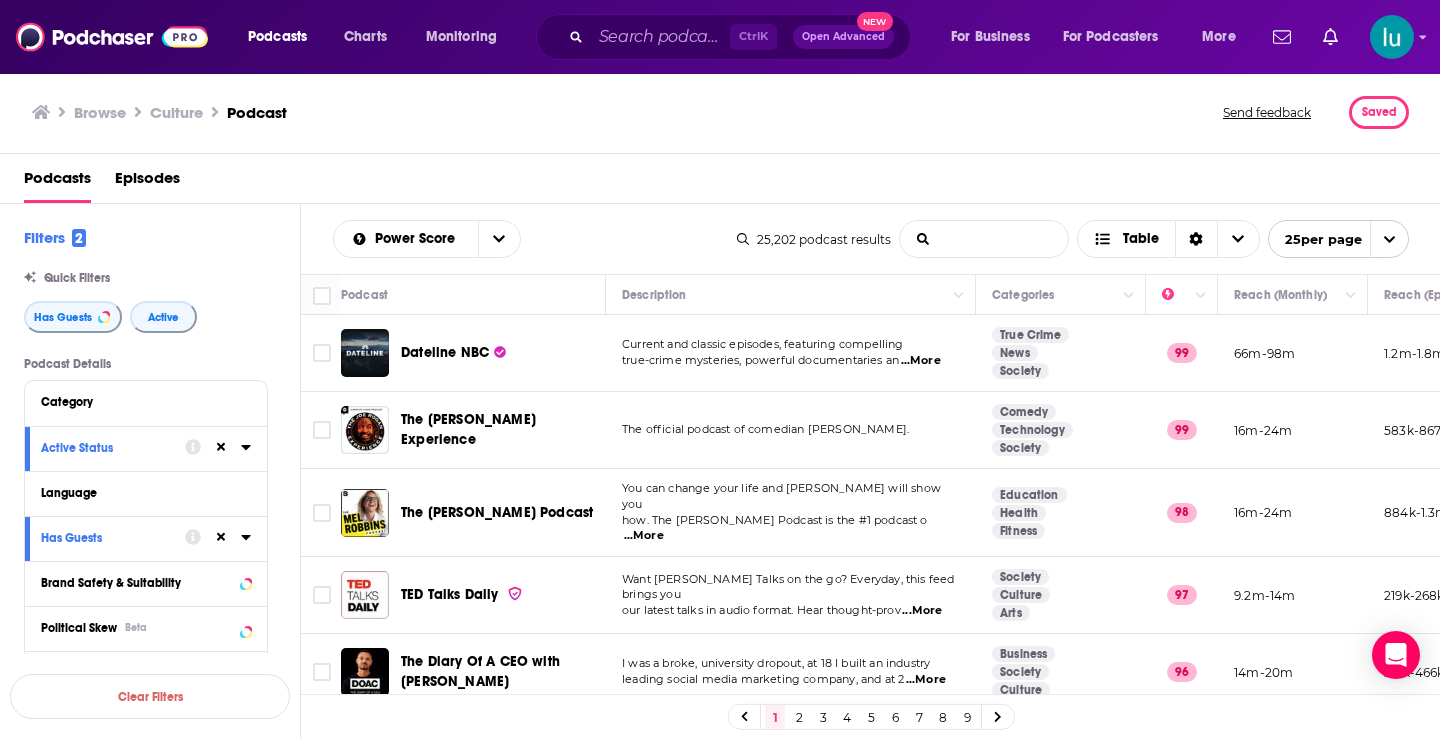 click on "List Search Input" at bounding box center [984, 239] 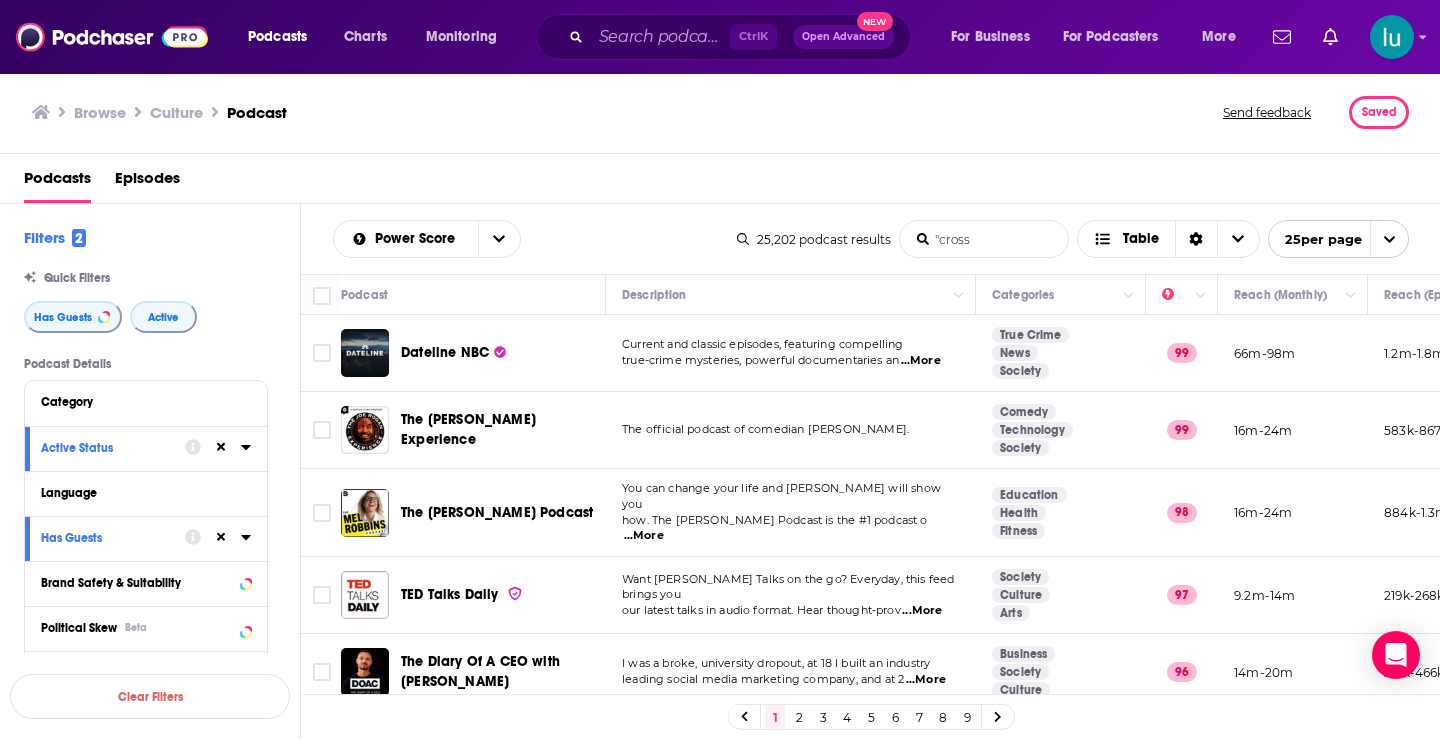 click on ""cross" at bounding box center (984, 239) 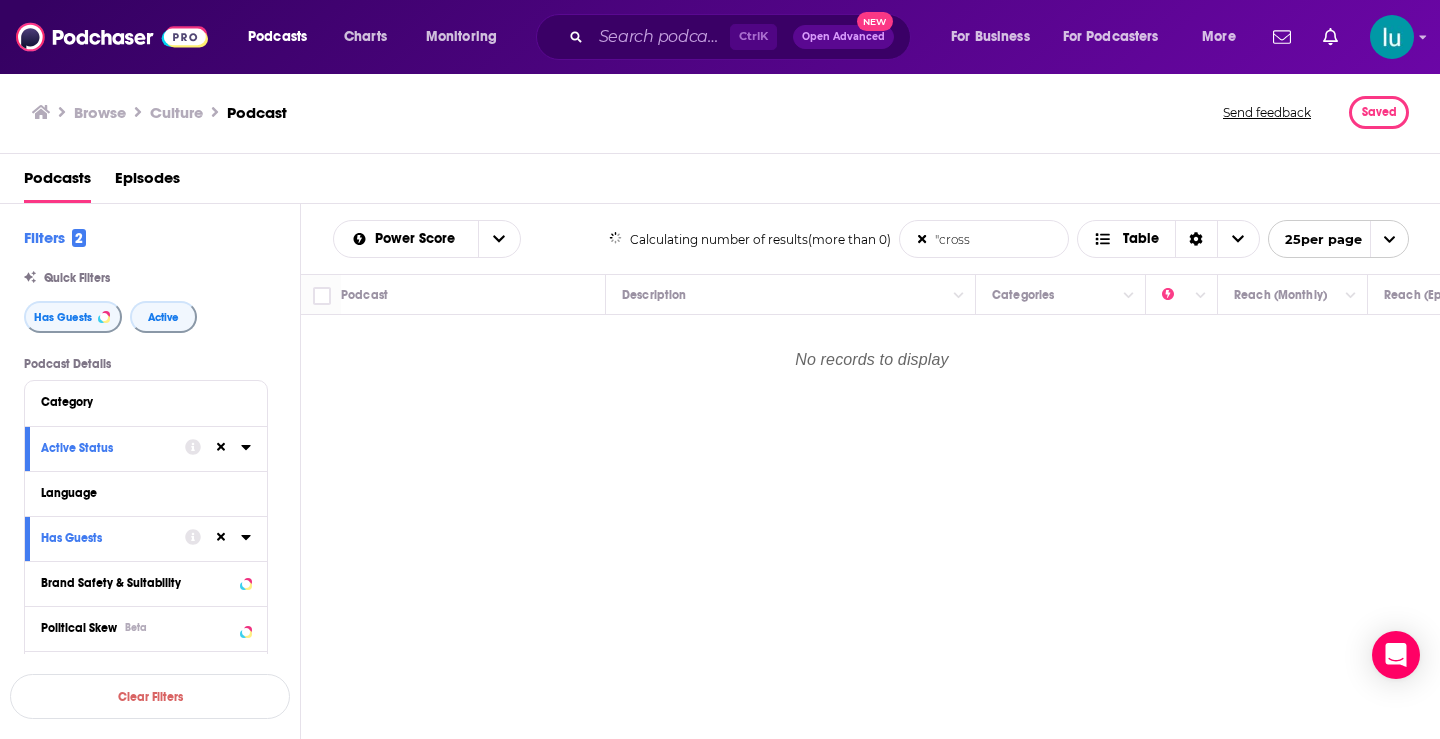 click on ""cross" at bounding box center (984, 239) 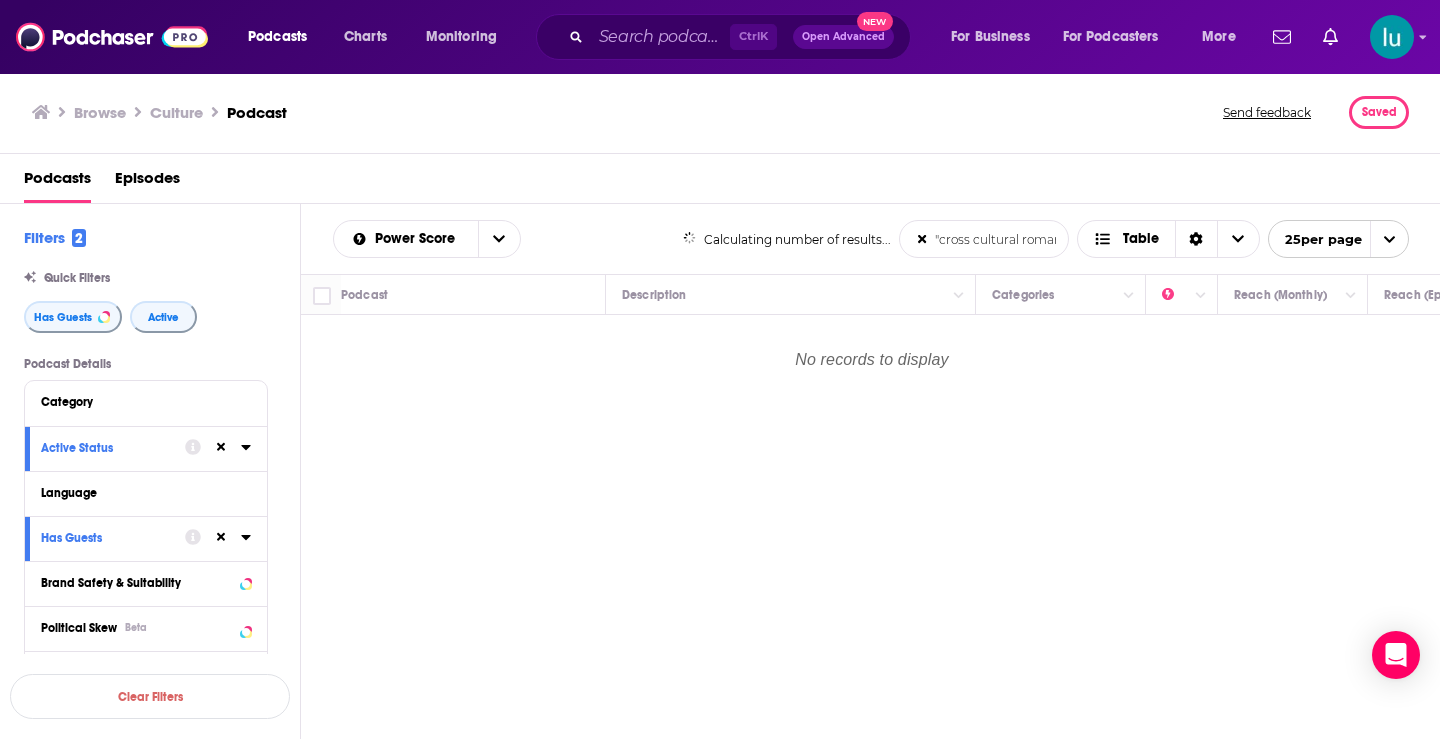 scroll, scrollTop: 0, scrollLeft: 22, axis: horizontal 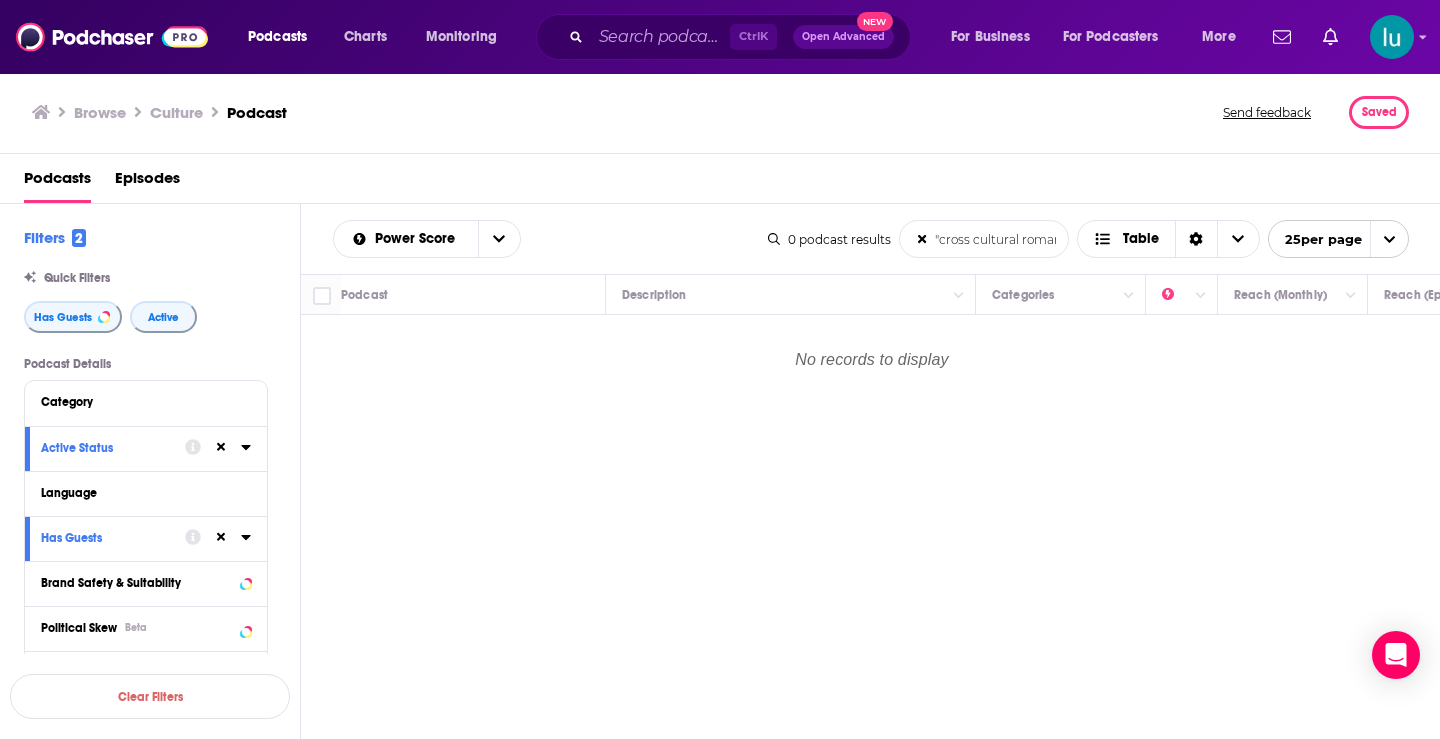 drag, startPoint x: 997, startPoint y: 235, endPoint x: 856, endPoint y: 227, distance: 141.22676 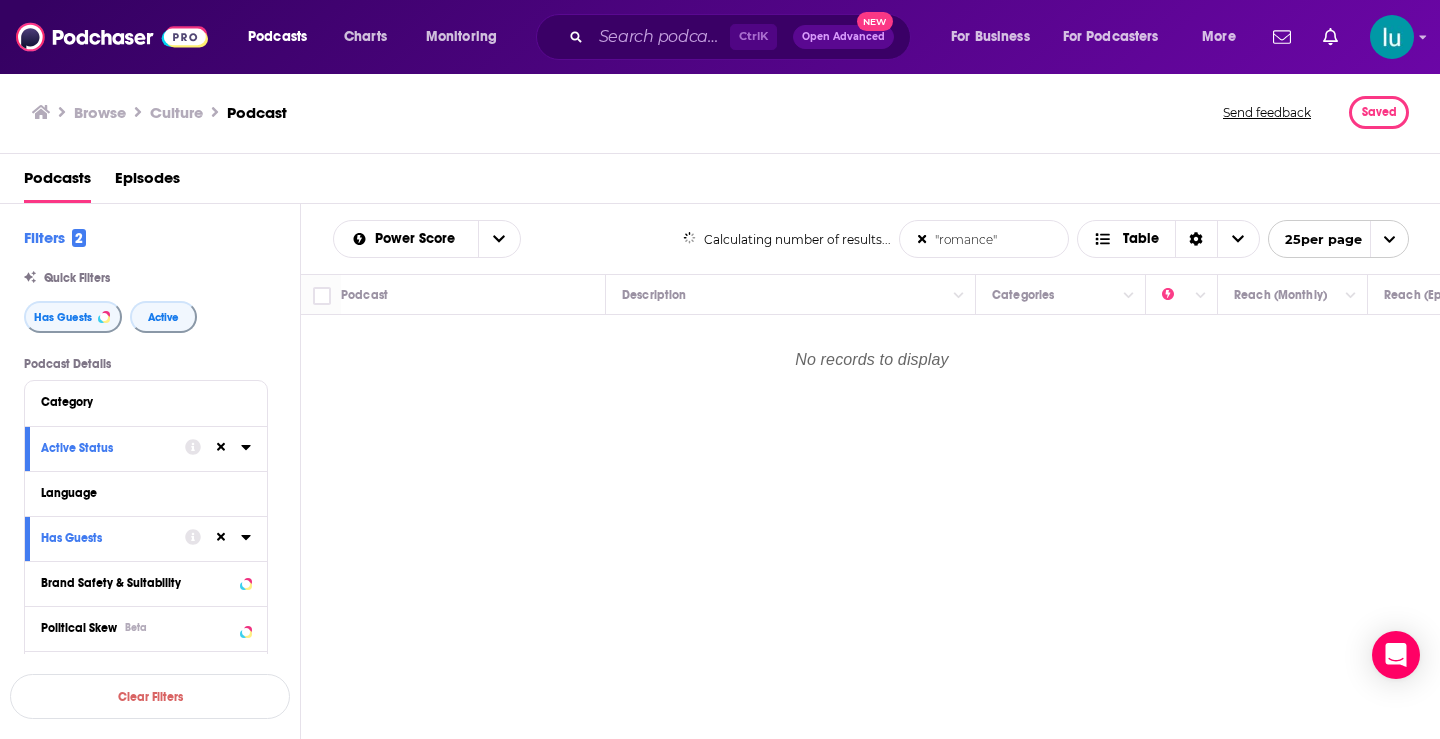 click on ""romance"" at bounding box center (984, 239) 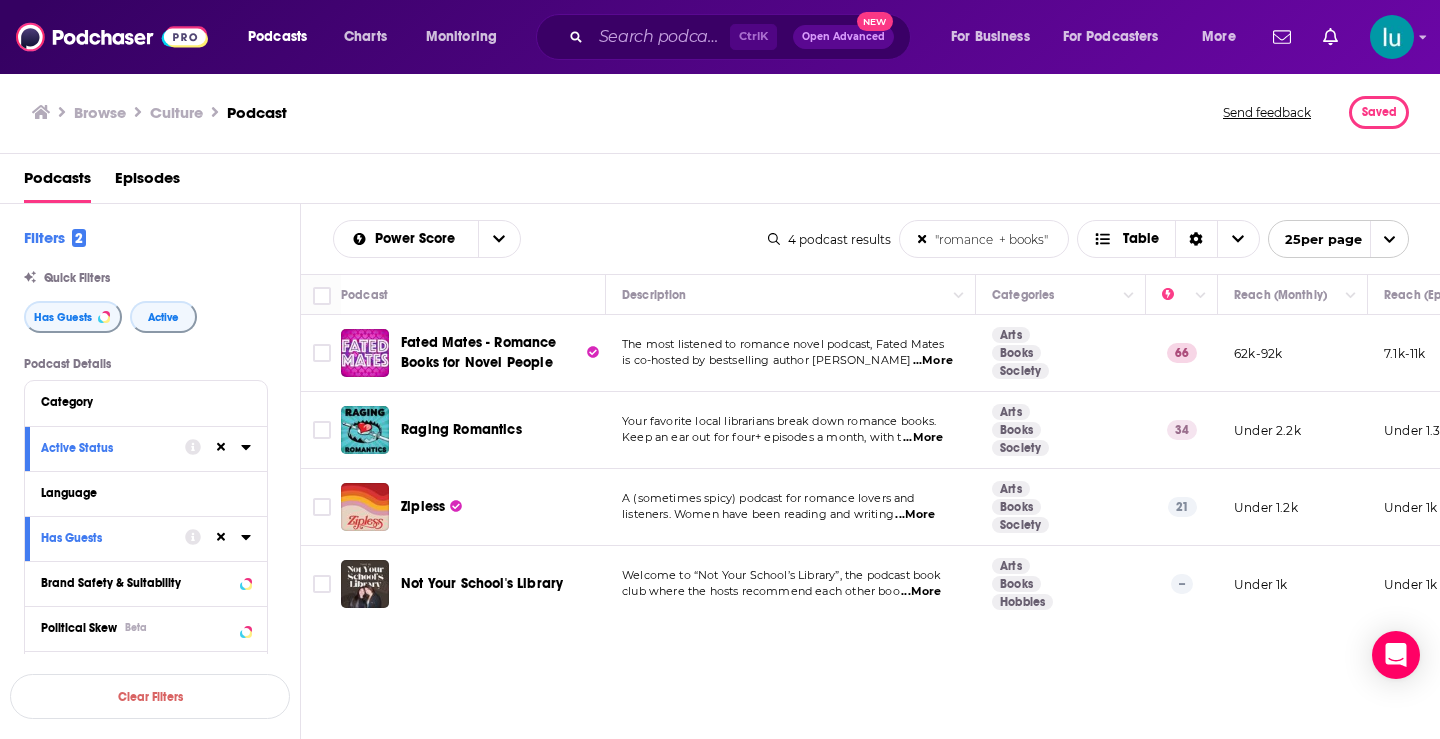 type on ""romance  + books"" 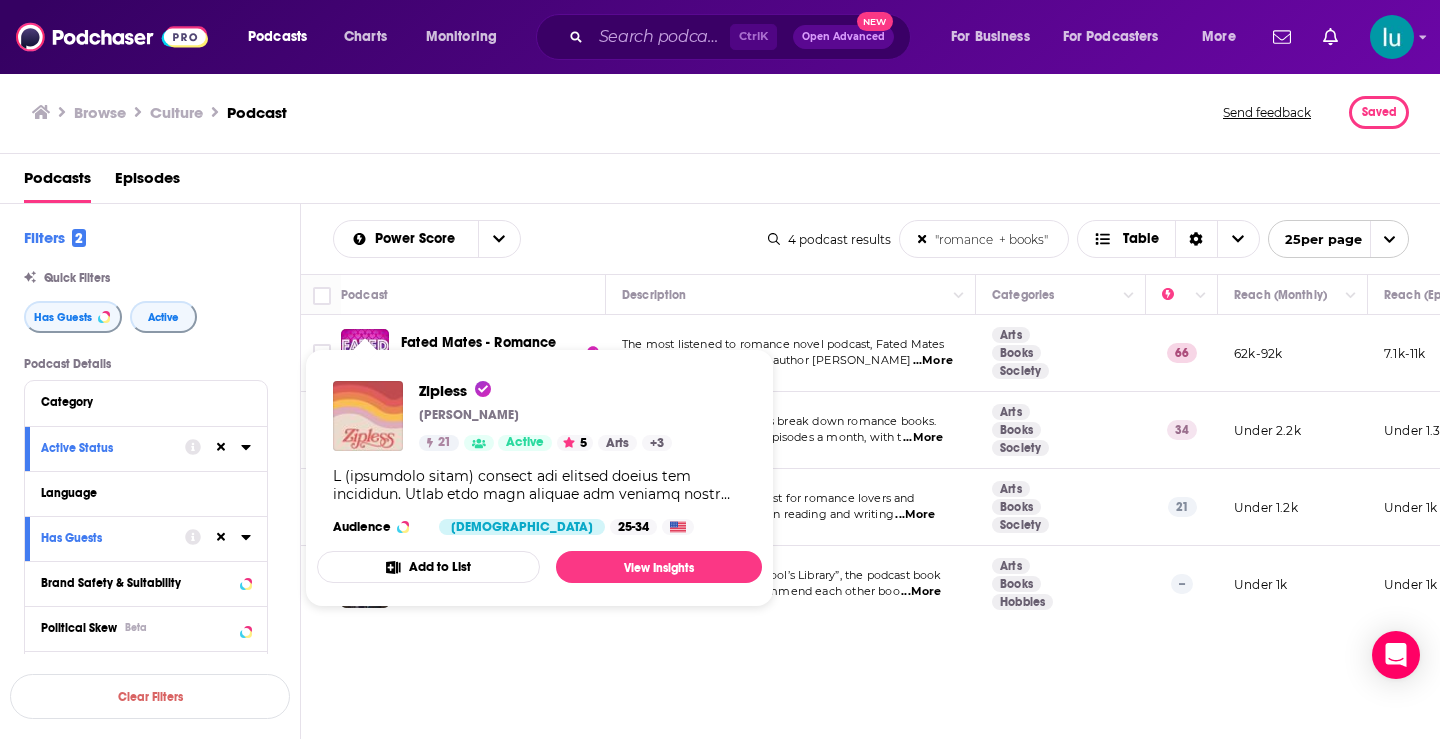 drag, startPoint x: 372, startPoint y: 504, endPoint x: 344, endPoint y: 421, distance: 87.595665 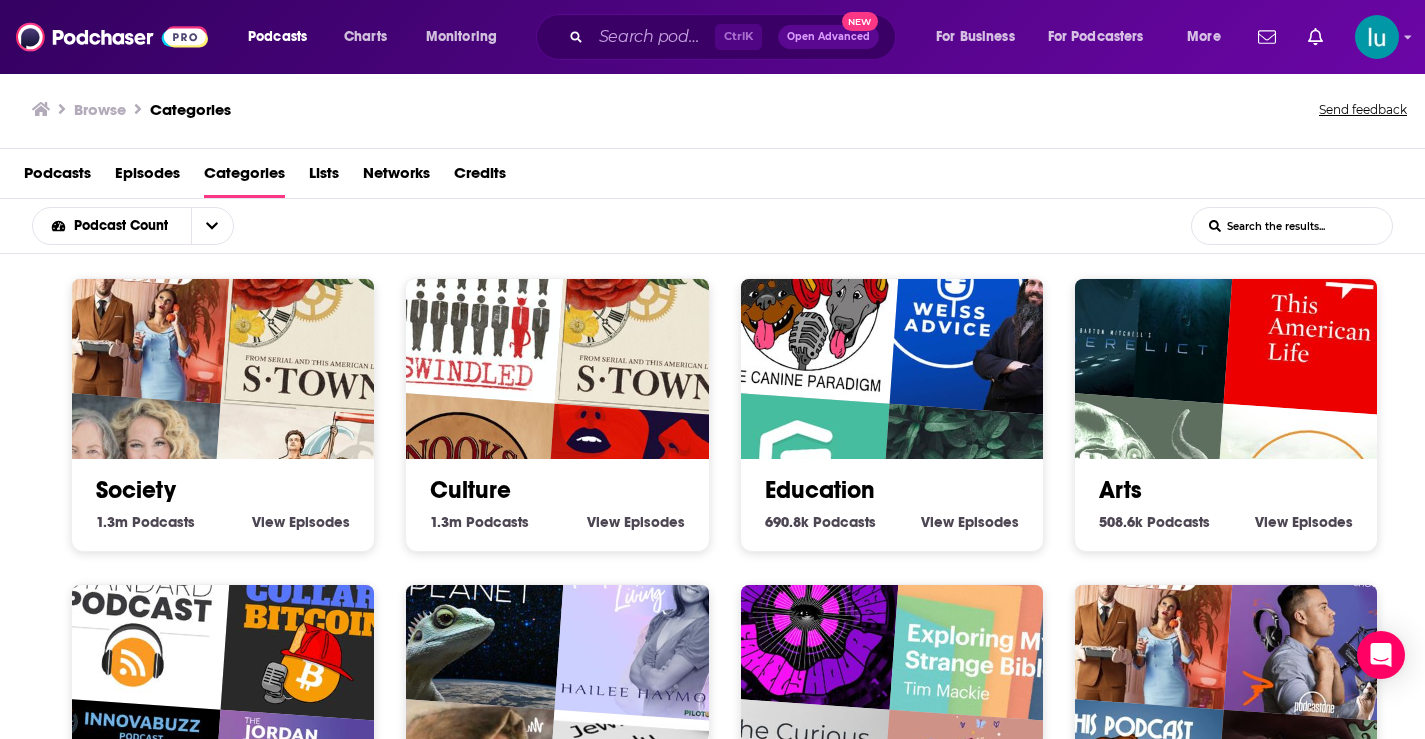 click at bounding box center [137, 307] 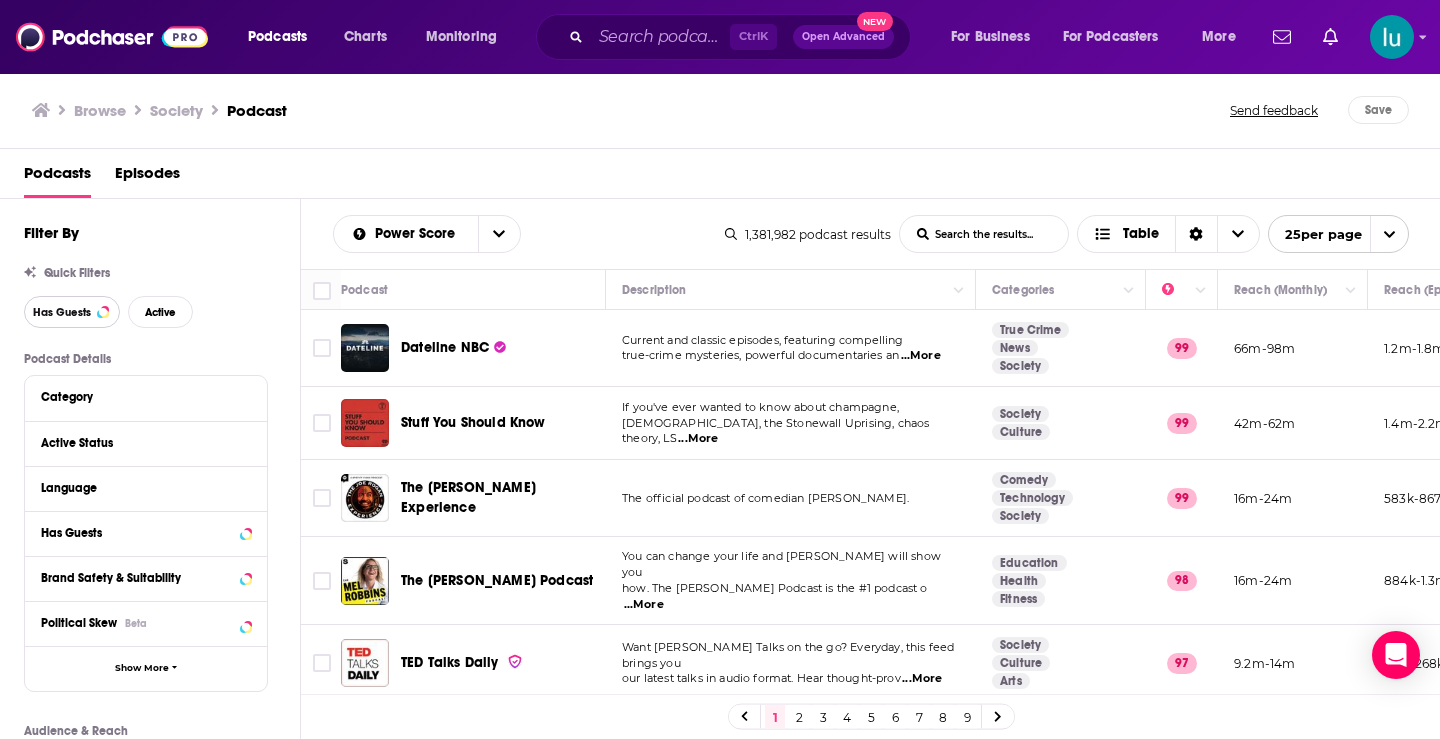 click on "Has Guests" at bounding box center [72, 312] 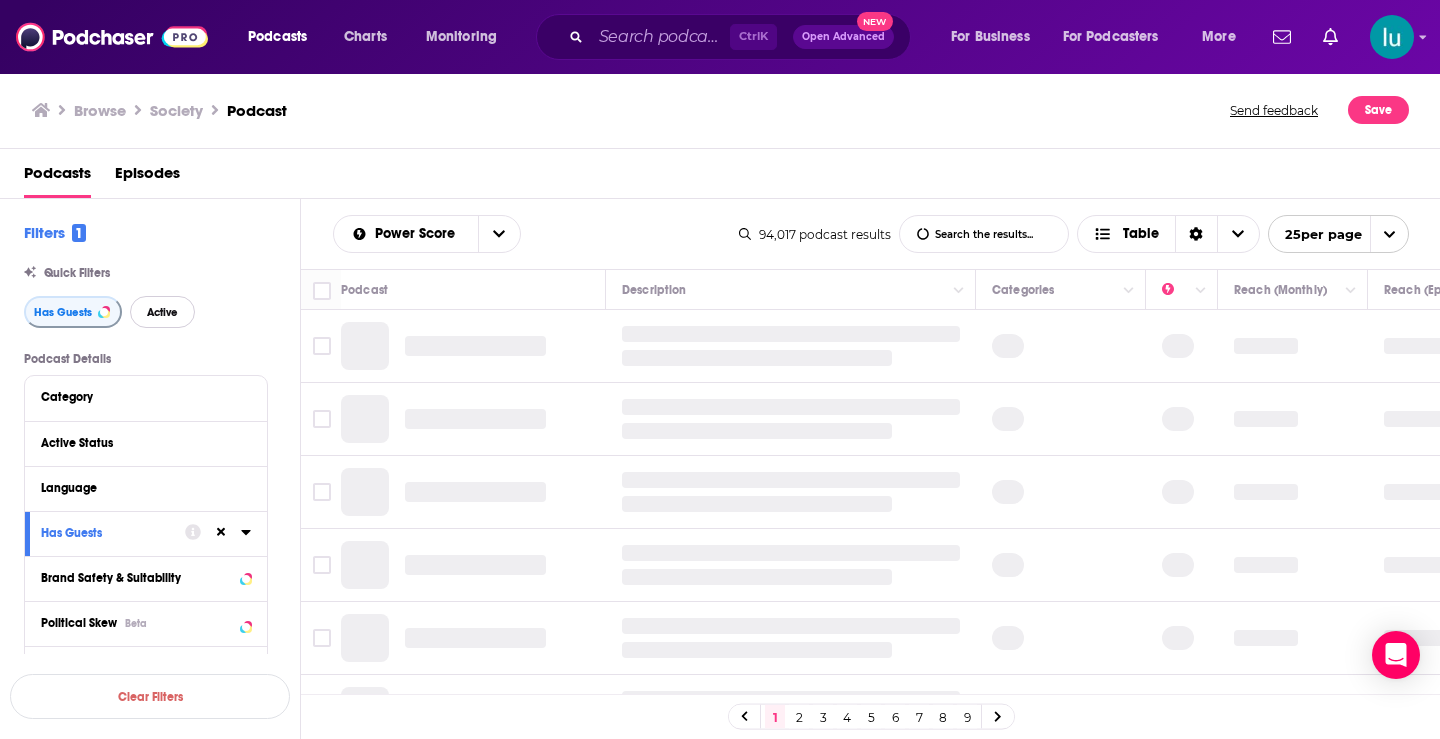 click on "Active" at bounding box center [162, 312] 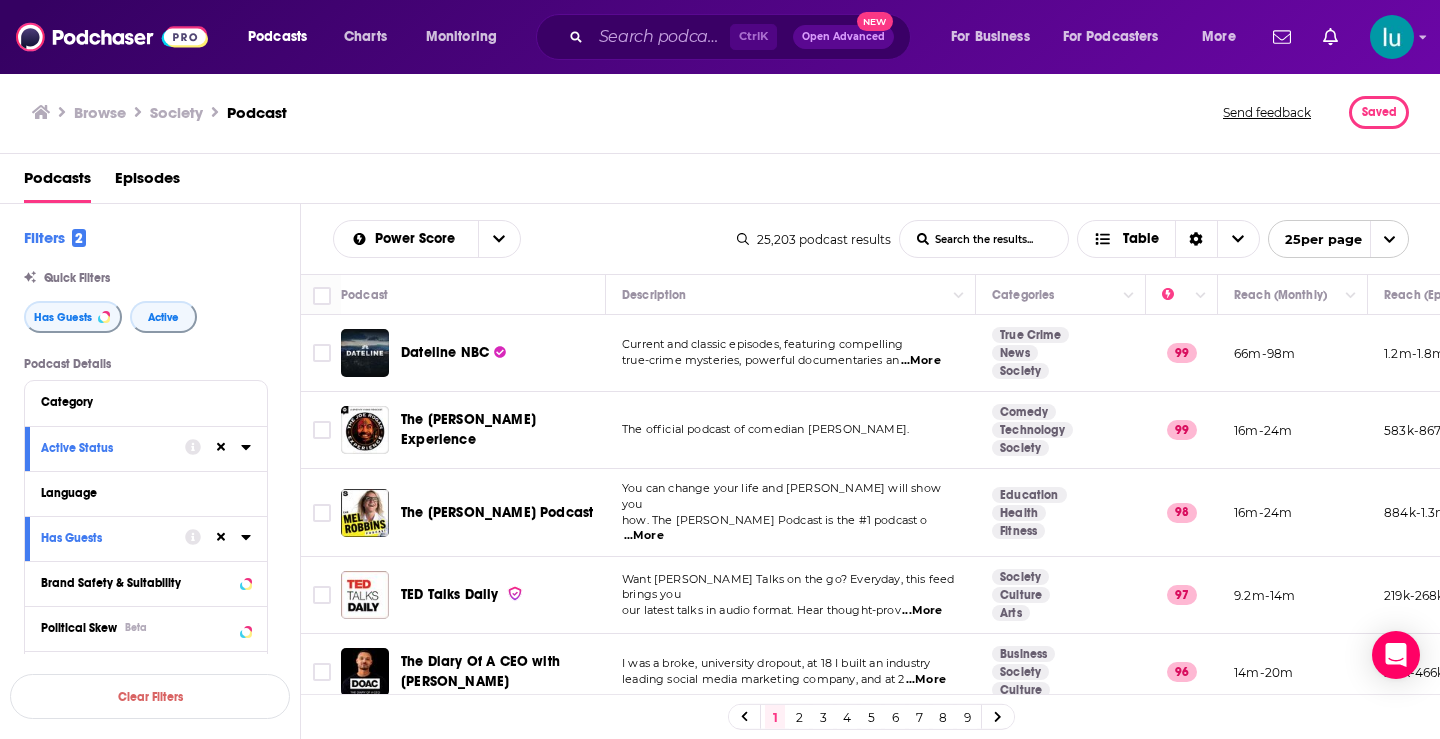 click on "List Search Input" at bounding box center [984, 239] 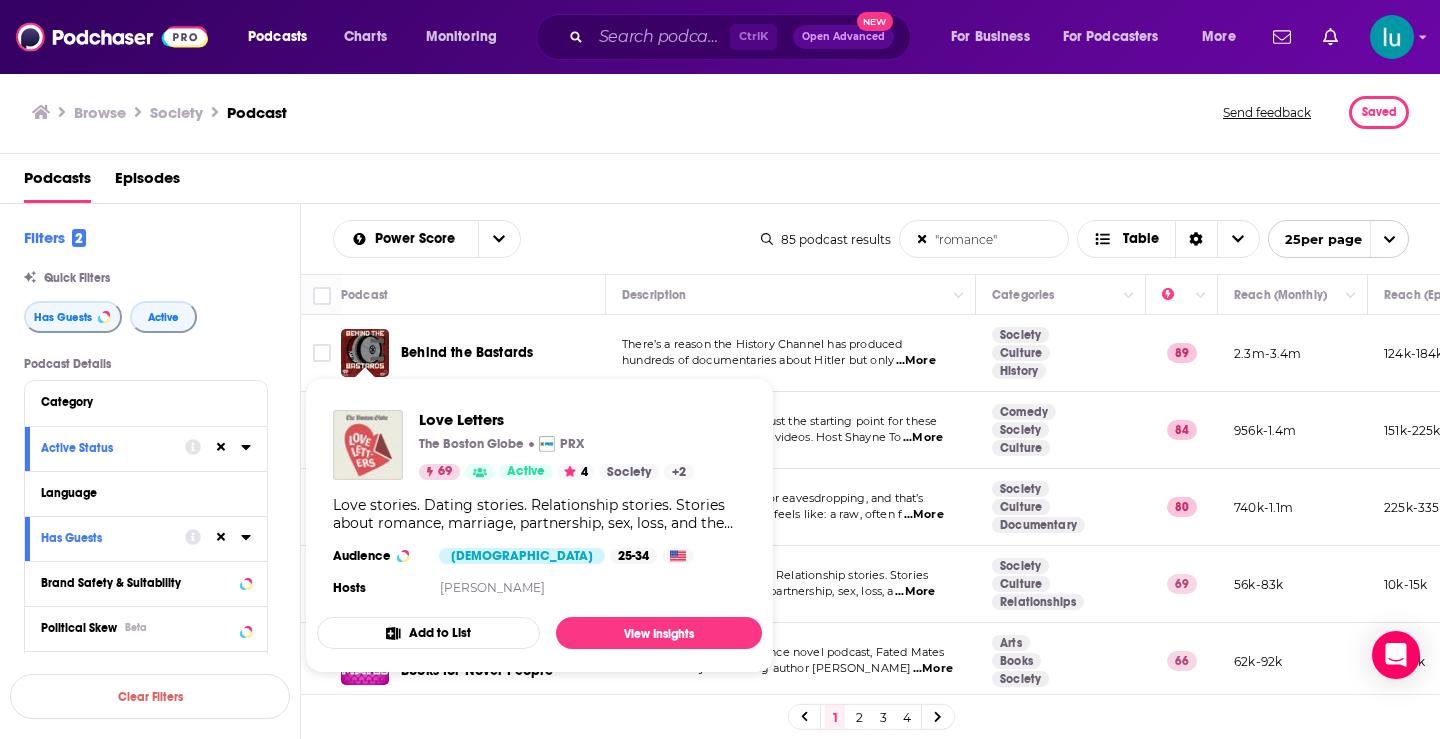 drag, startPoint x: 368, startPoint y: 579, endPoint x: 351, endPoint y: 440, distance: 140.0357 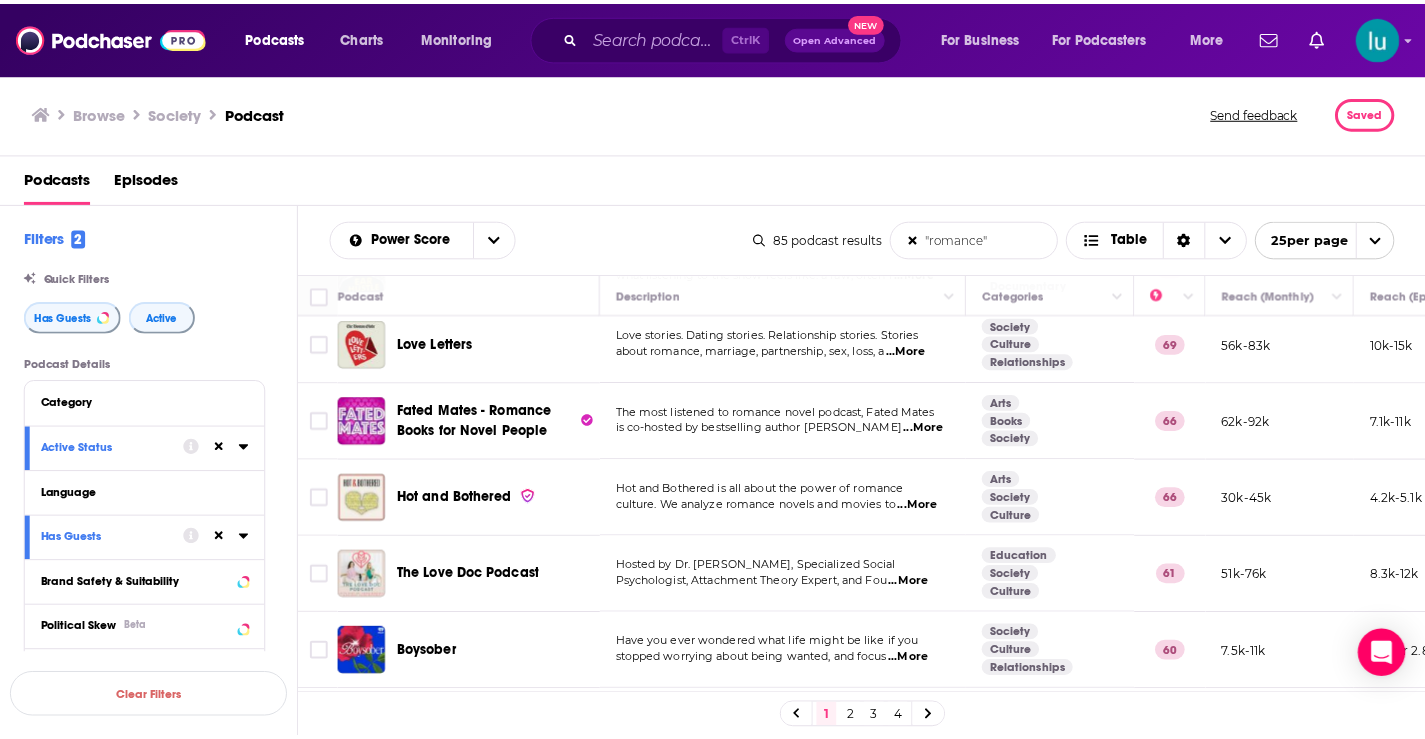 scroll, scrollTop: 0, scrollLeft: 0, axis: both 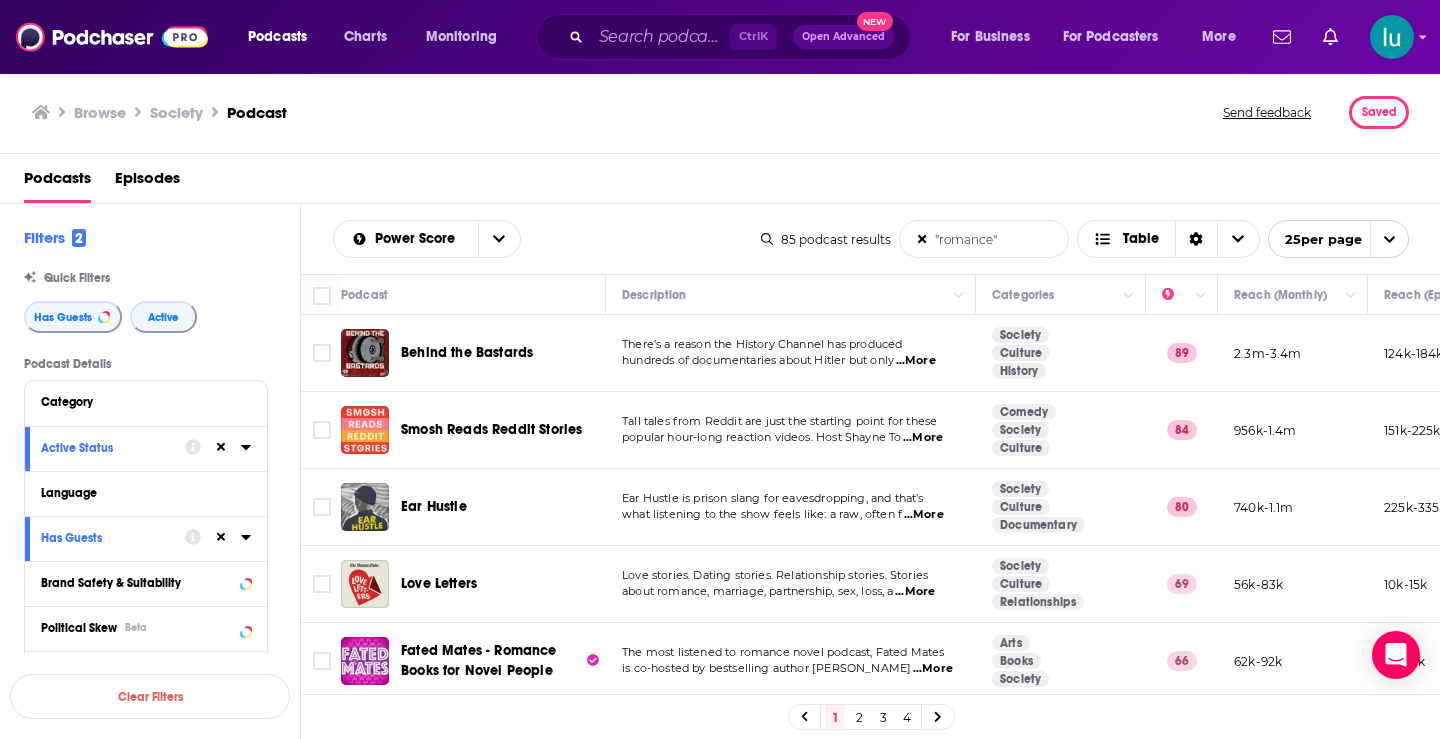 drag, startPoint x: 999, startPoint y: 236, endPoint x: 883, endPoint y: 234, distance: 116.01724 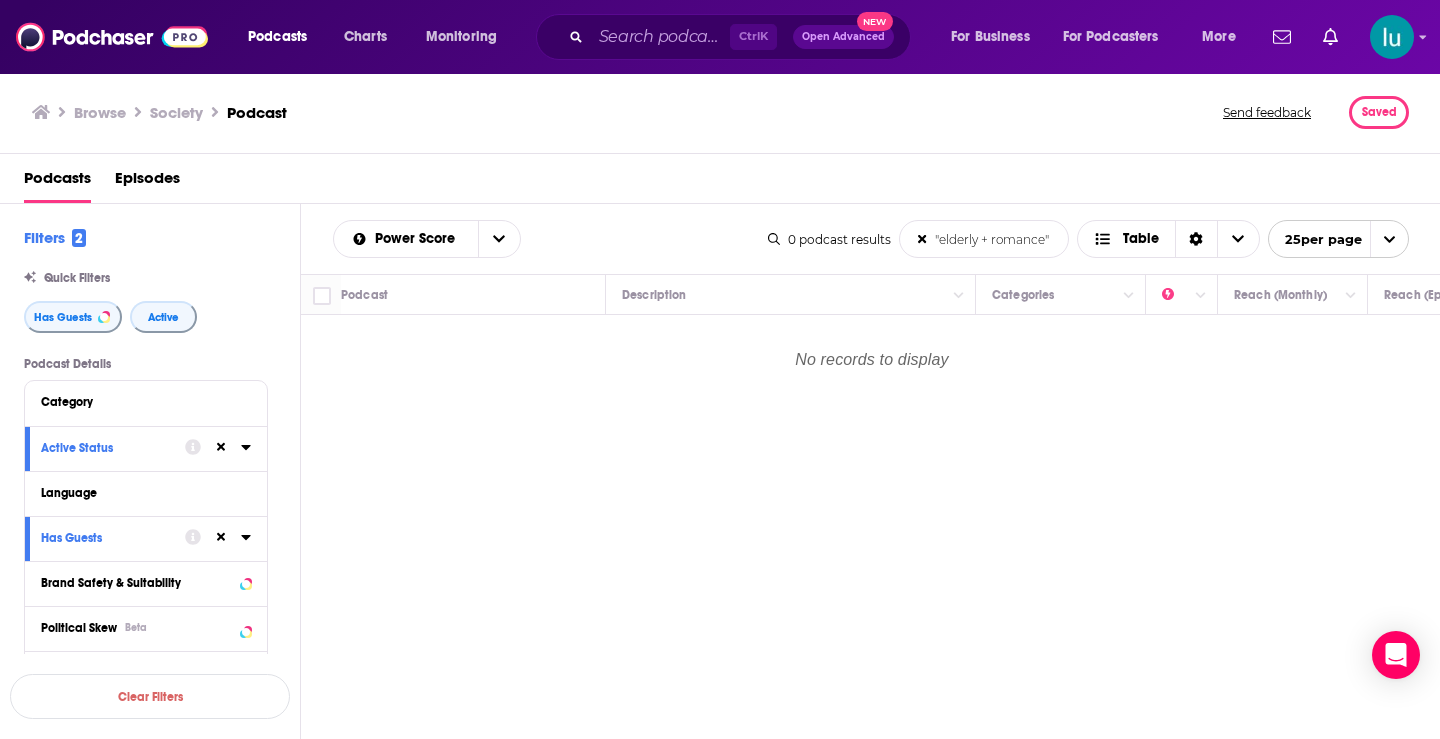 drag, startPoint x: 988, startPoint y: 240, endPoint x: 938, endPoint y: 237, distance: 50.08992 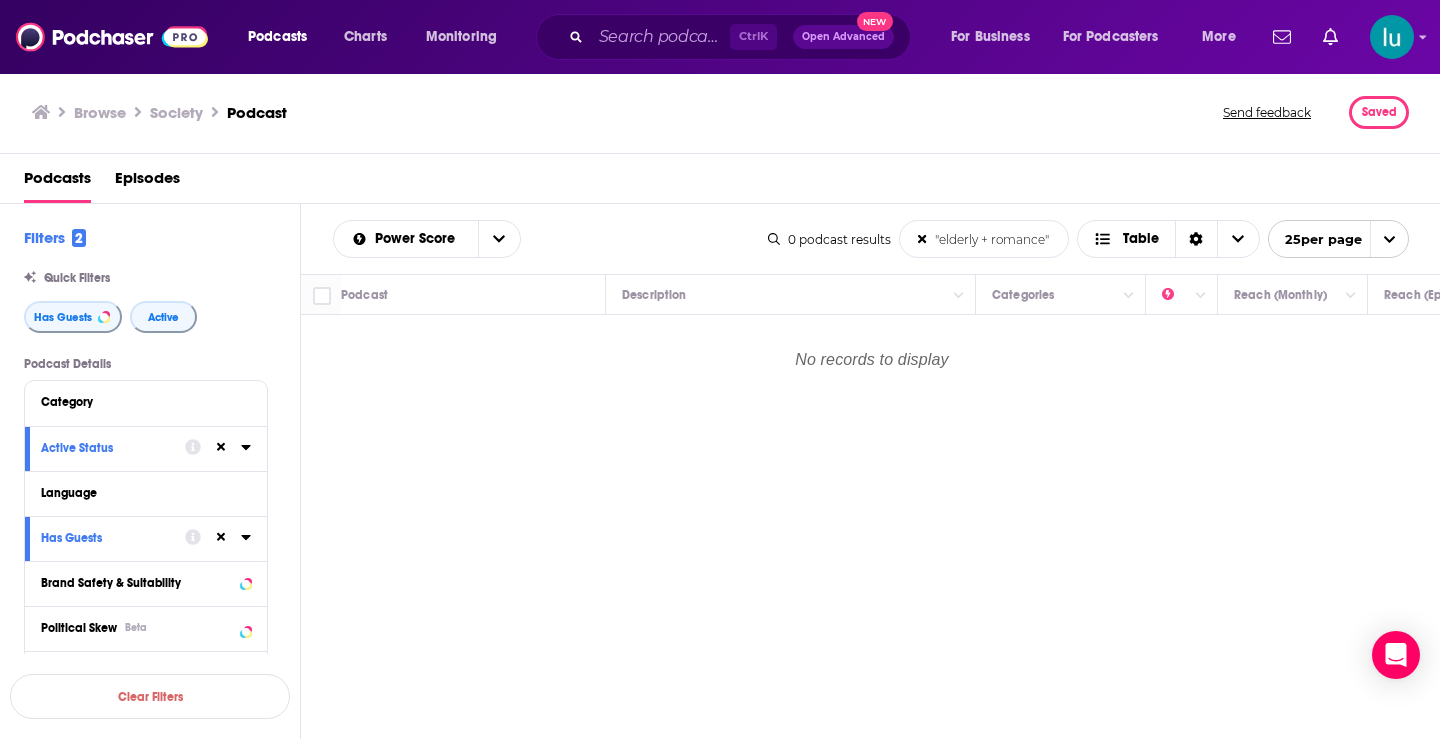 click on ""elderly + romance"" at bounding box center (984, 239) 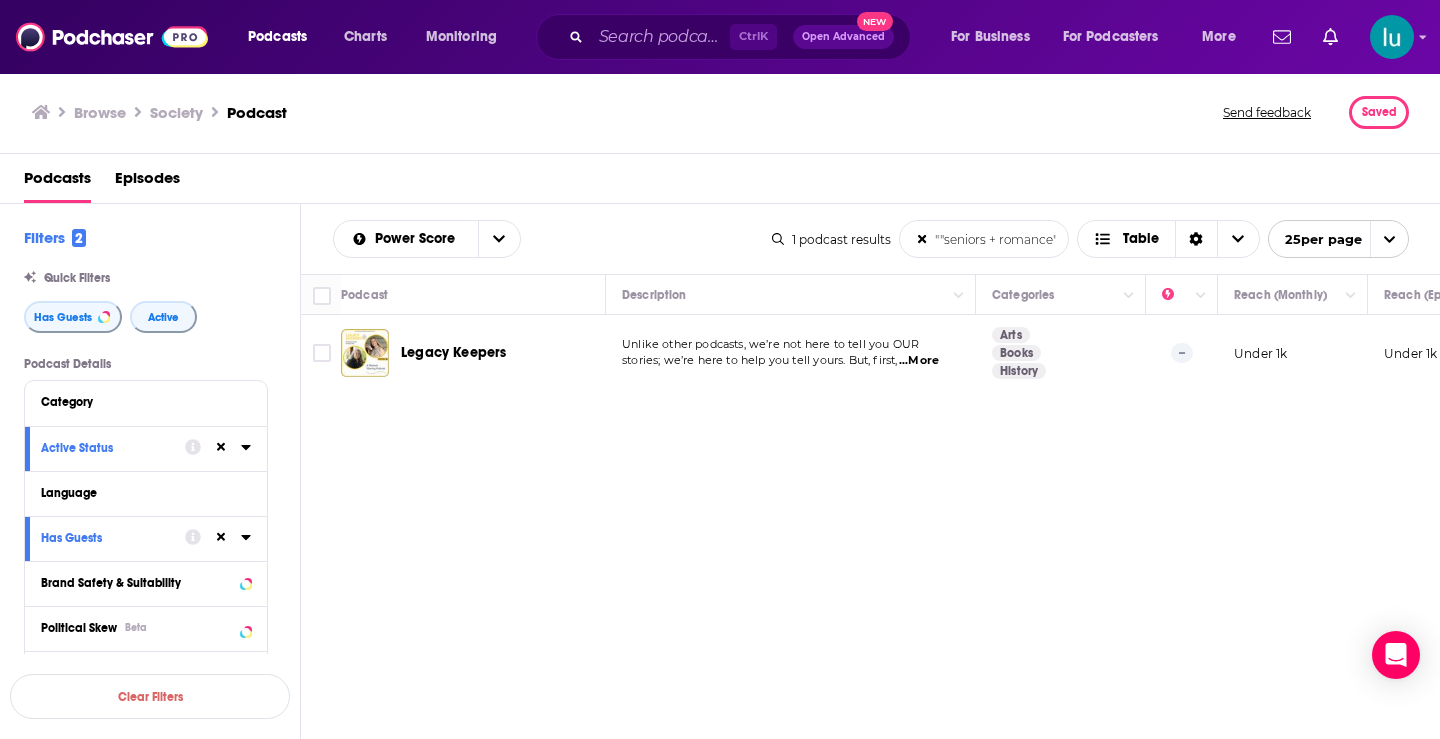 type on """seniors + romance"" 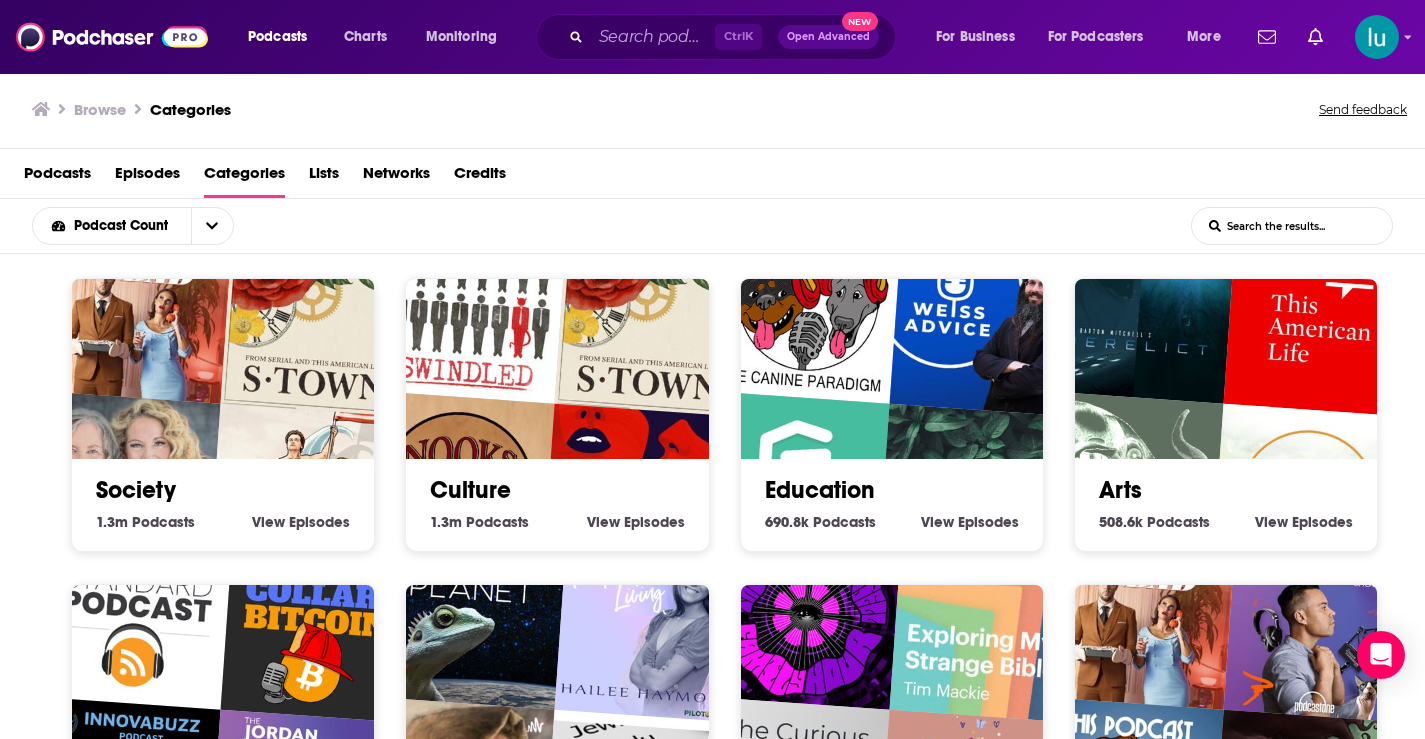 click at bounding box center [1140, 307] 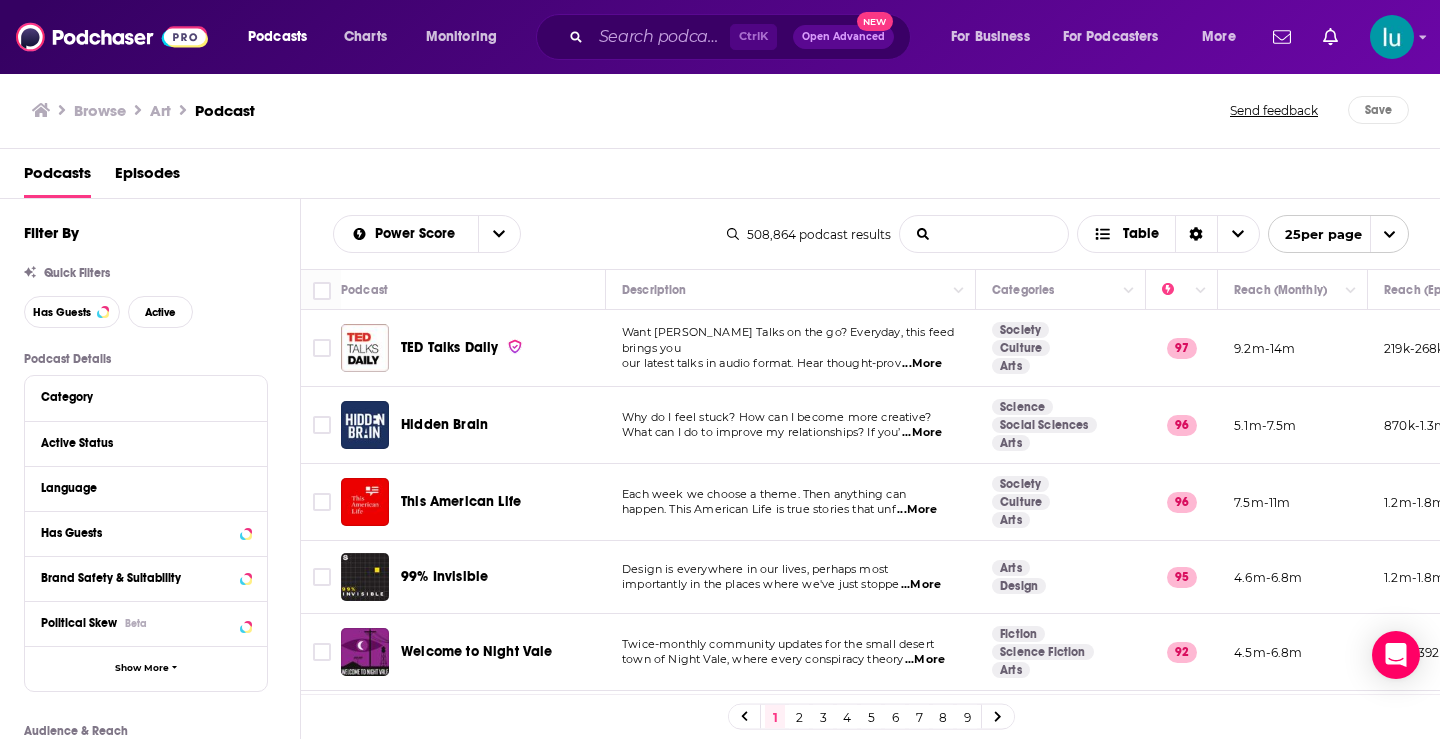 click on "List Search Input" at bounding box center (984, 234) 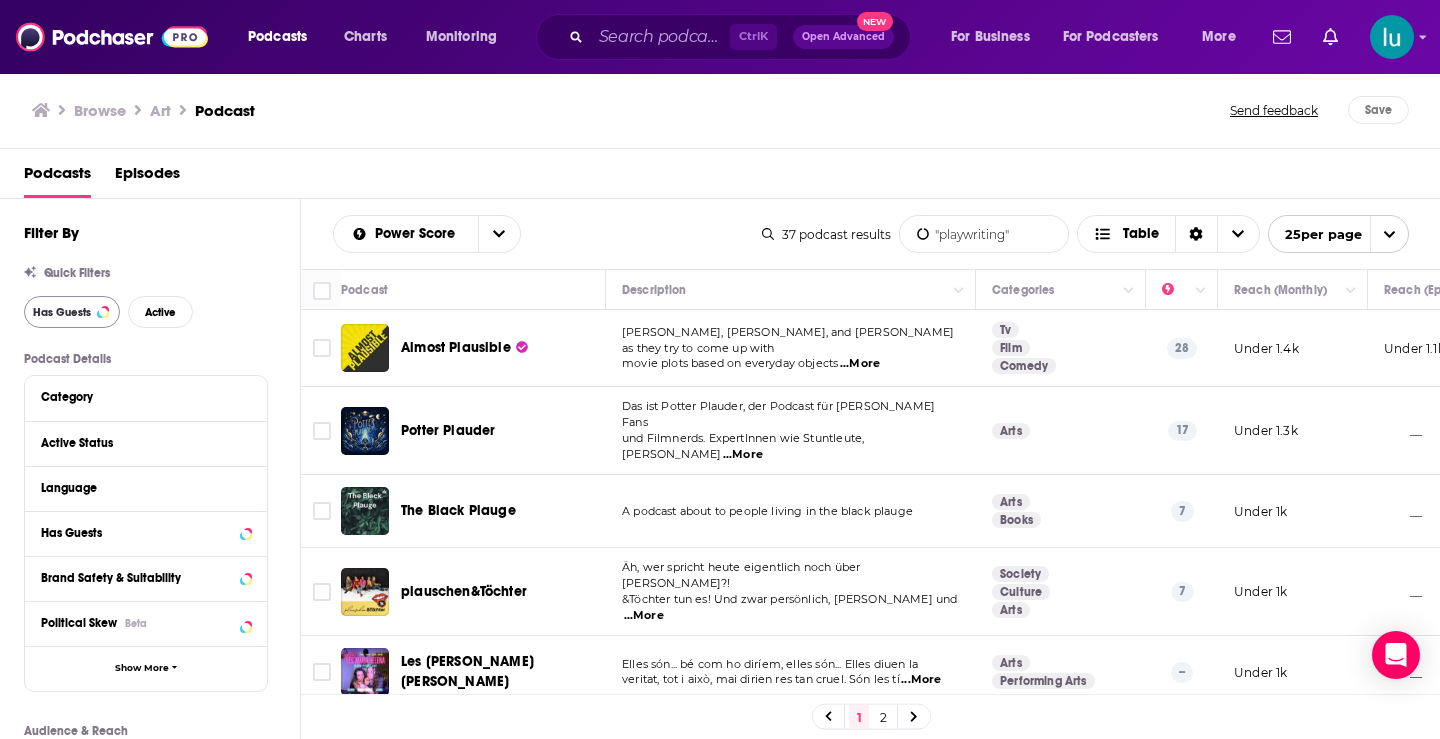 type on ""playwriting"" 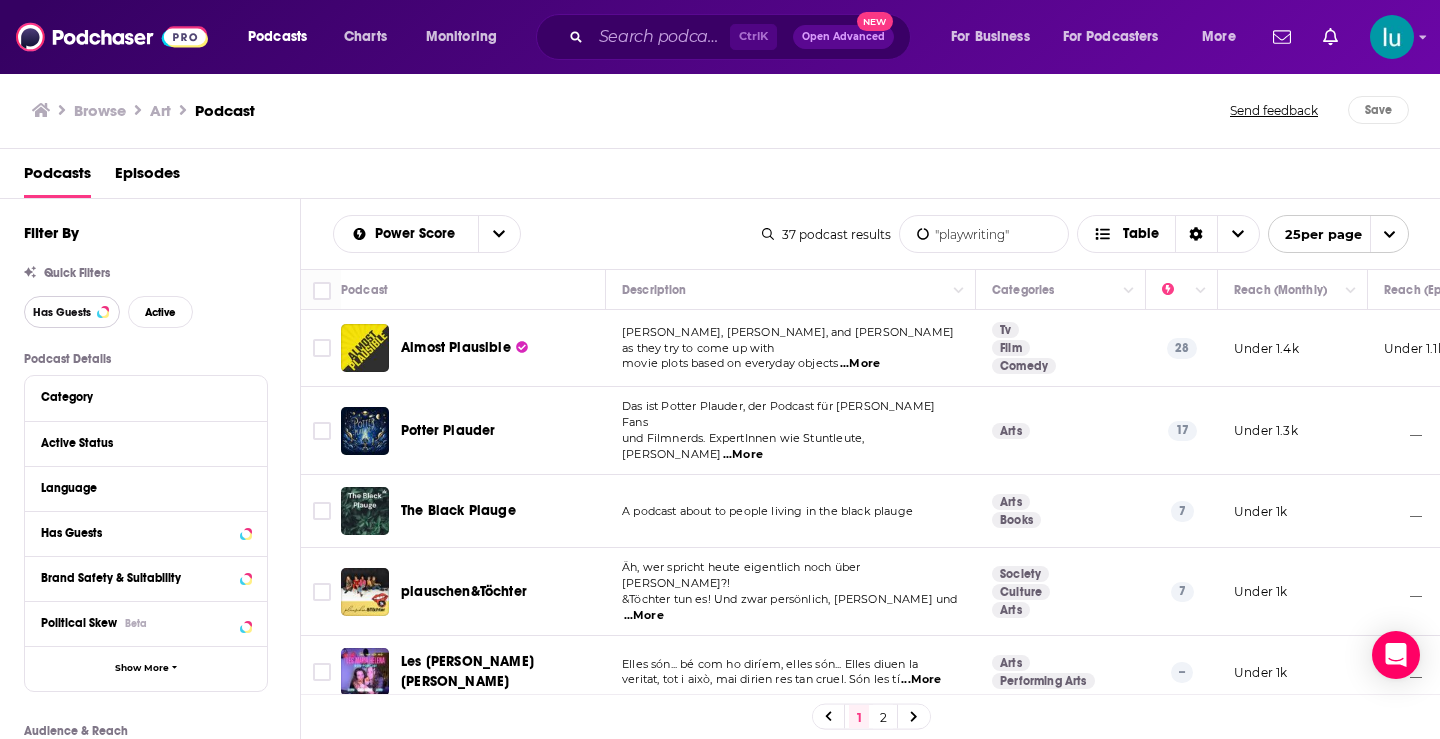 click on "Has Guests" at bounding box center [62, 312] 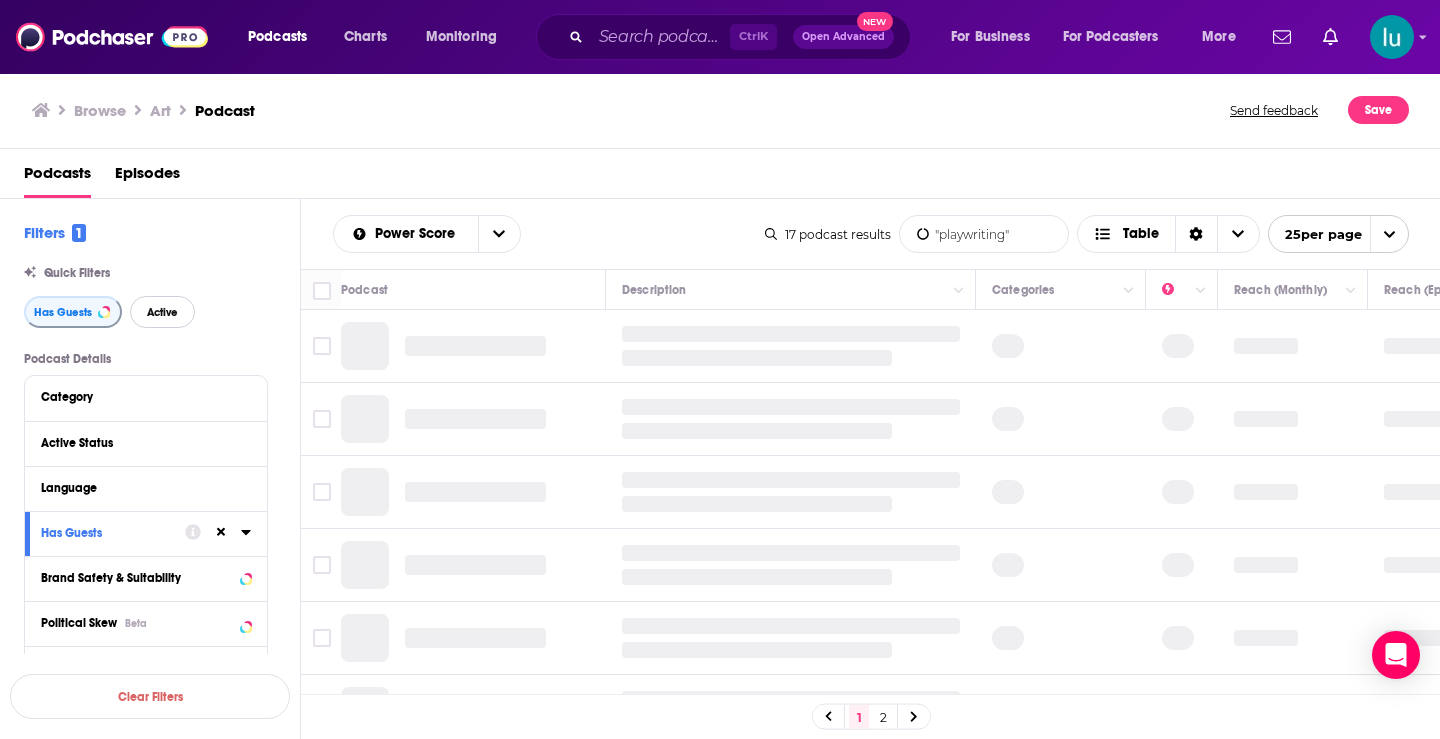 click on "Active" at bounding box center (162, 312) 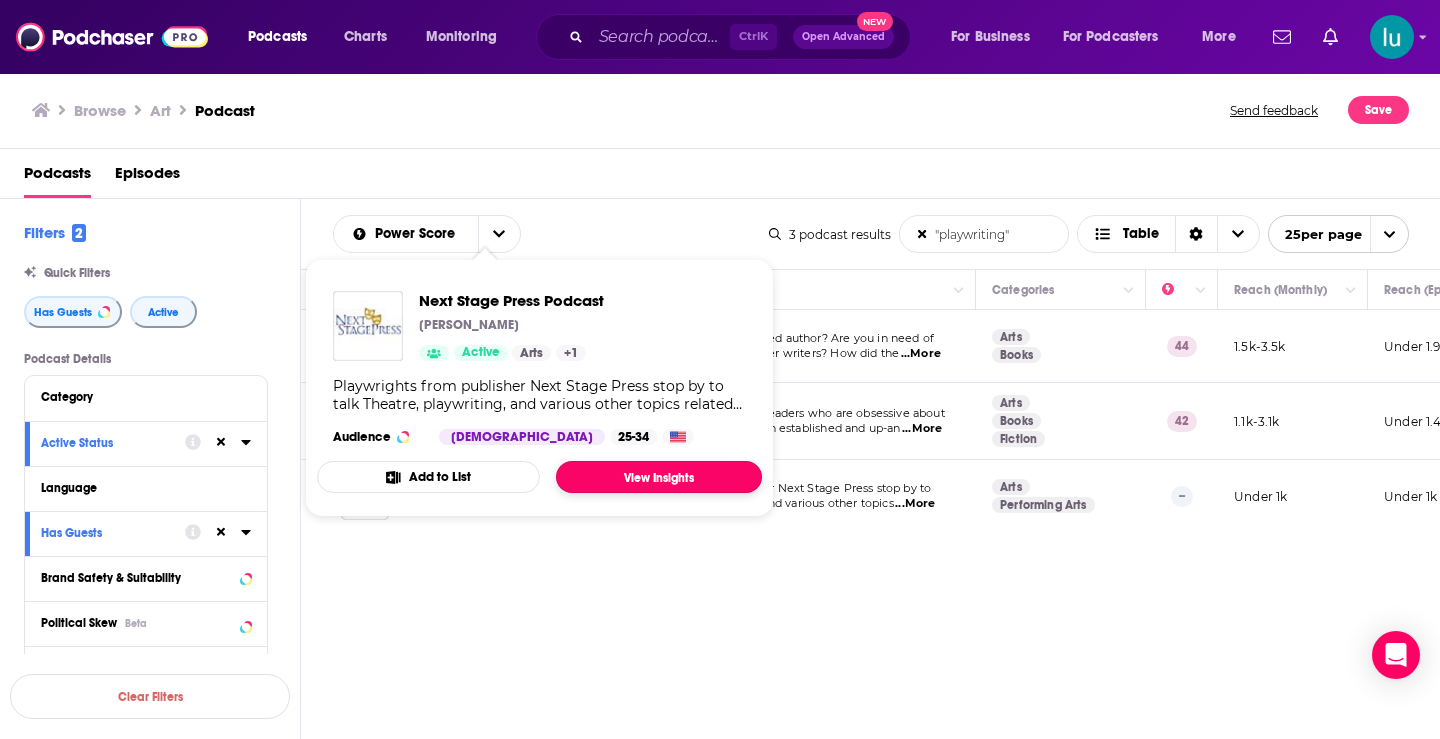 click on "View Insights" at bounding box center [659, 477] 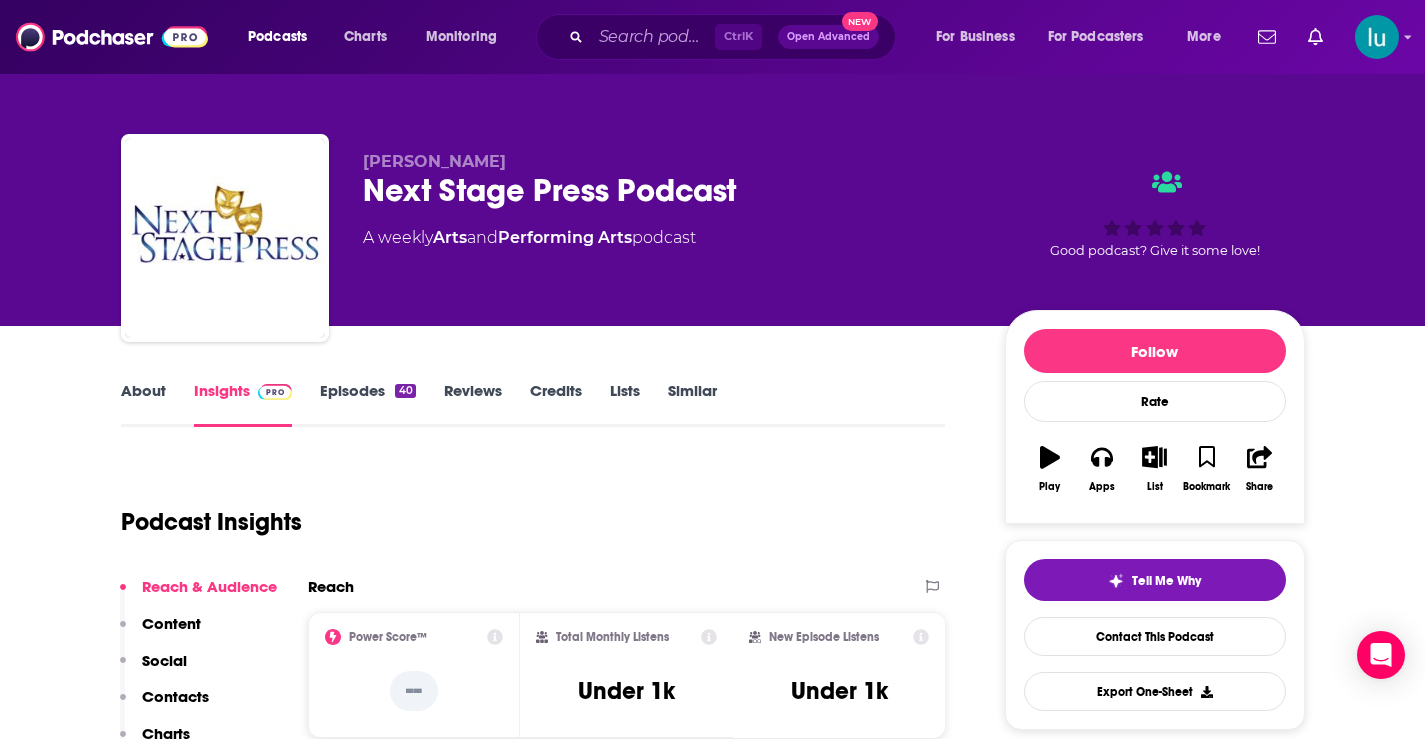 click on "Episodes 40" at bounding box center (367, 404) 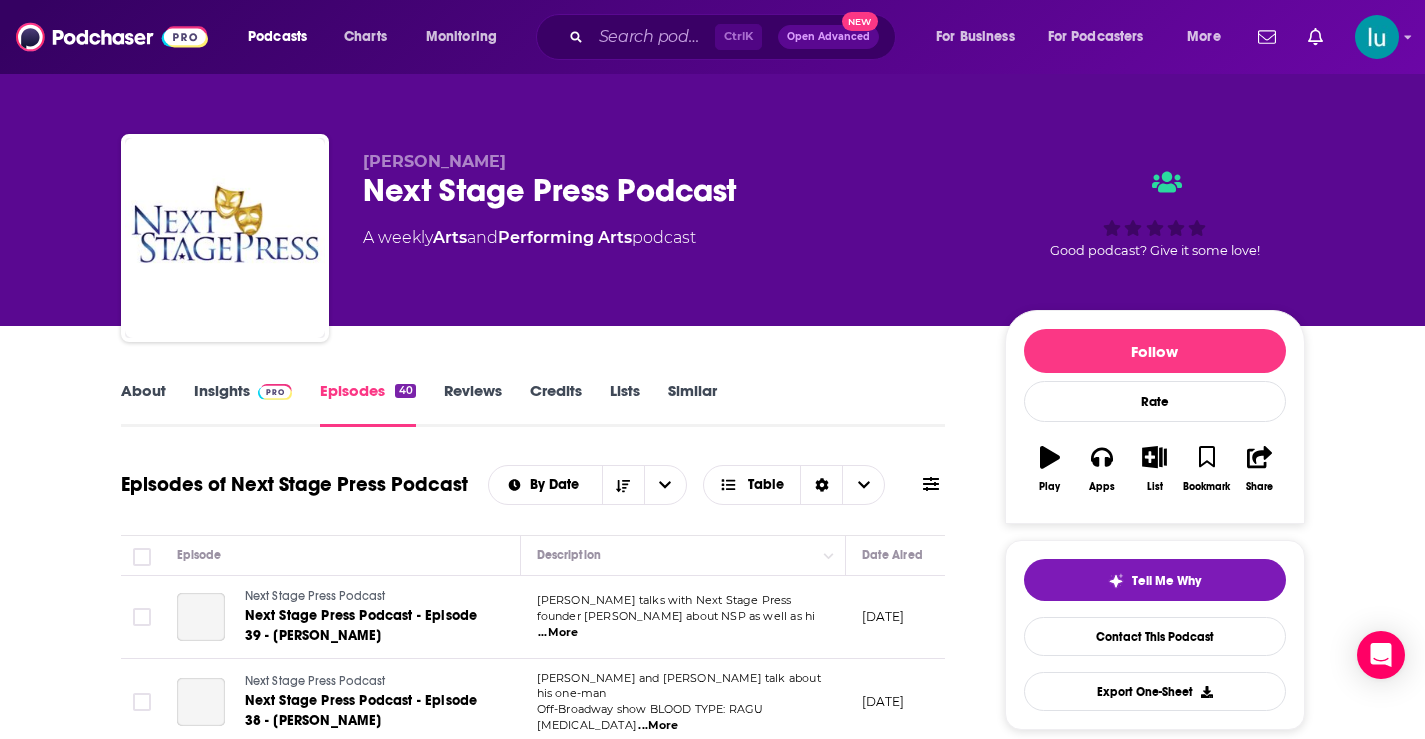 click on "Insights" at bounding box center (243, 404) 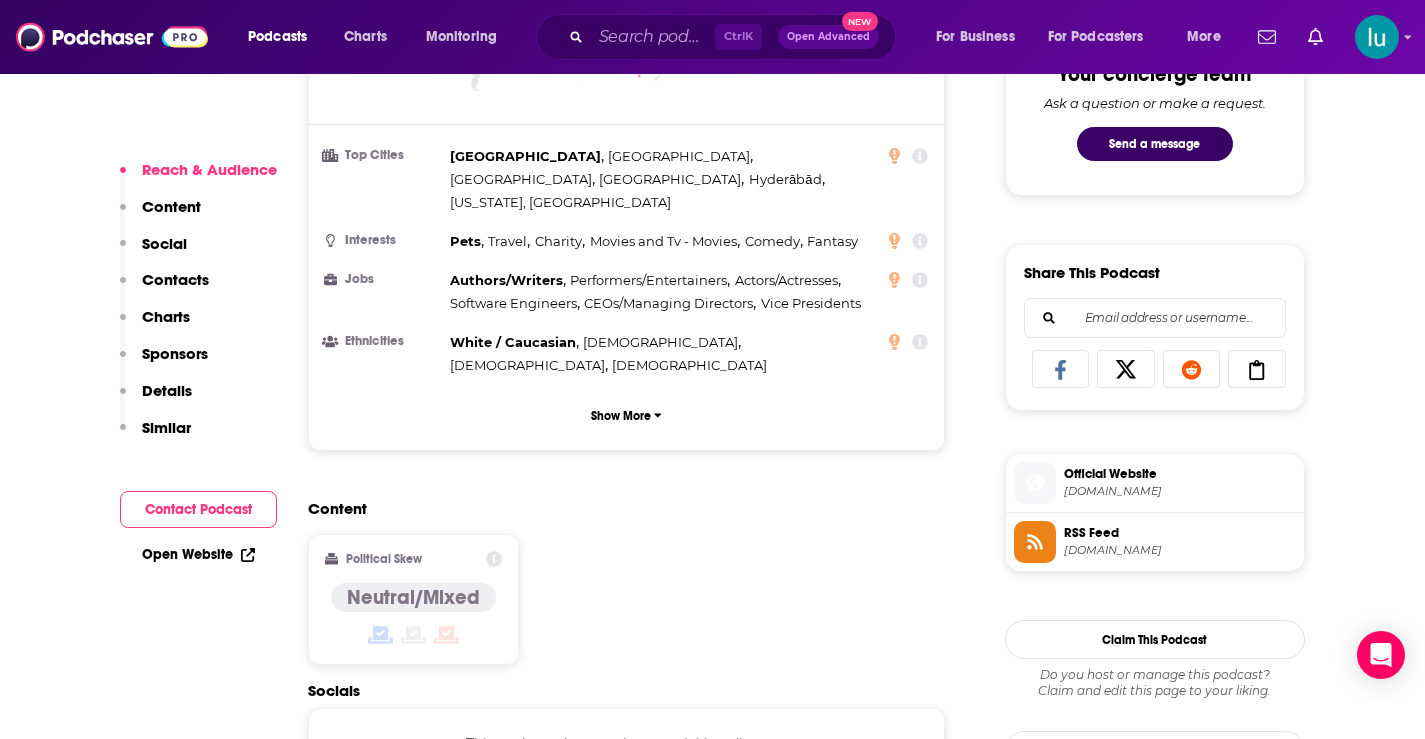 scroll, scrollTop: 1604, scrollLeft: 0, axis: vertical 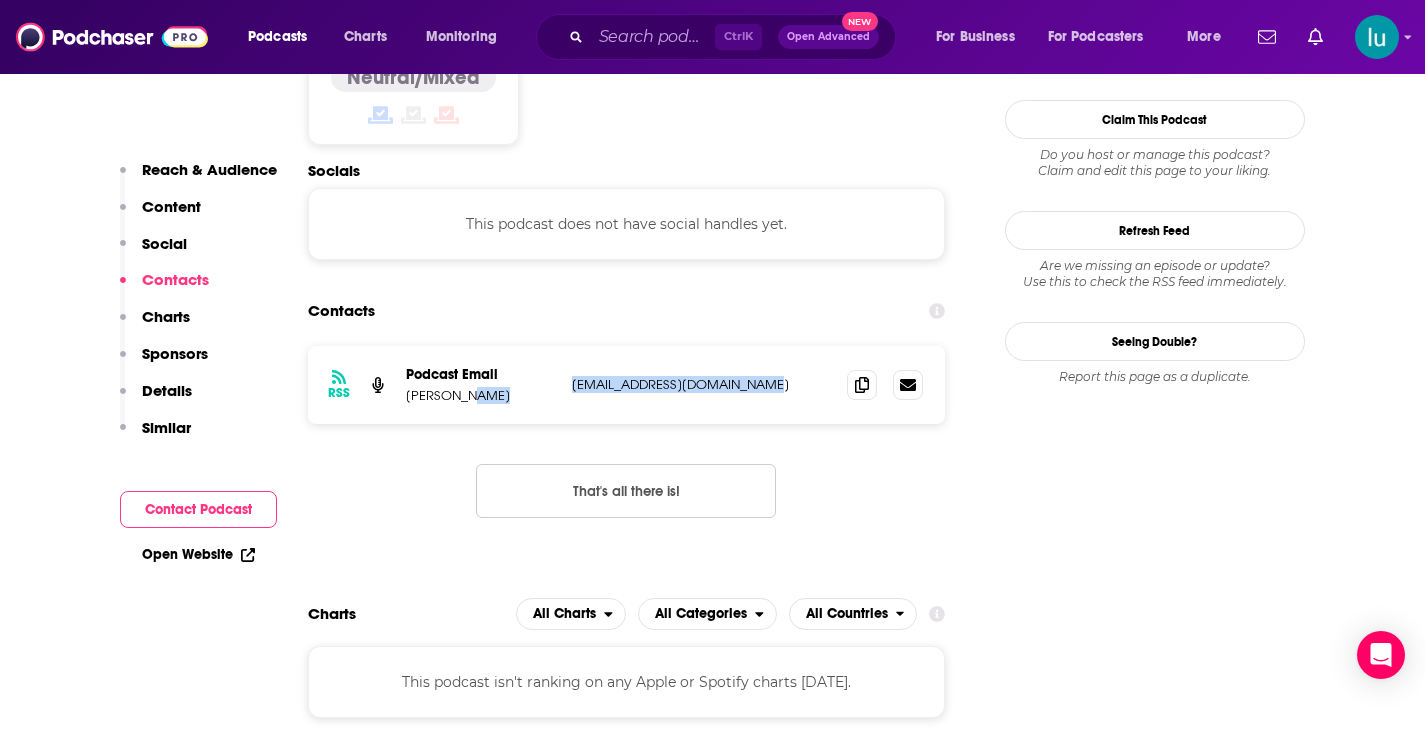 drag, startPoint x: 789, startPoint y: 333, endPoint x: 553, endPoint y: 333, distance: 236 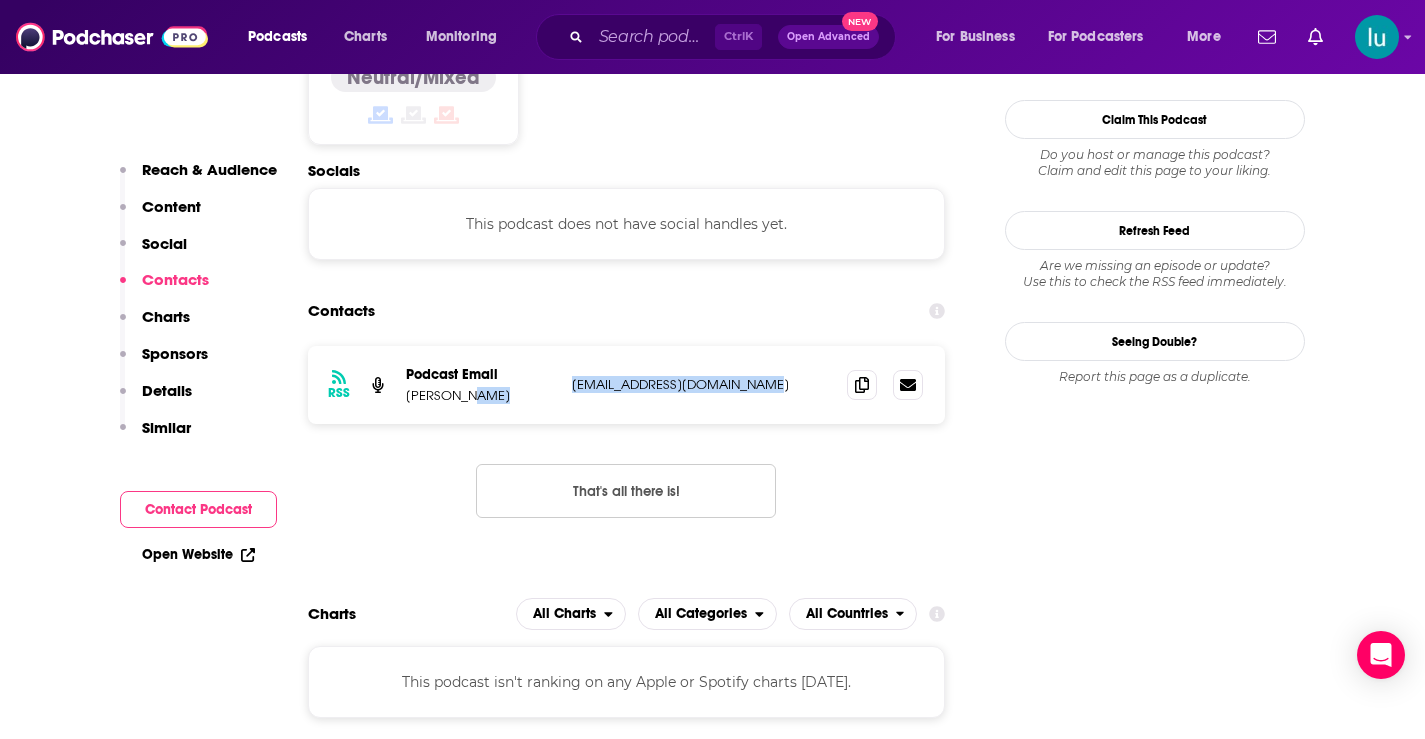 copy on "[EMAIL_ADDRESS][DOMAIN_NAME]" 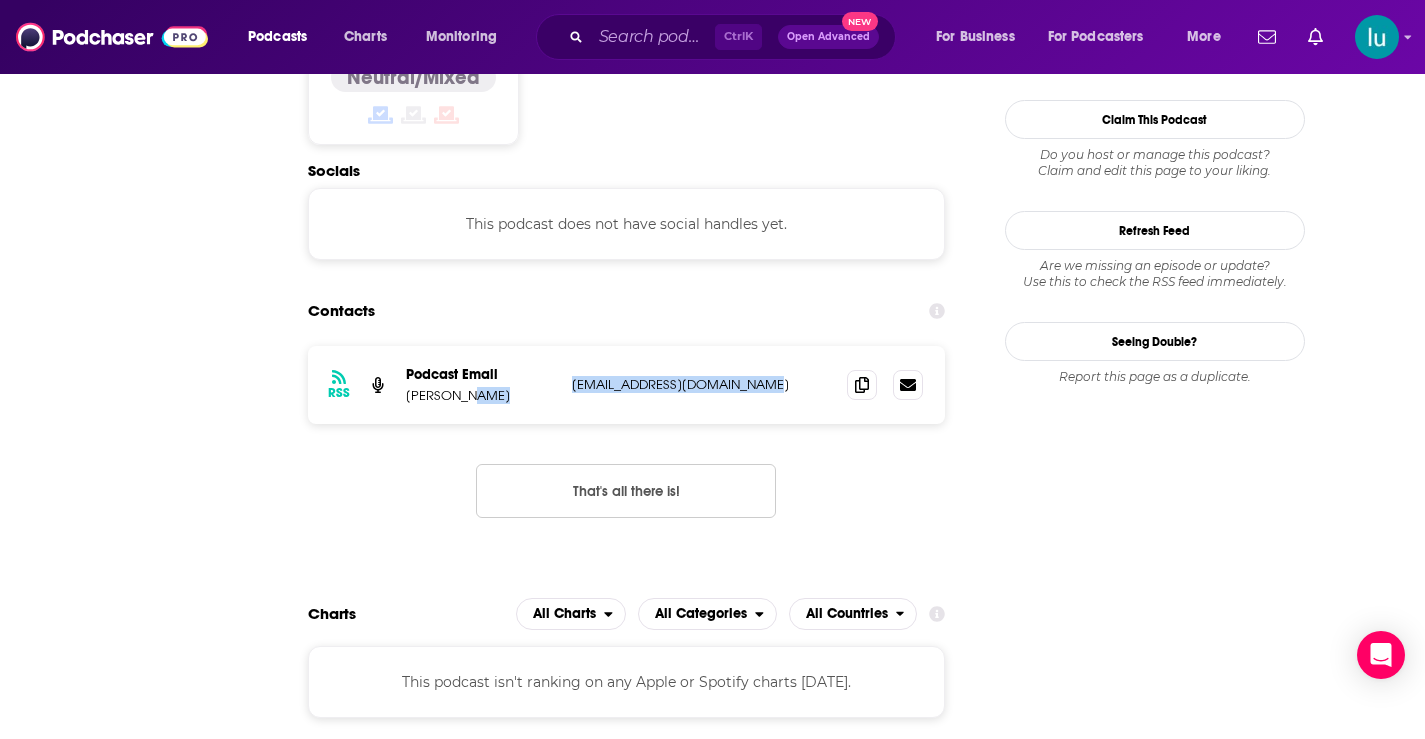 scroll, scrollTop: 0, scrollLeft: 0, axis: both 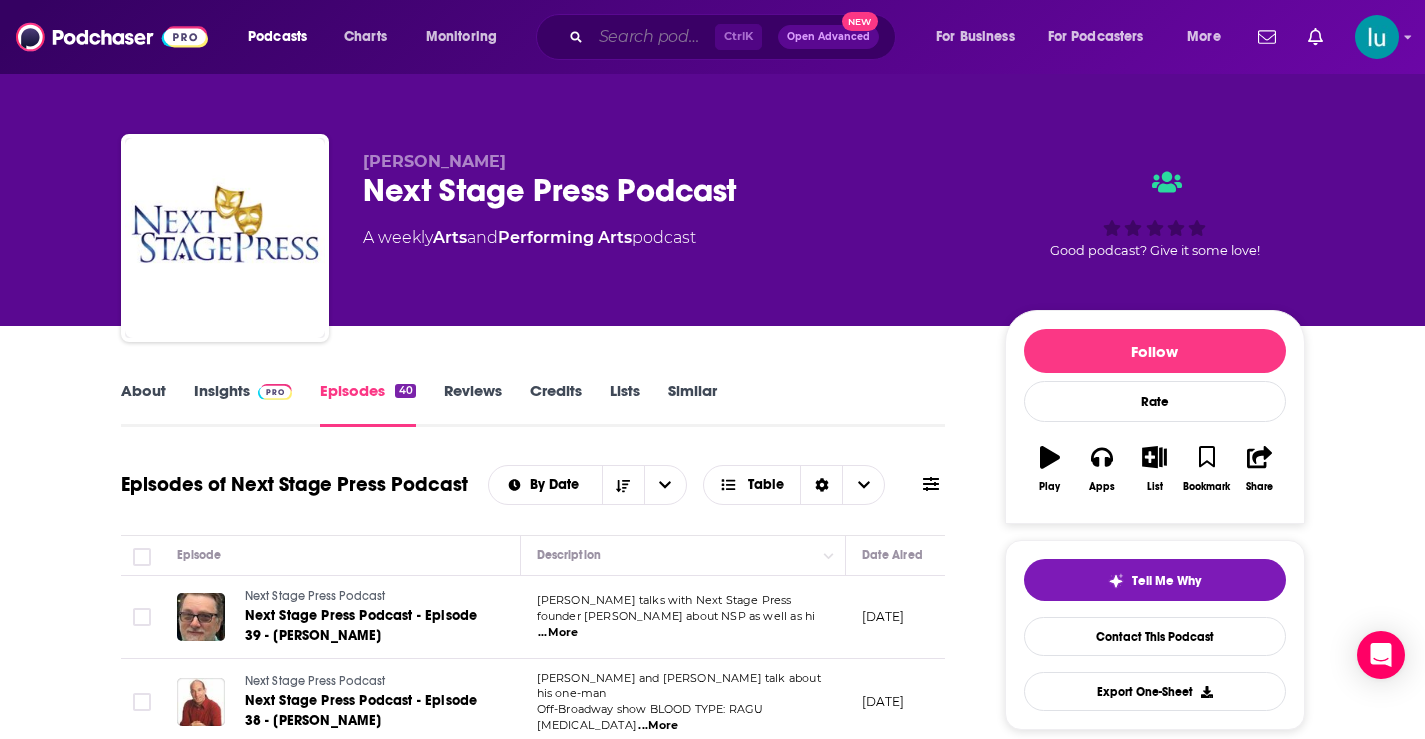 click at bounding box center (653, 37) 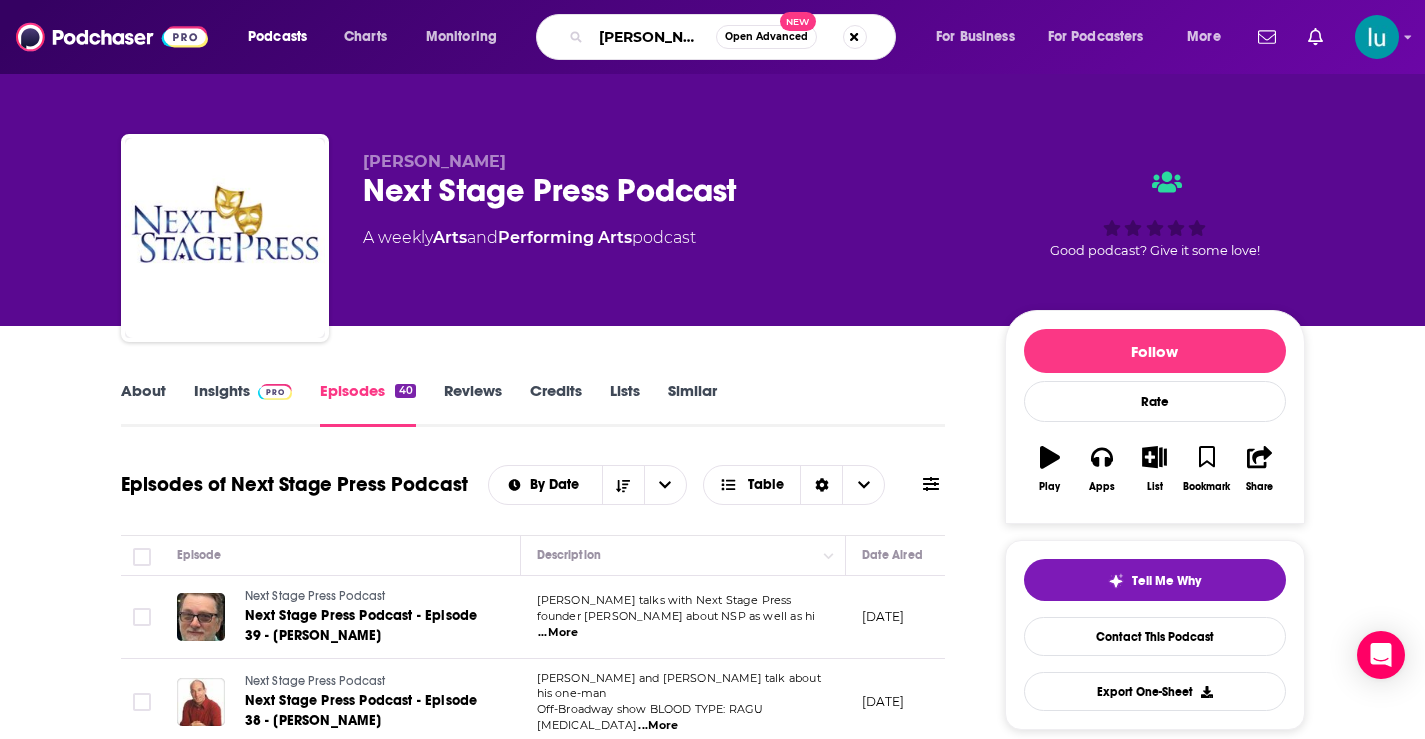 type on "[PERSON_NAME]" 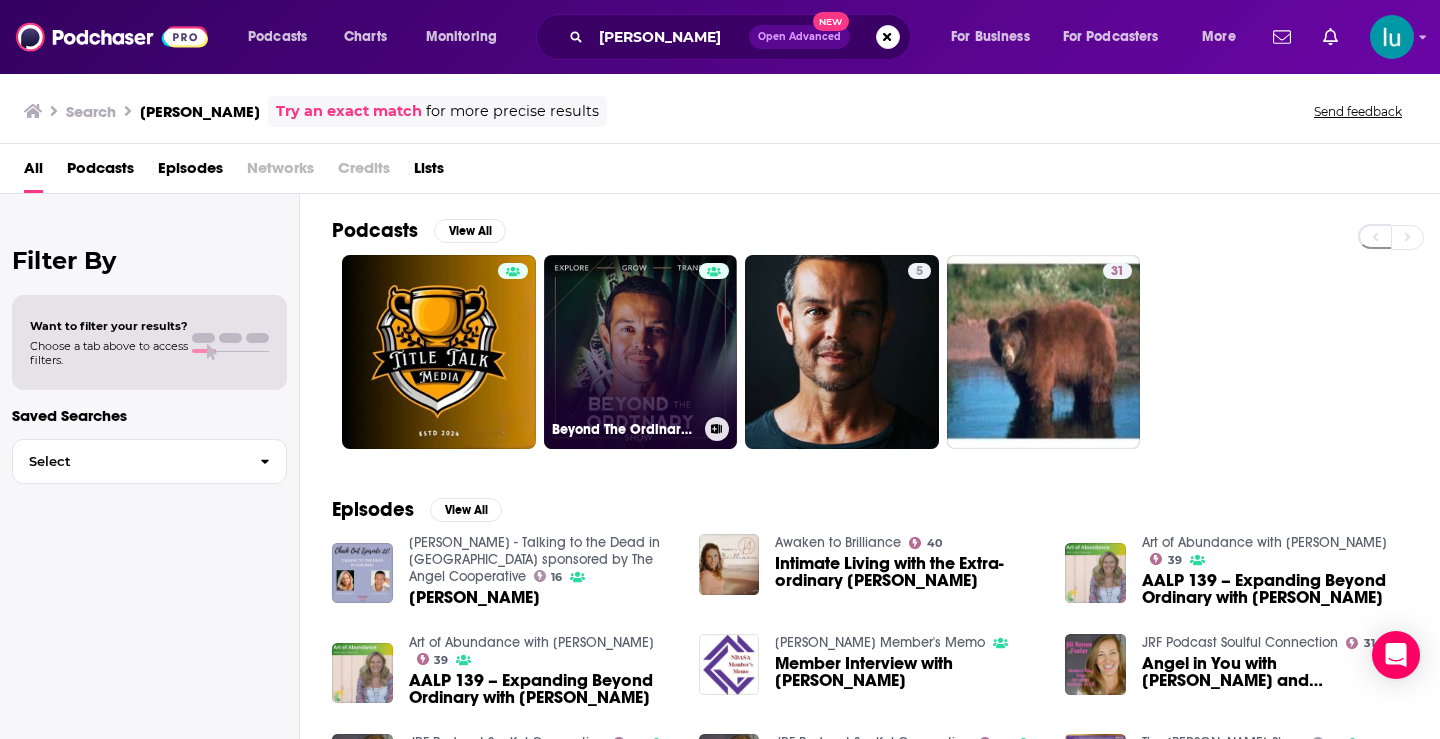 click on "Beyond The Ordinary Show" at bounding box center [641, 352] 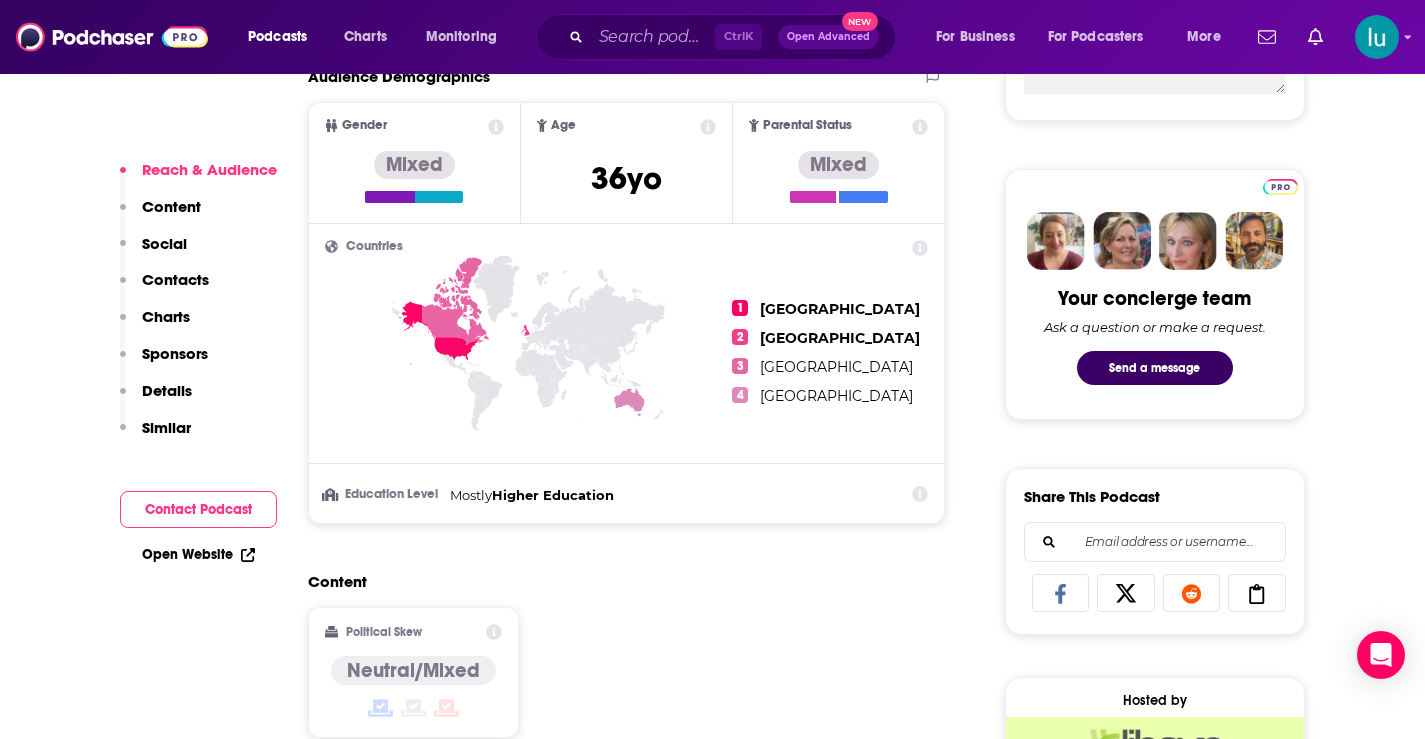 scroll, scrollTop: 1304, scrollLeft: 0, axis: vertical 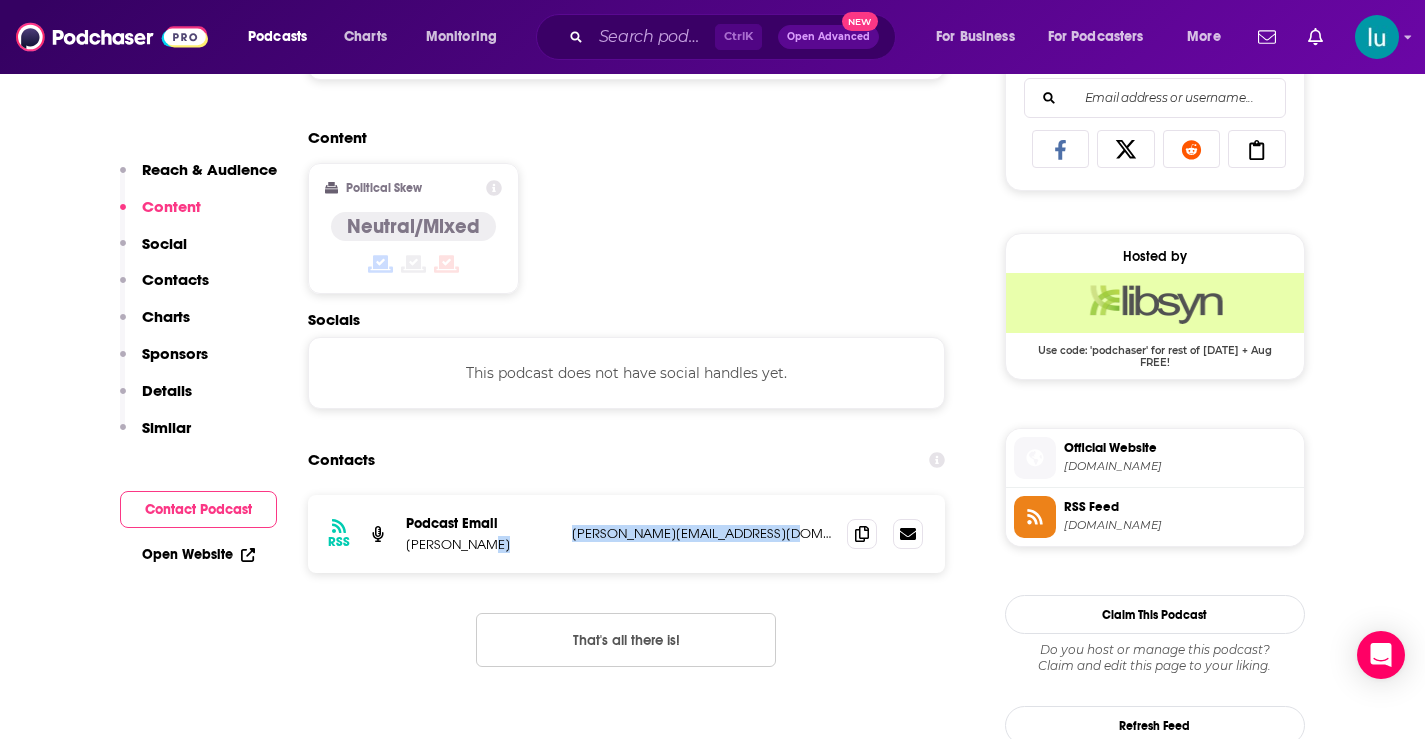 drag, startPoint x: 795, startPoint y: 538, endPoint x: 561, endPoint y: 541, distance: 234.01923 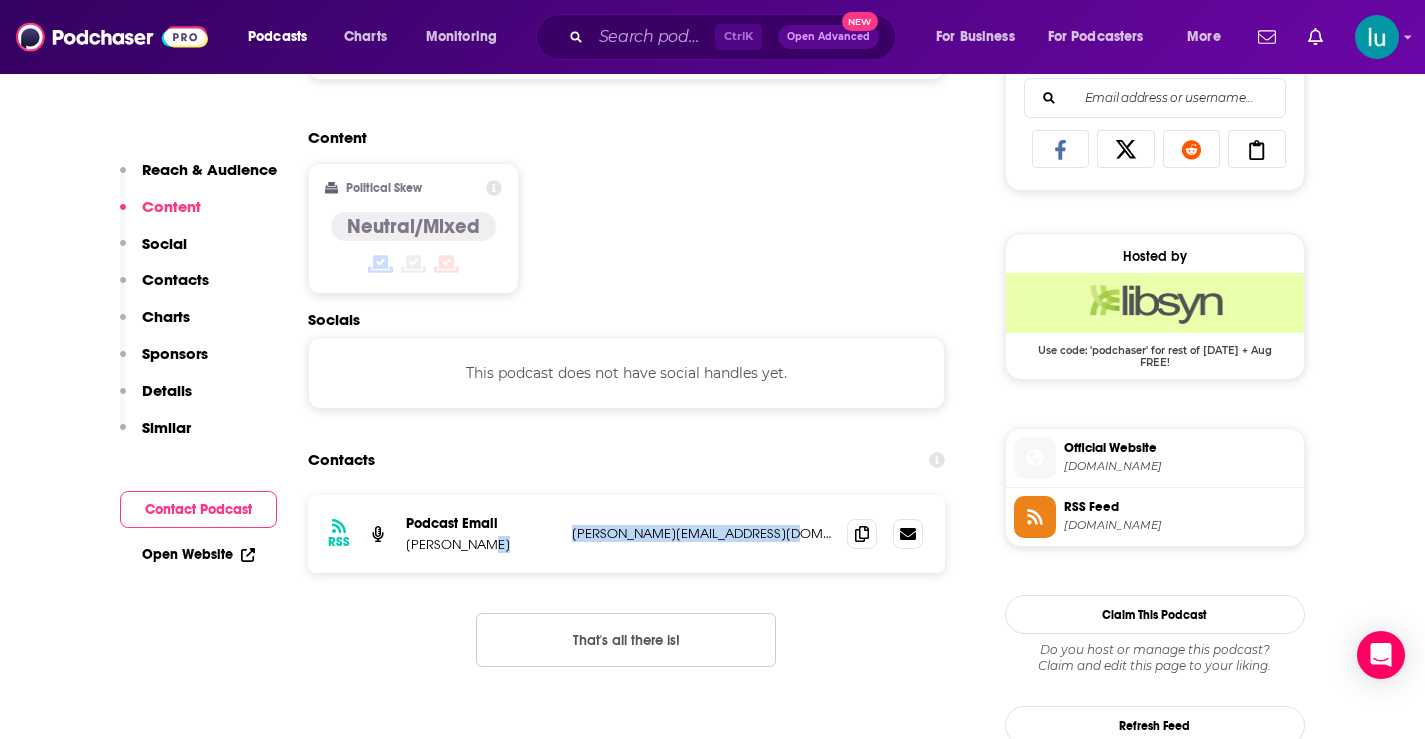 copy on "[PERSON_NAME][EMAIL_ADDRESS][DOMAIN_NAME]" 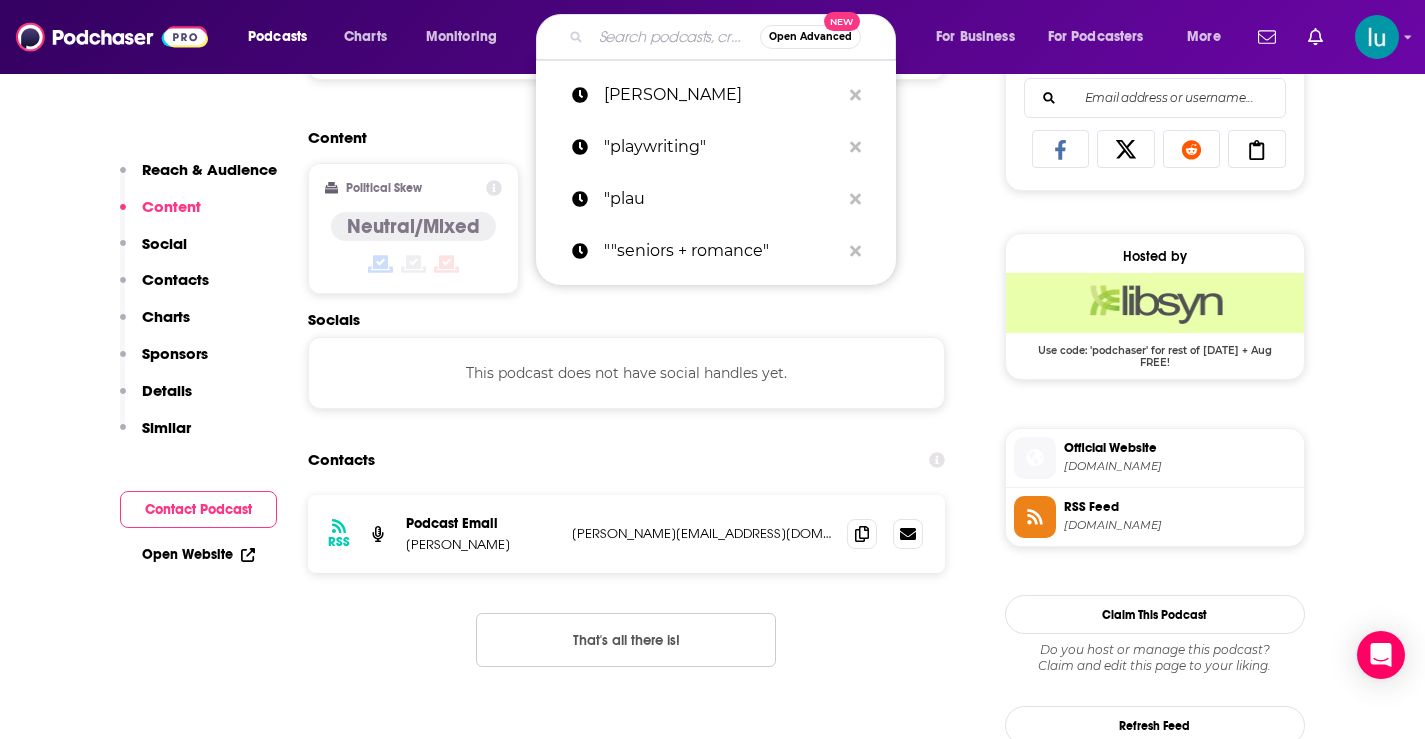 click at bounding box center (675, 37) 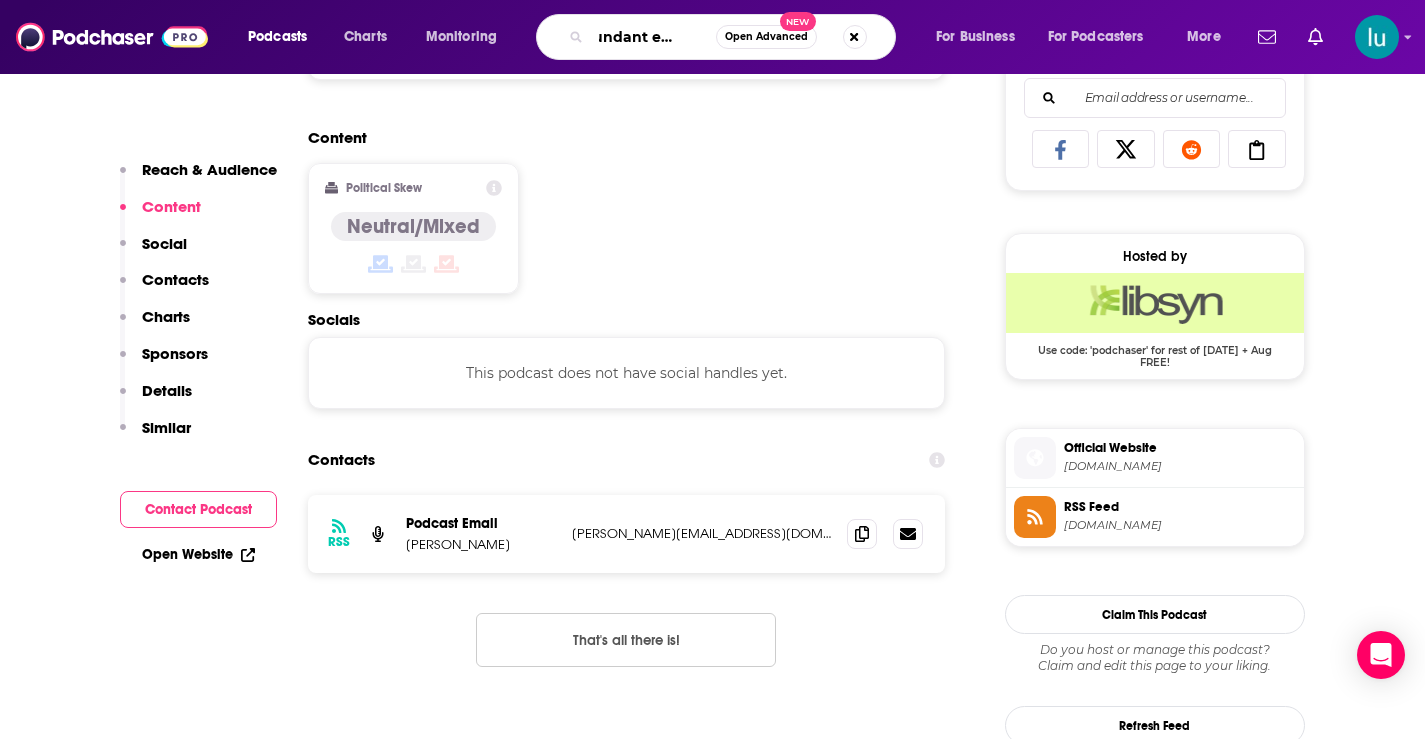 type on "abundant ever after" 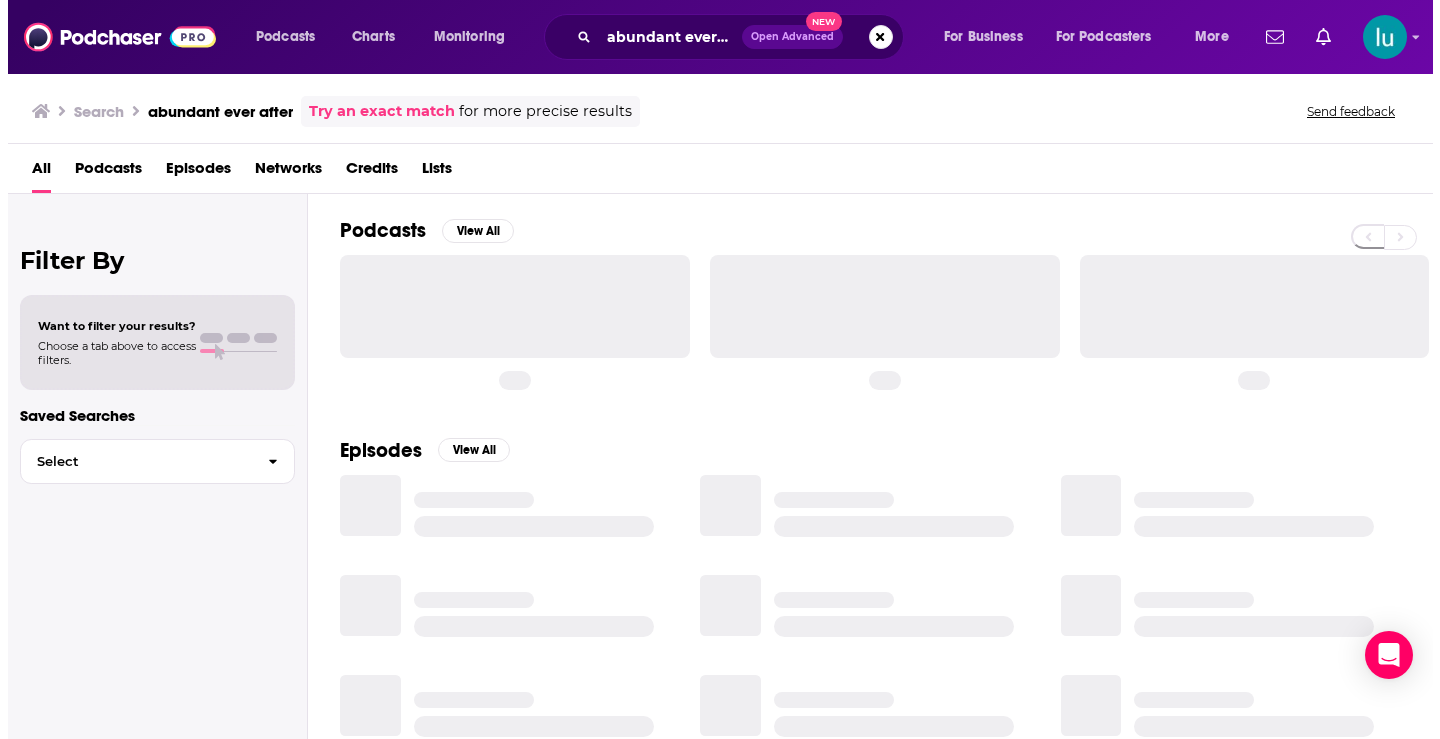 scroll, scrollTop: 0, scrollLeft: 0, axis: both 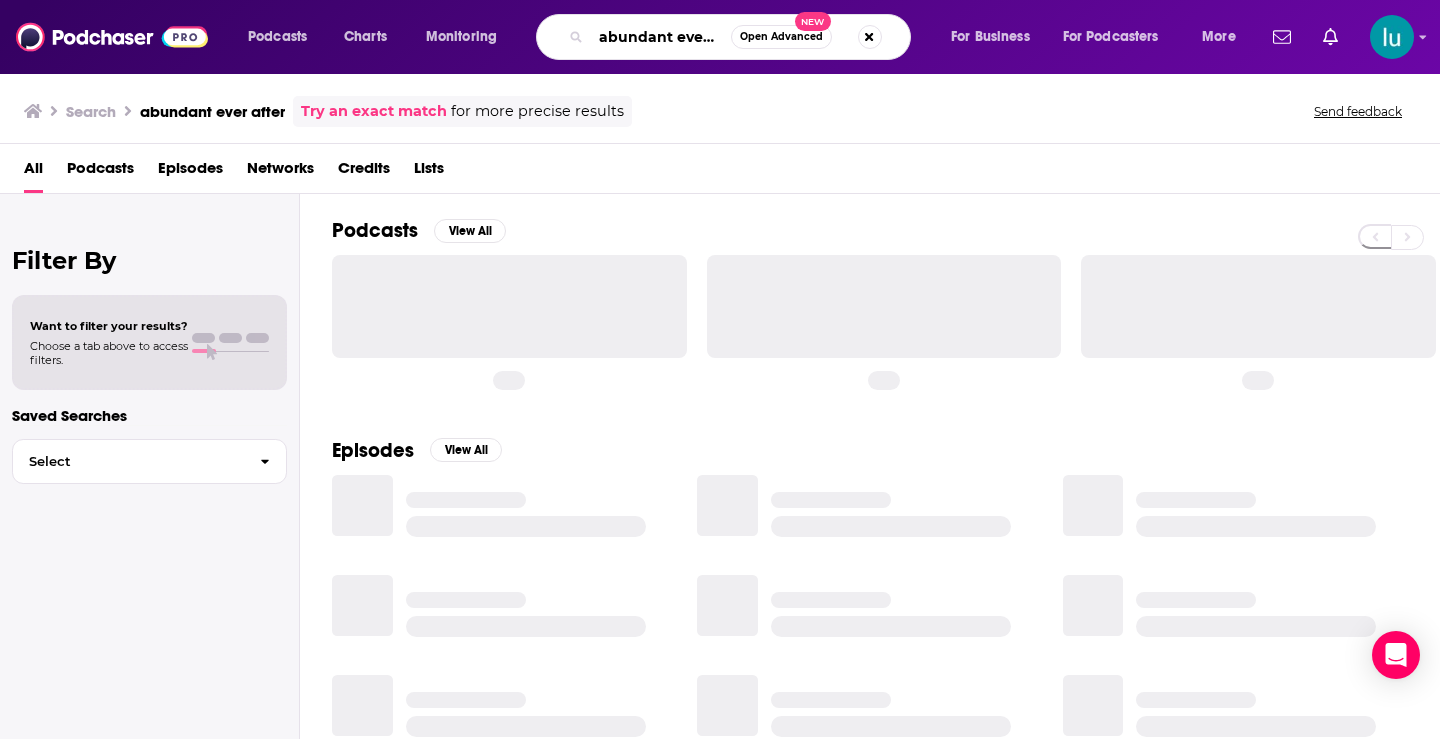drag, startPoint x: 738, startPoint y: 33, endPoint x: 528, endPoint y: 17, distance: 210.60864 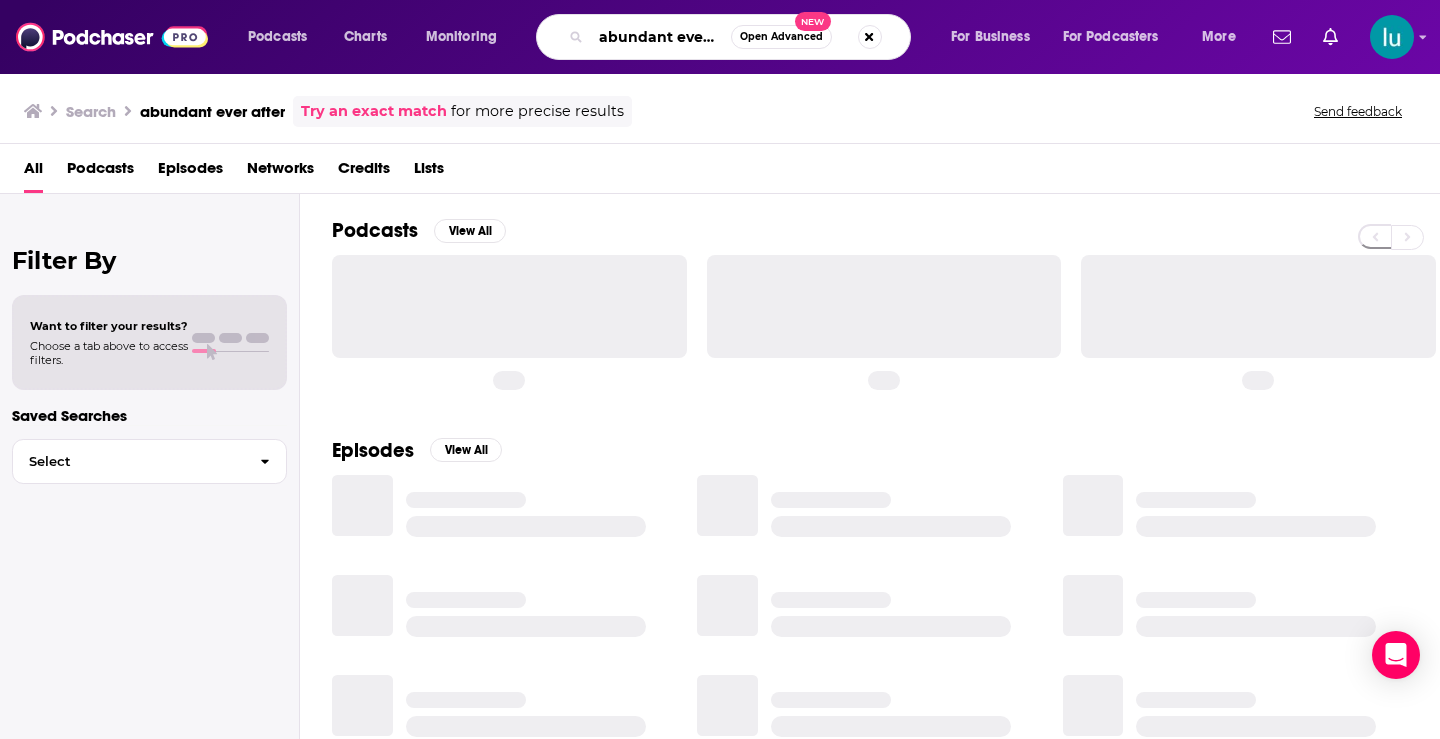 click on "Podcasts Charts Monitoring abundant ever after Open Advanced New For Business For Podcasters More" at bounding box center [744, 37] 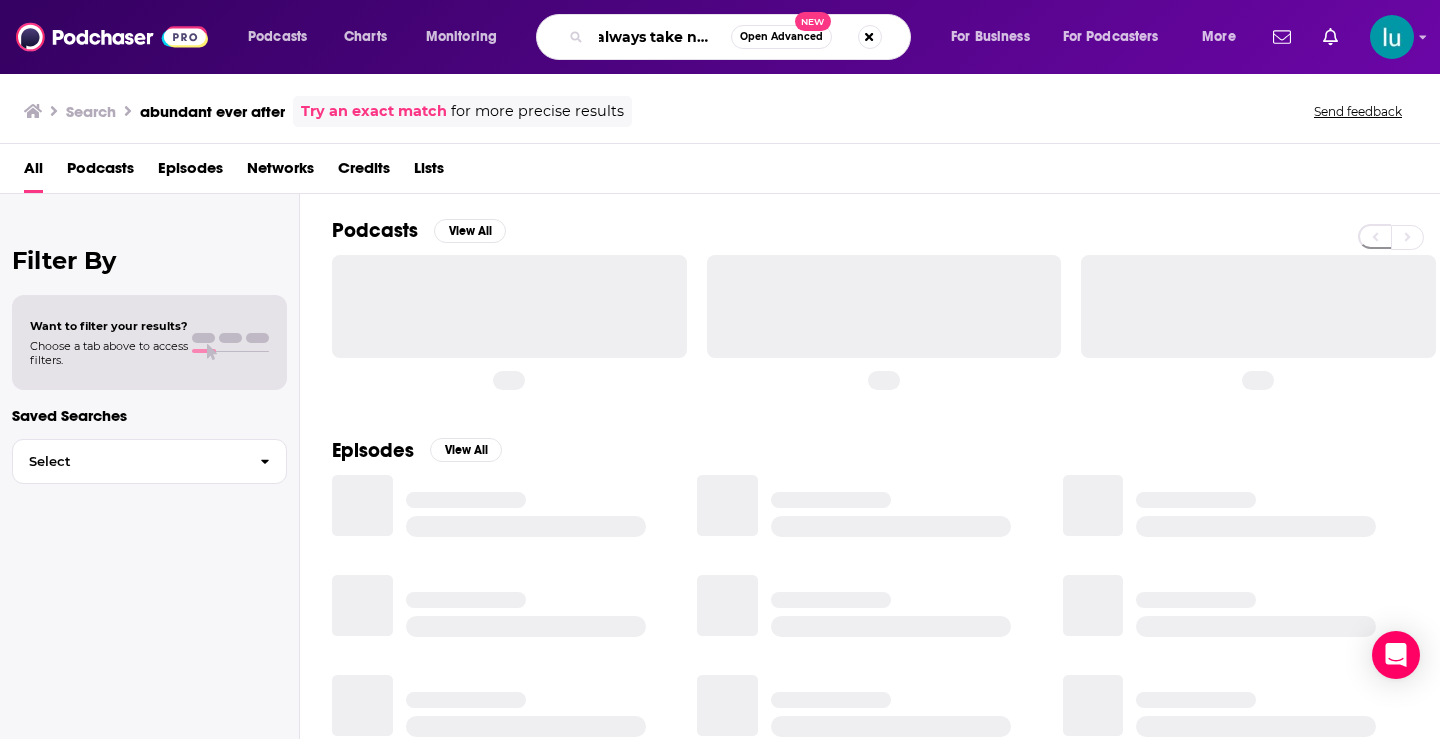 scroll, scrollTop: 0, scrollLeft: 11, axis: horizontal 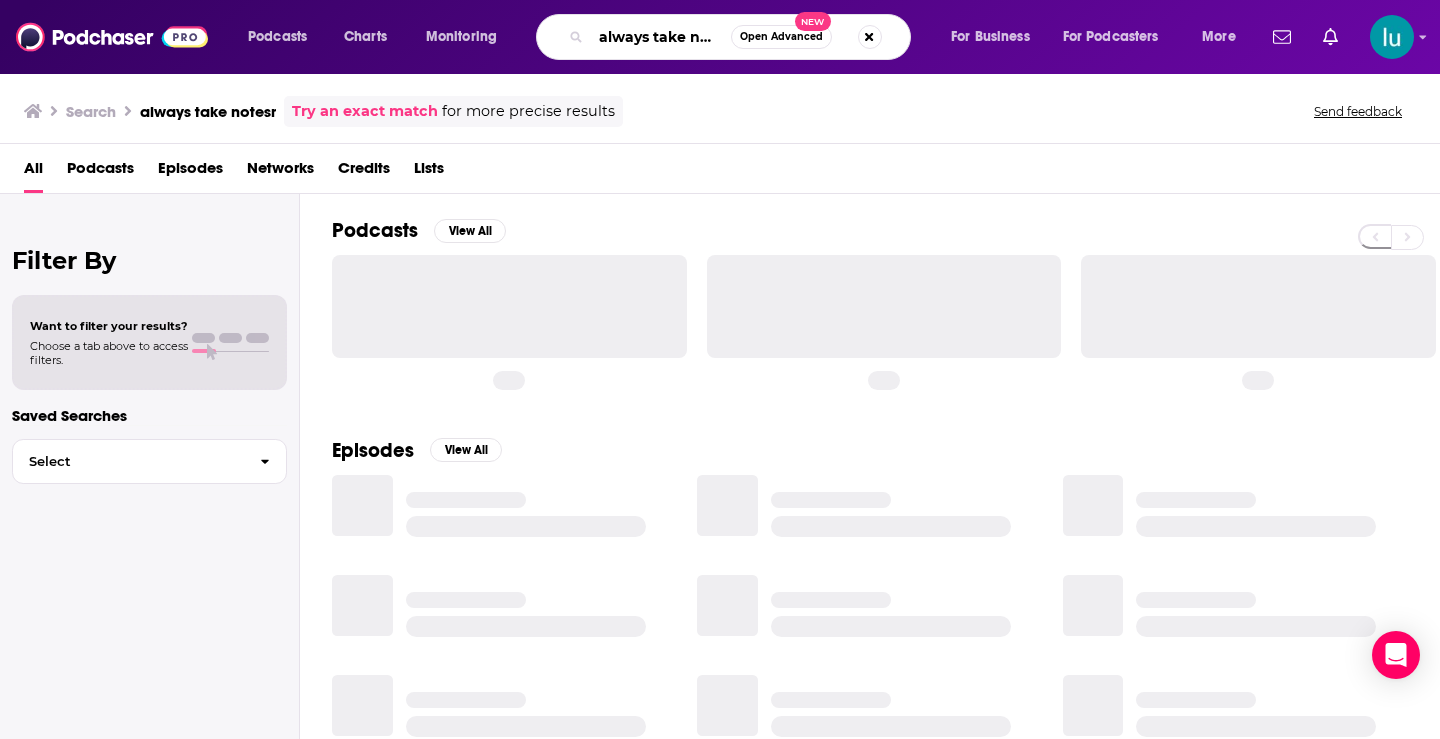 click on "always take notesr Open Advanced New" at bounding box center (723, 37) 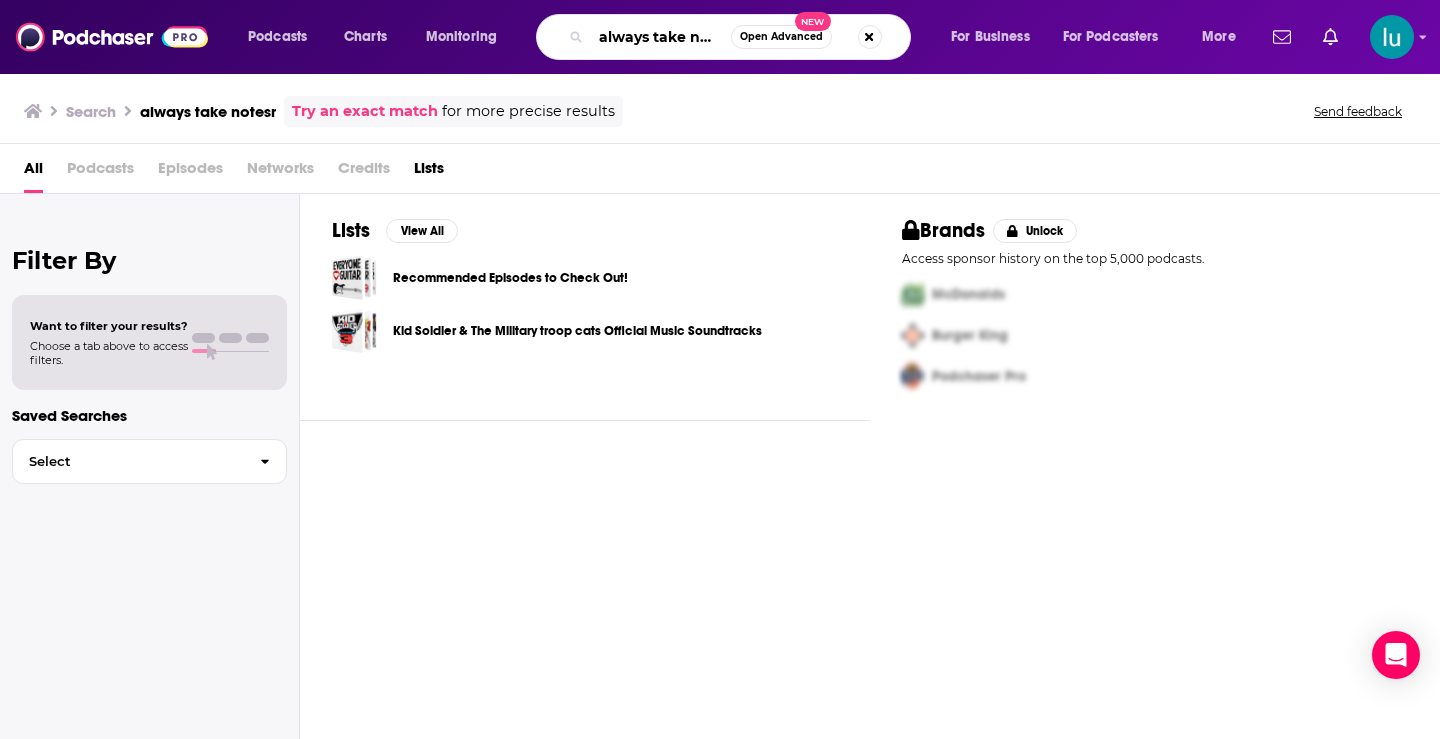 click on "always take notesr" at bounding box center (661, 37) 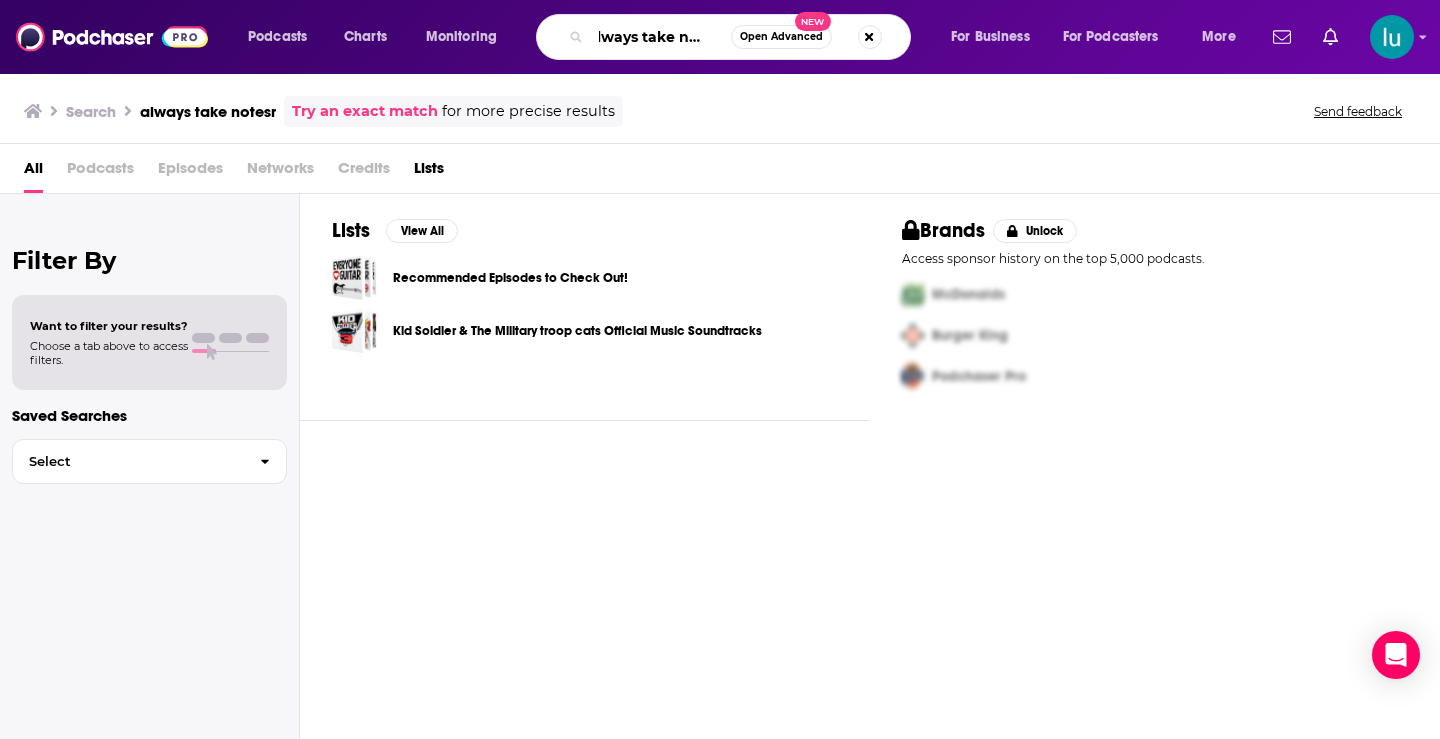 scroll, scrollTop: 0, scrollLeft: 0, axis: both 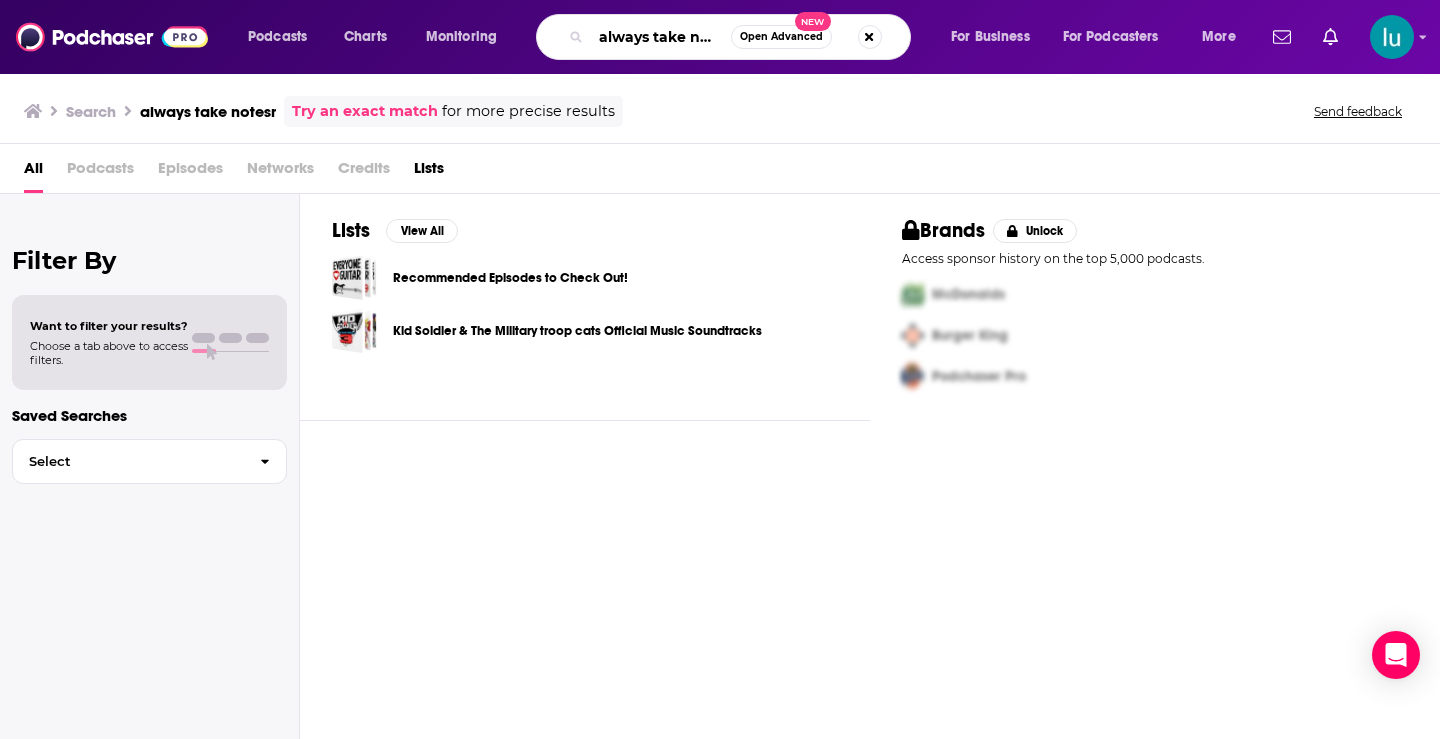 drag, startPoint x: 726, startPoint y: 37, endPoint x: 493, endPoint y: 13, distance: 234.23279 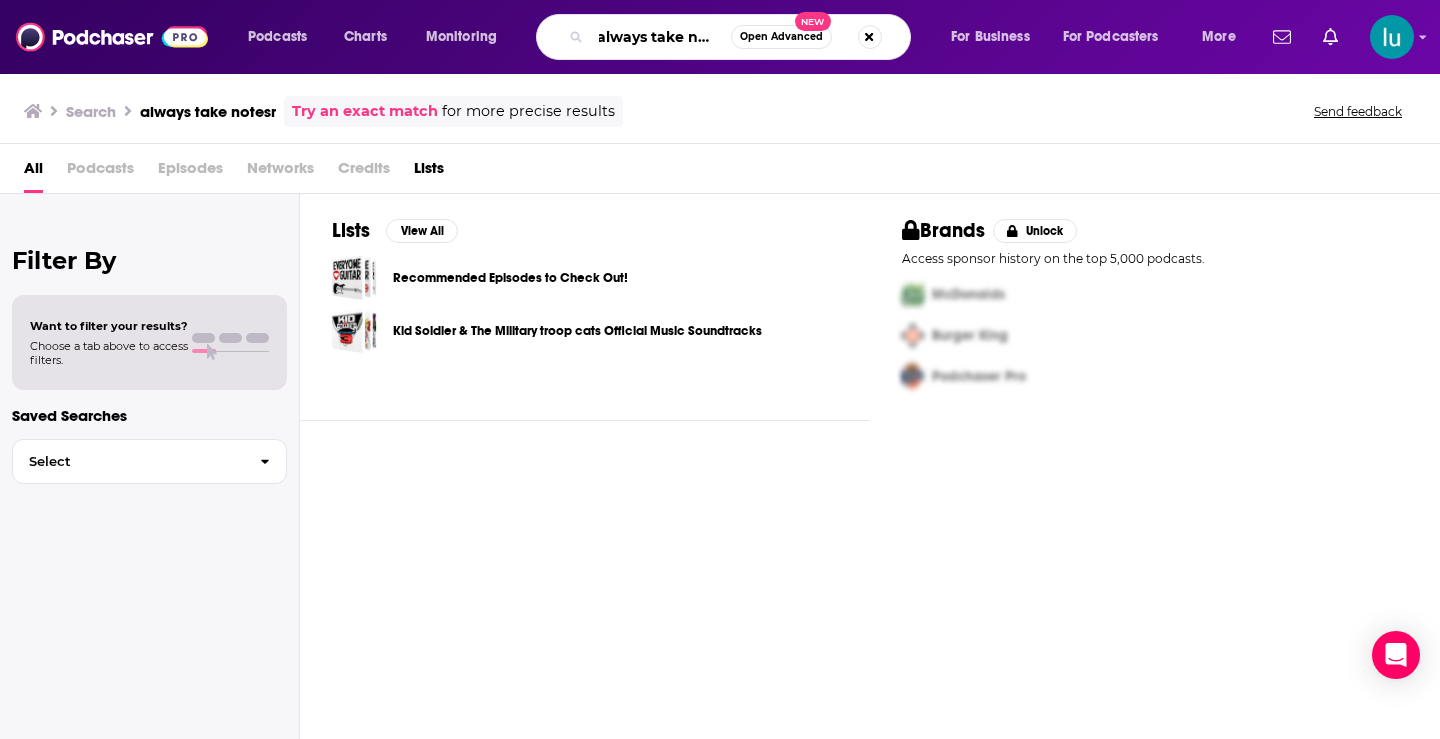 scroll, scrollTop: 0, scrollLeft: 9, axis: horizontal 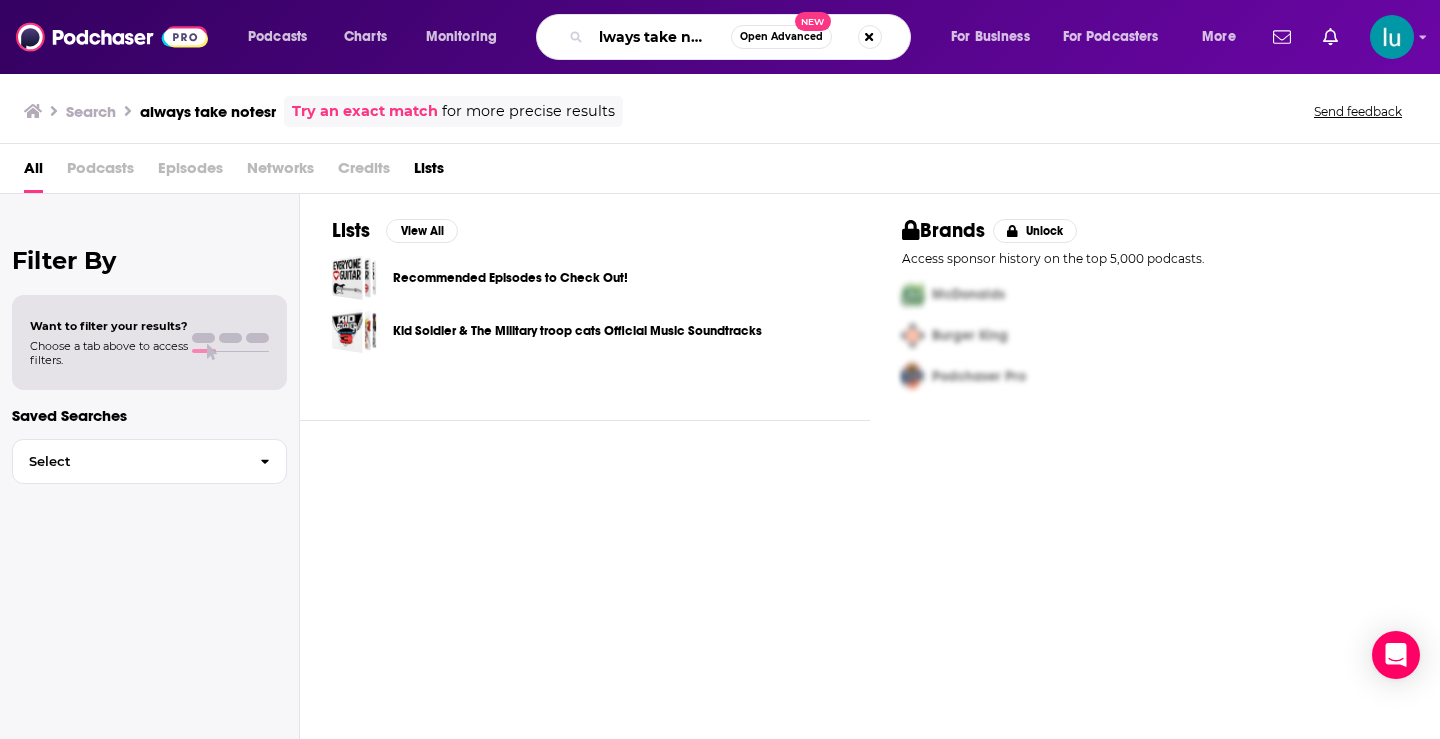 type on "always take notes" 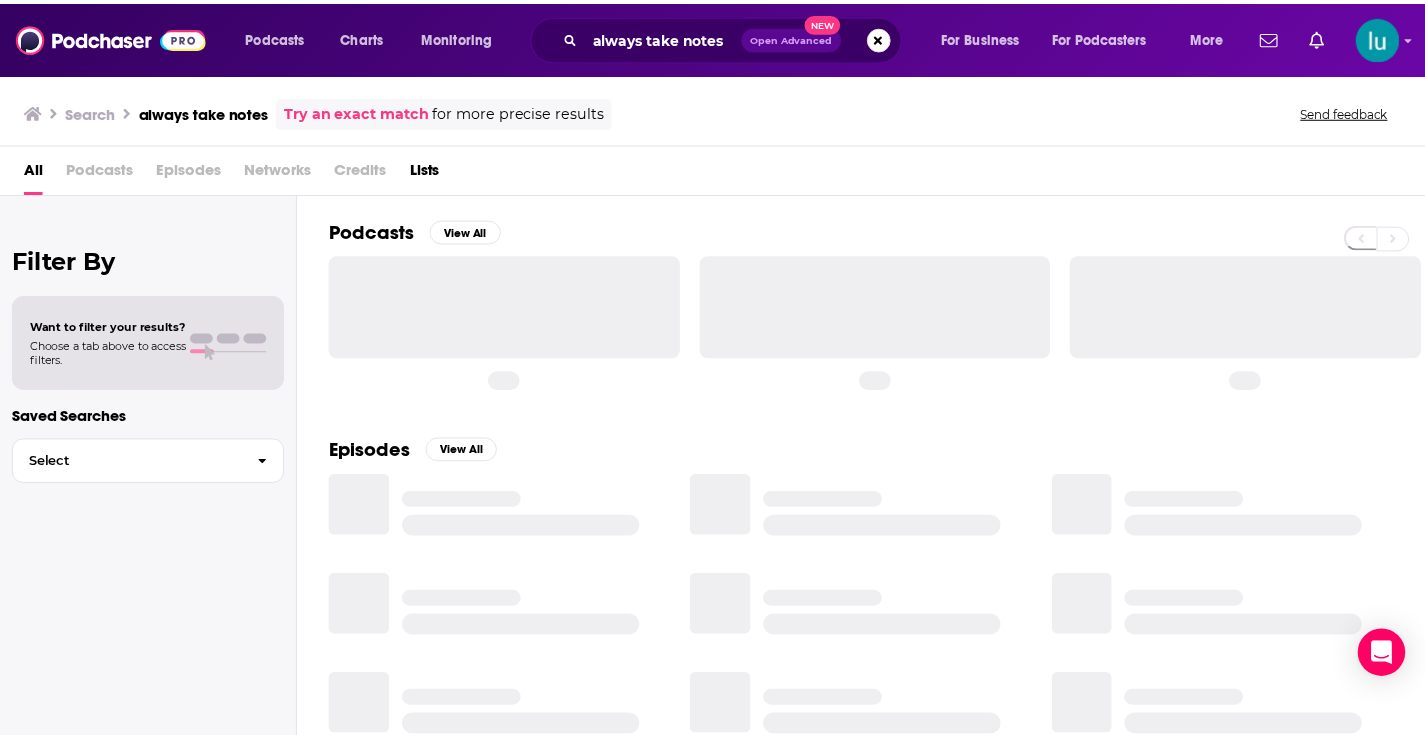 scroll, scrollTop: 0, scrollLeft: 0, axis: both 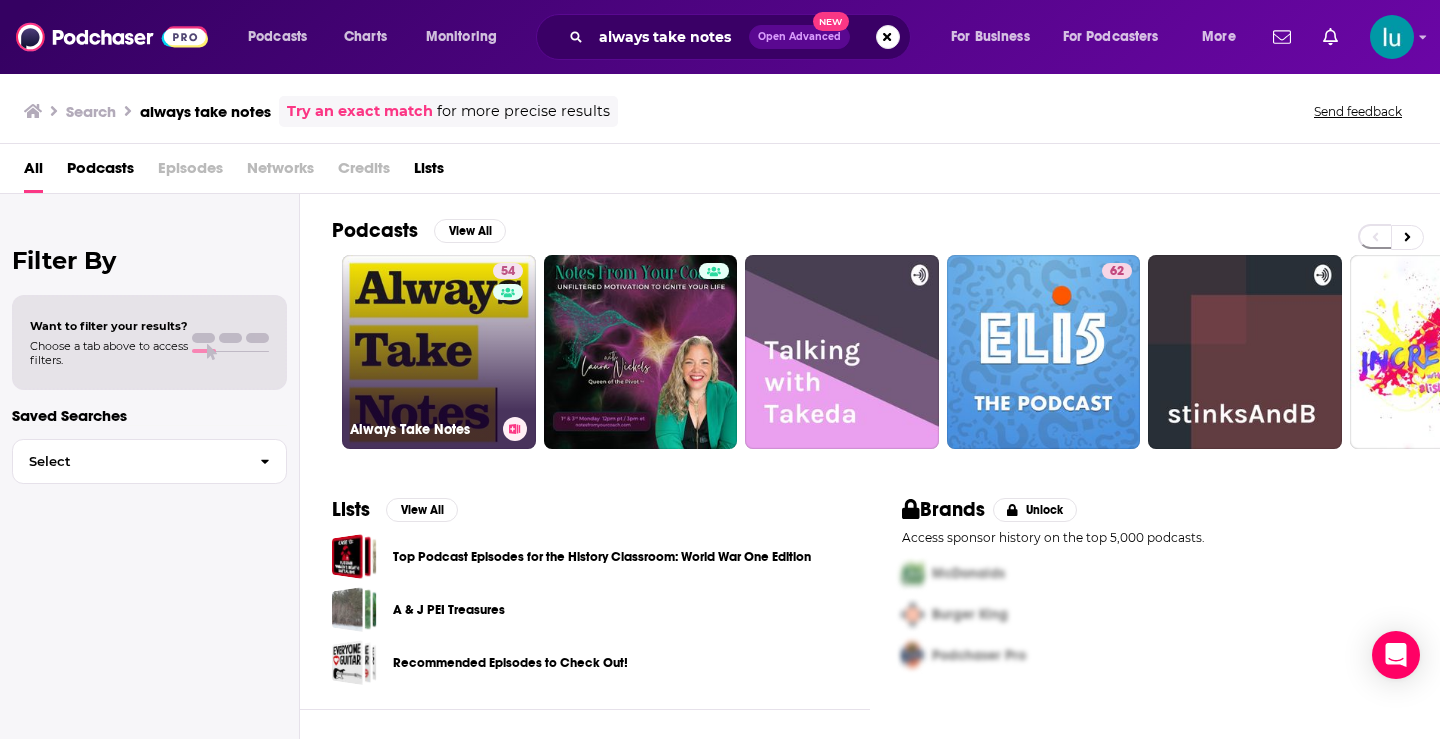 click on "54 Always Take Notes" at bounding box center (439, 352) 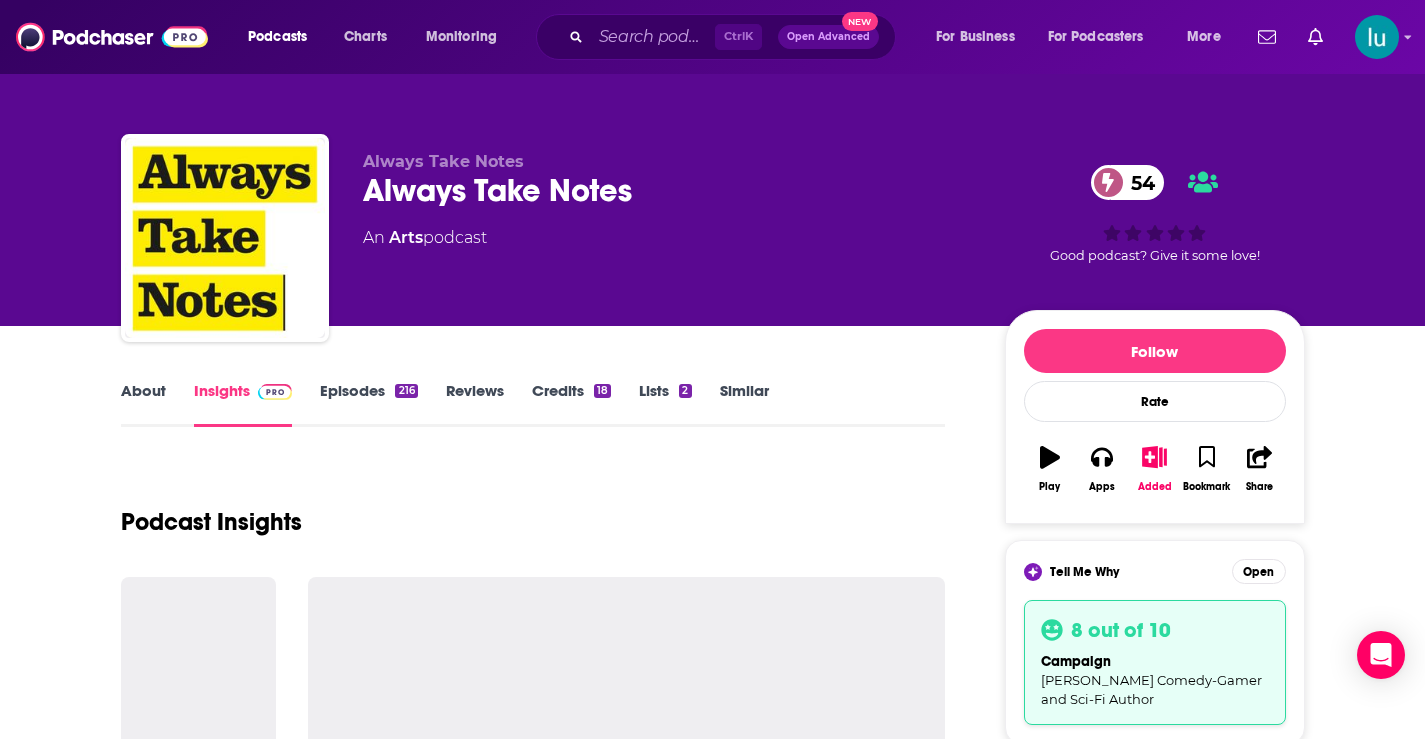 click on "About" at bounding box center (143, 404) 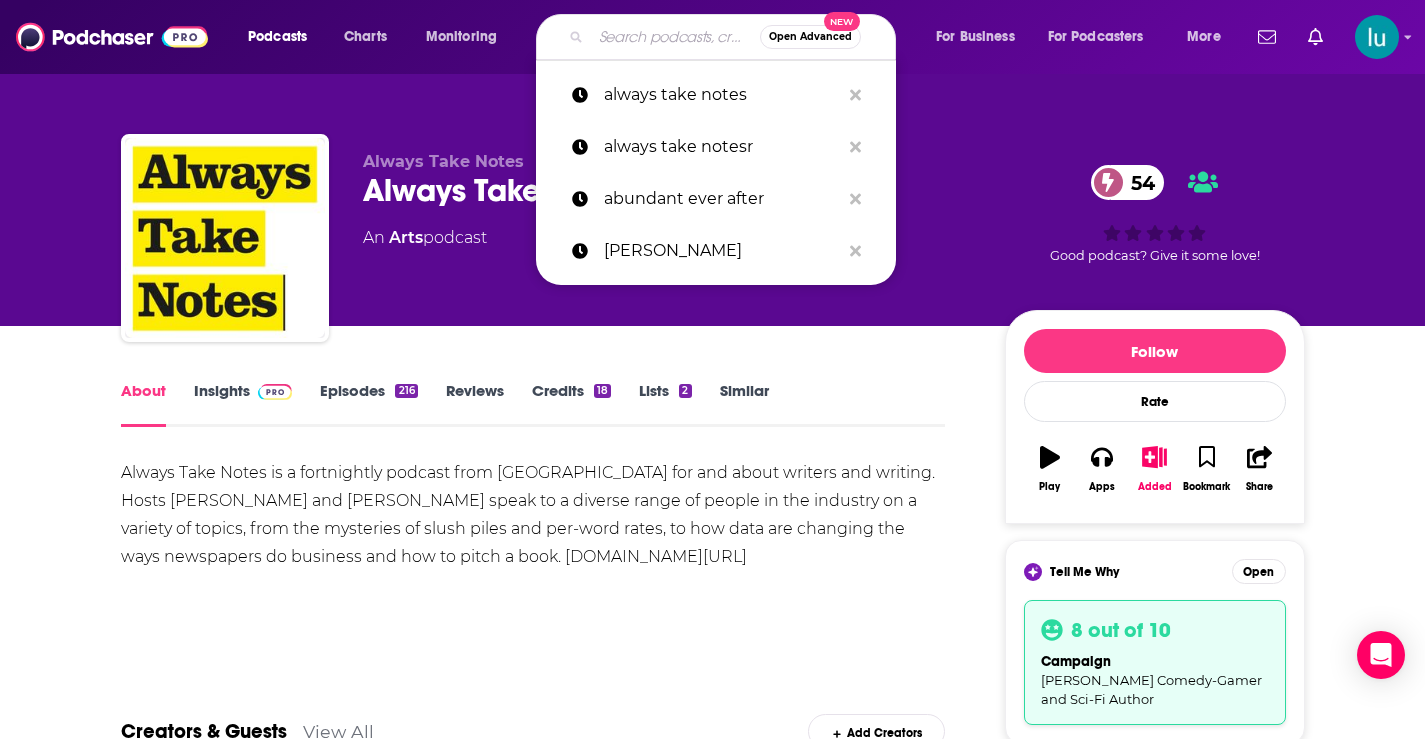 click at bounding box center [675, 37] 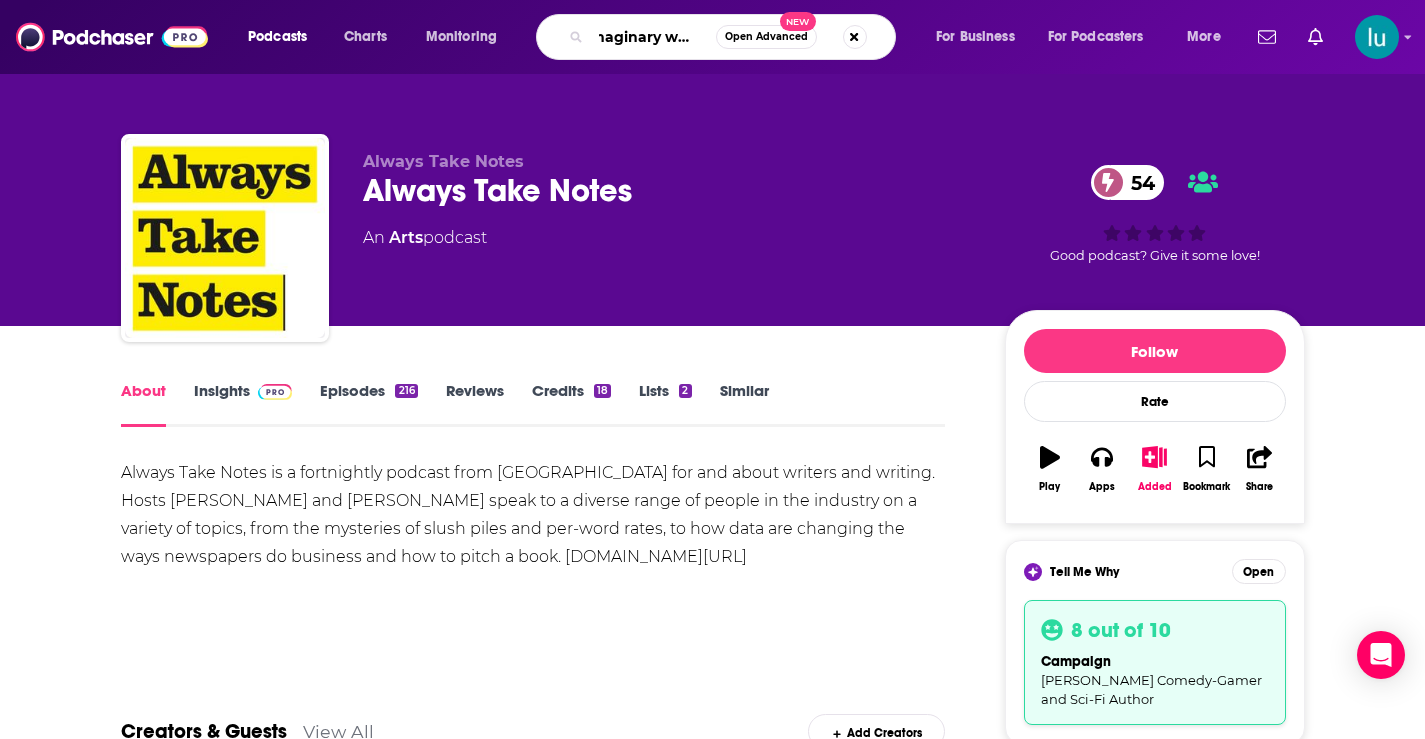 type on "imaginary worlds" 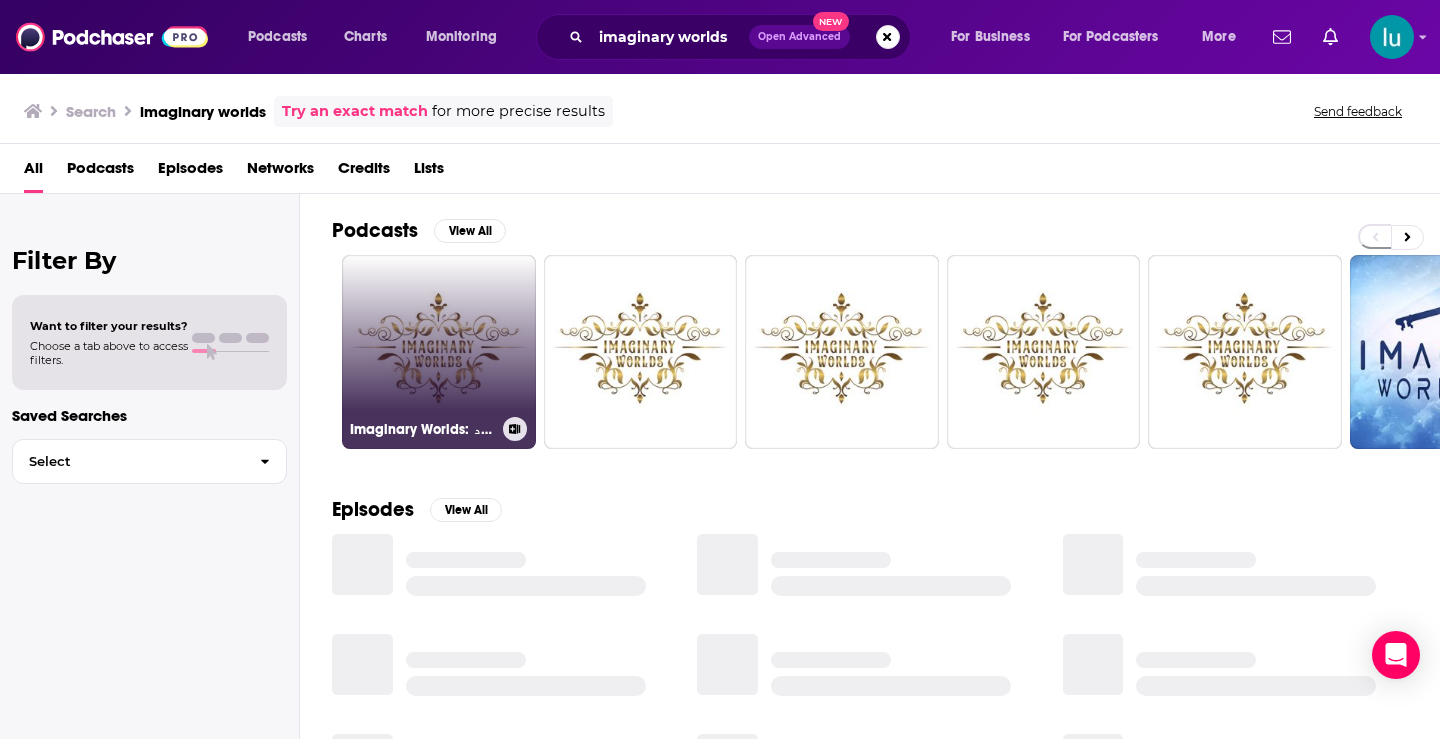 click on "Imaginary Worlds: فن ونحت الورود" at bounding box center [439, 352] 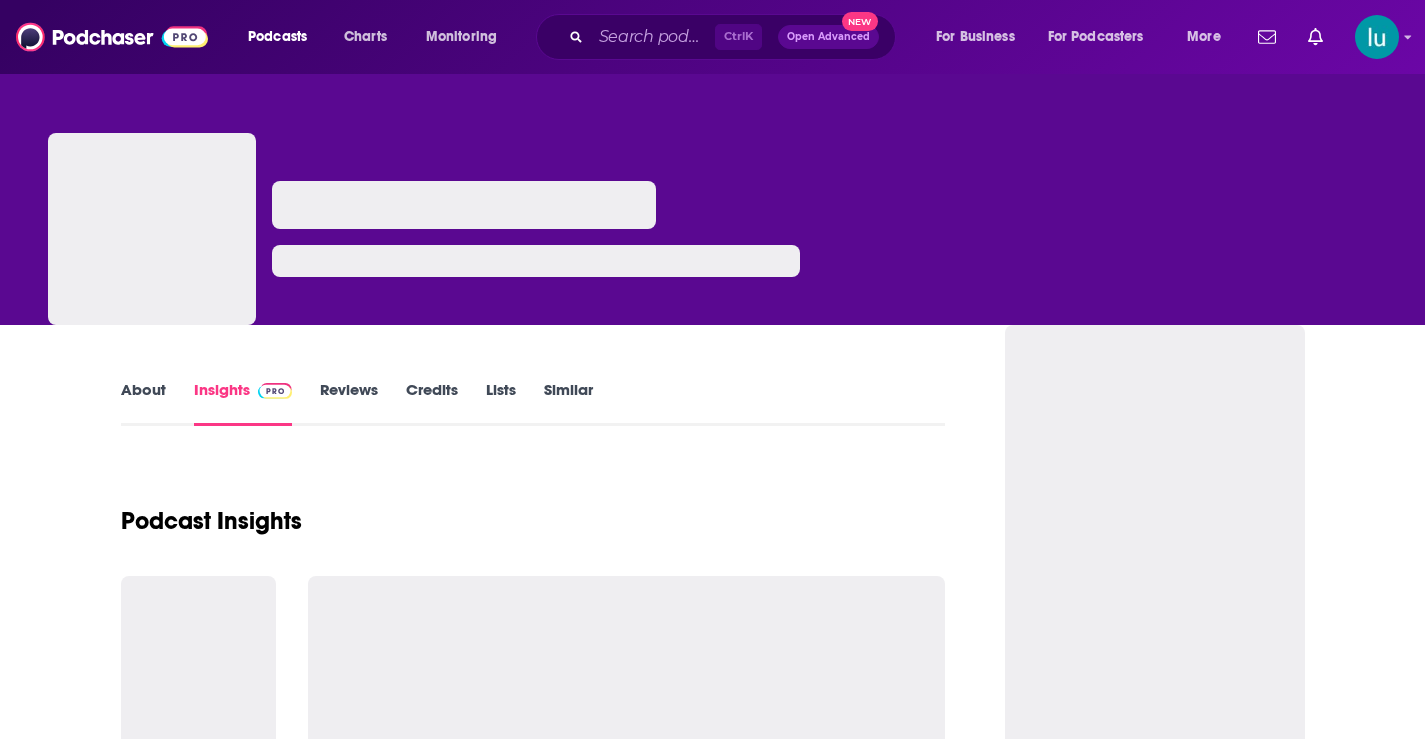 scroll, scrollTop: 0, scrollLeft: 0, axis: both 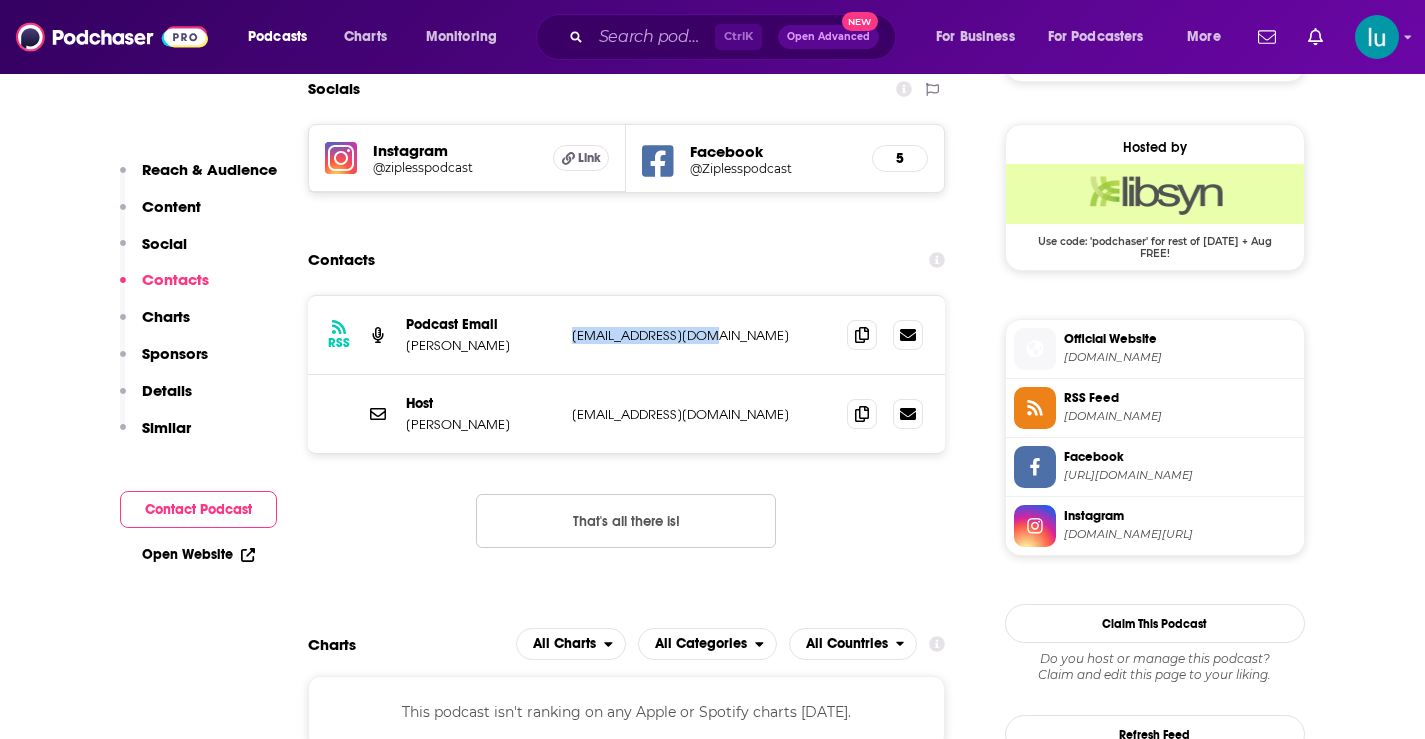 drag, startPoint x: 698, startPoint y: 329, endPoint x: 566, endPoint y: 330, distance: 132.00378 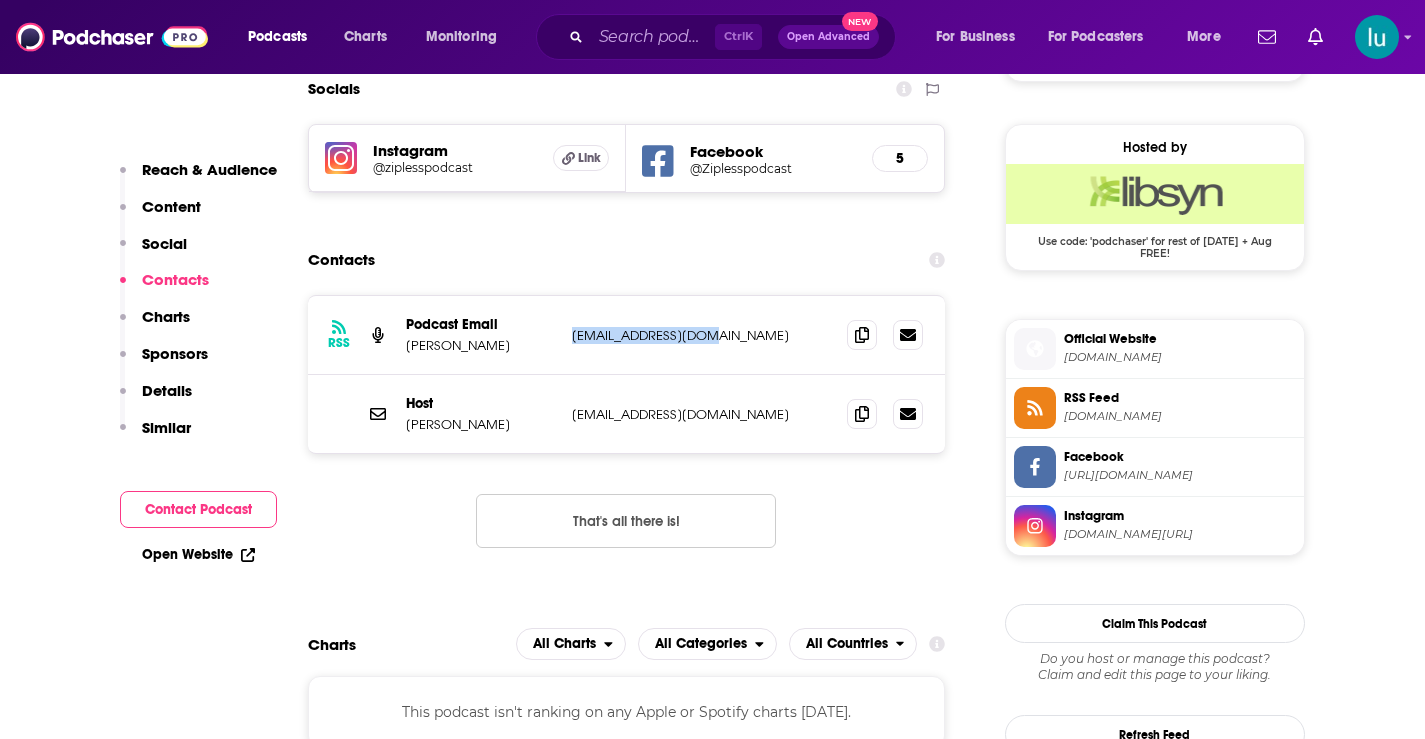 copy on "jillruby3@gmail.com" 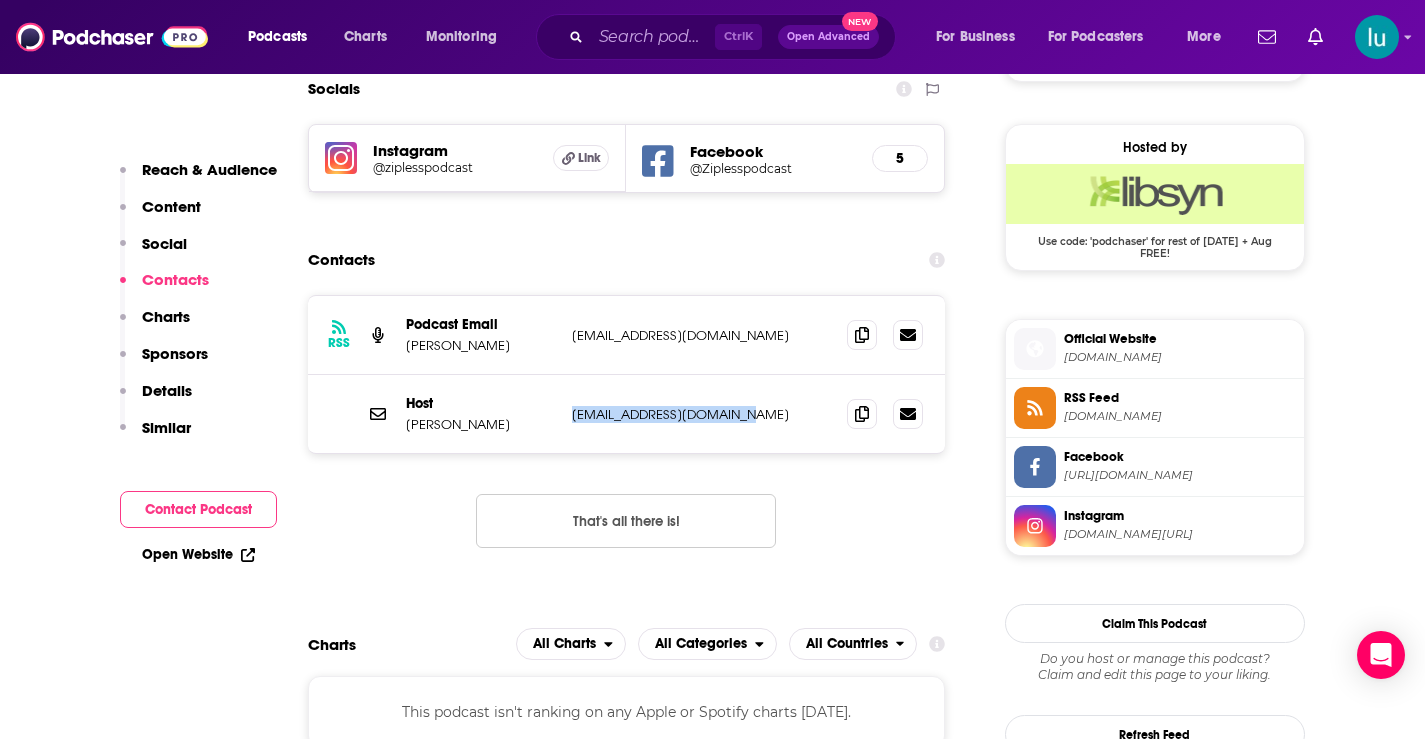 drag, startPoint x: 735, startPoint y: 411, endPoint x: 563, endPoint y: 416, distance: 172.07266 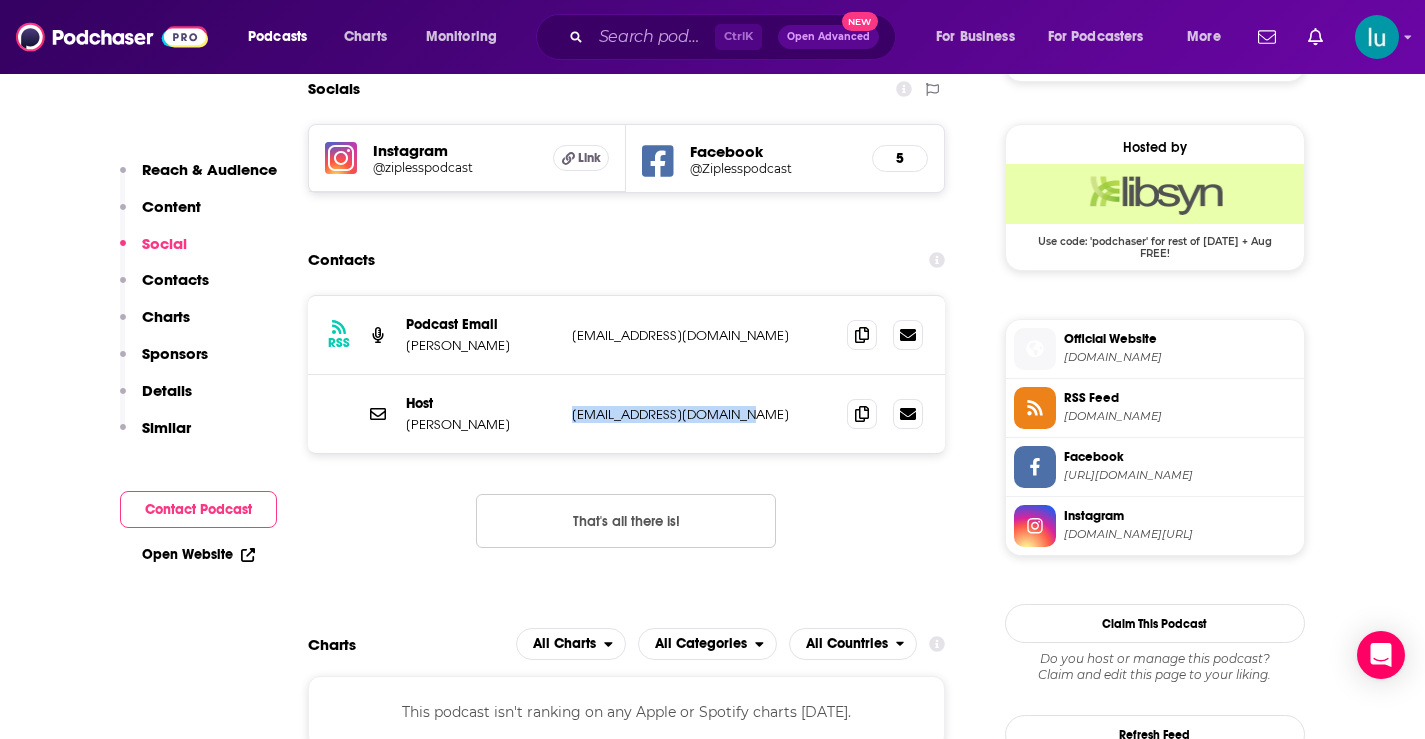 scroll, scrollTop: 0, scrollLeft: 0, axis: both 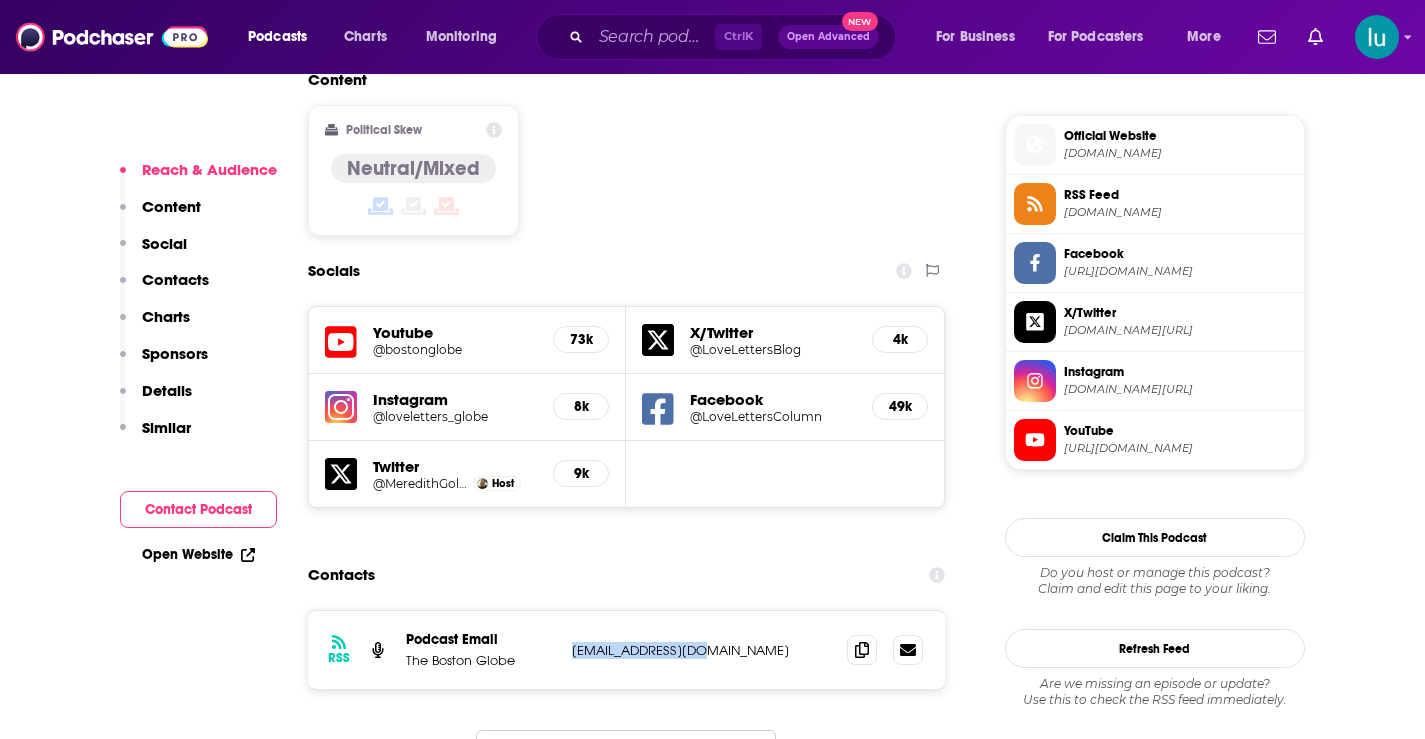 drag, startPoint x: 711, startPoint y: 593, endPoint x: 567, endPoint y: 597, distance: 144.05554 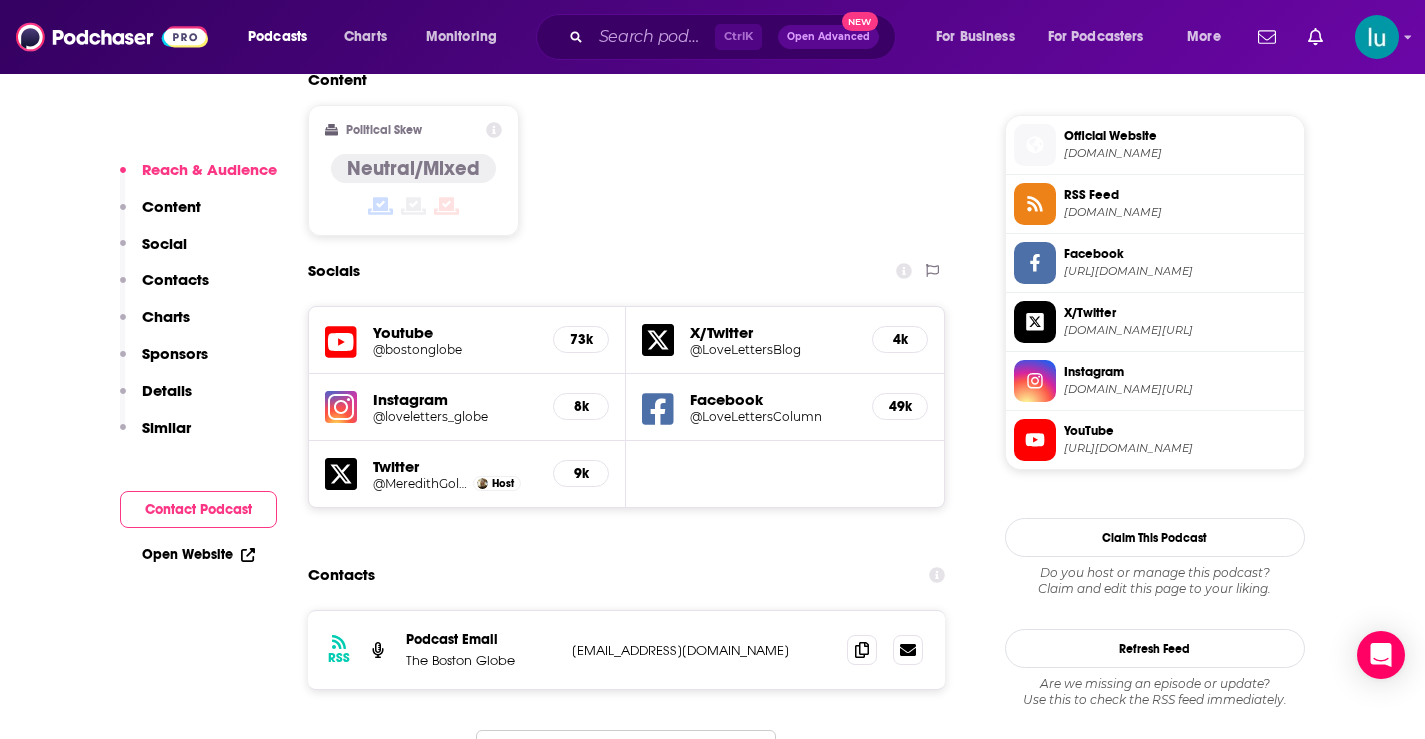 click on "RSS   Podcast Email The Boston Globe podcasts@globe.com podcasts@globe.com That's all there is!" at bounding box center (627, 713) 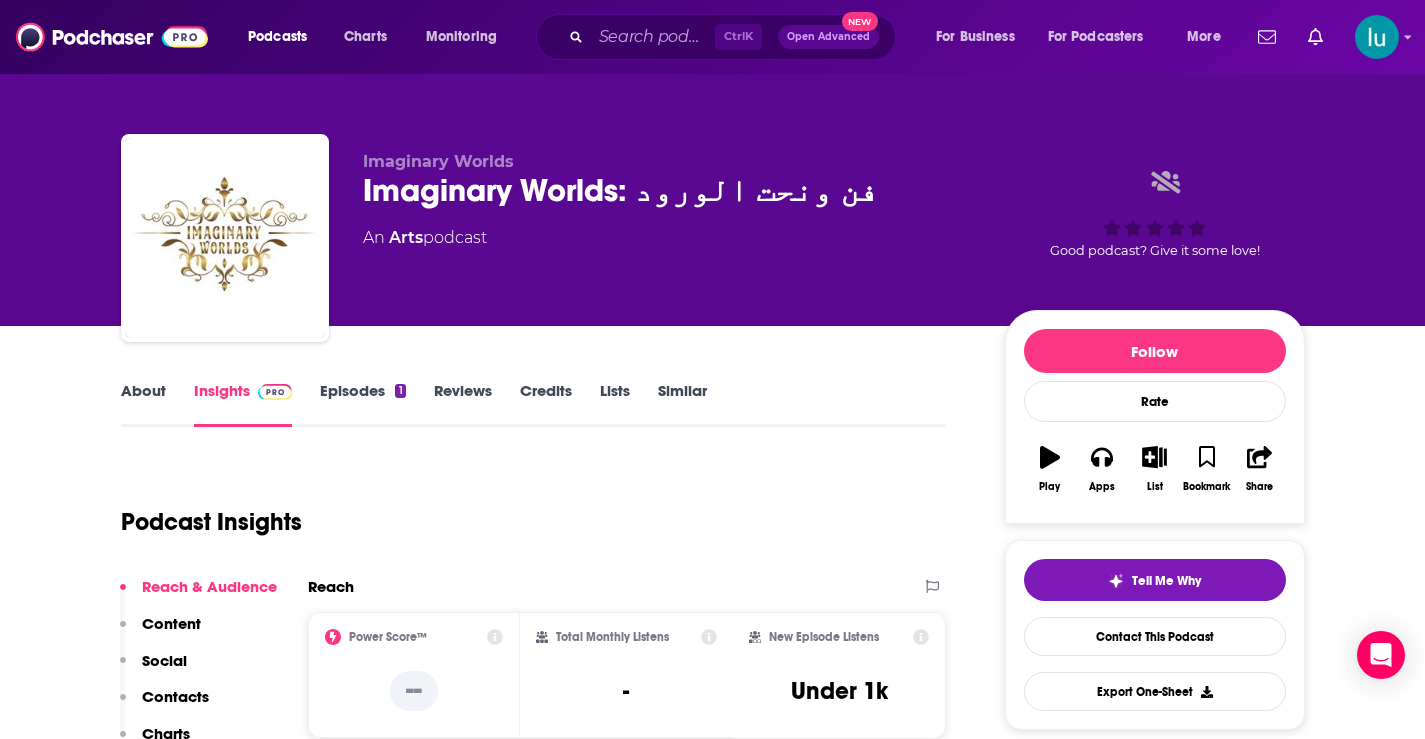 click on "About" at bounding box center [143, 404] 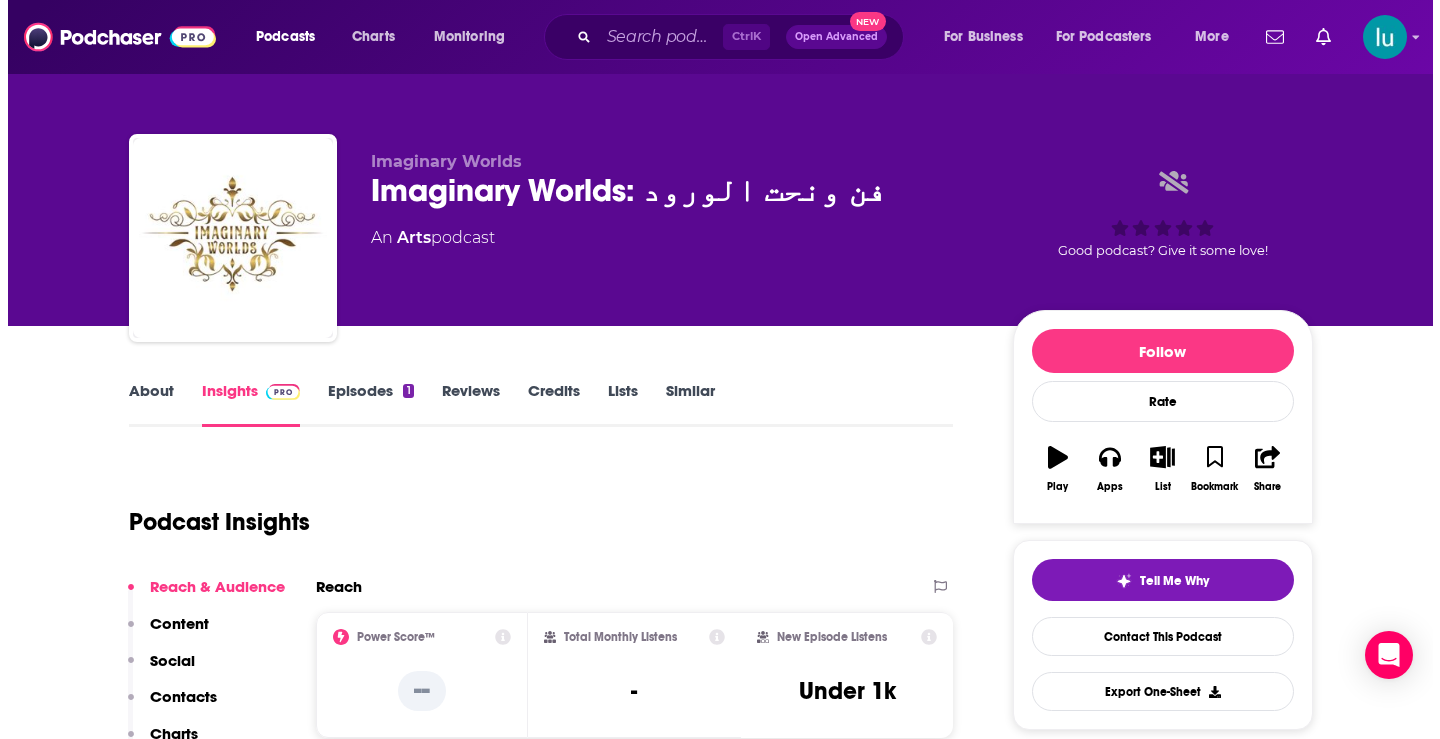scroll, scrollTop: 0, scrollLeft: 0, axis: both 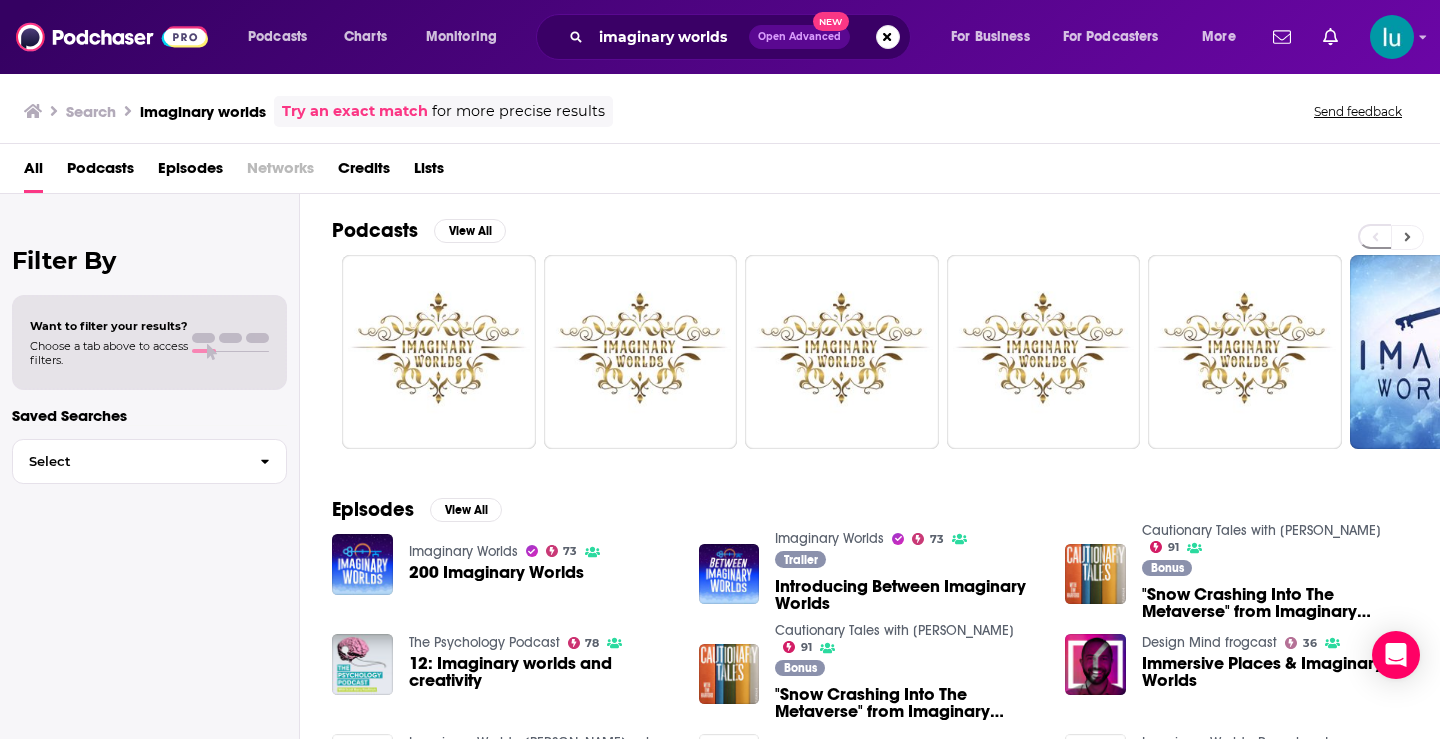 click 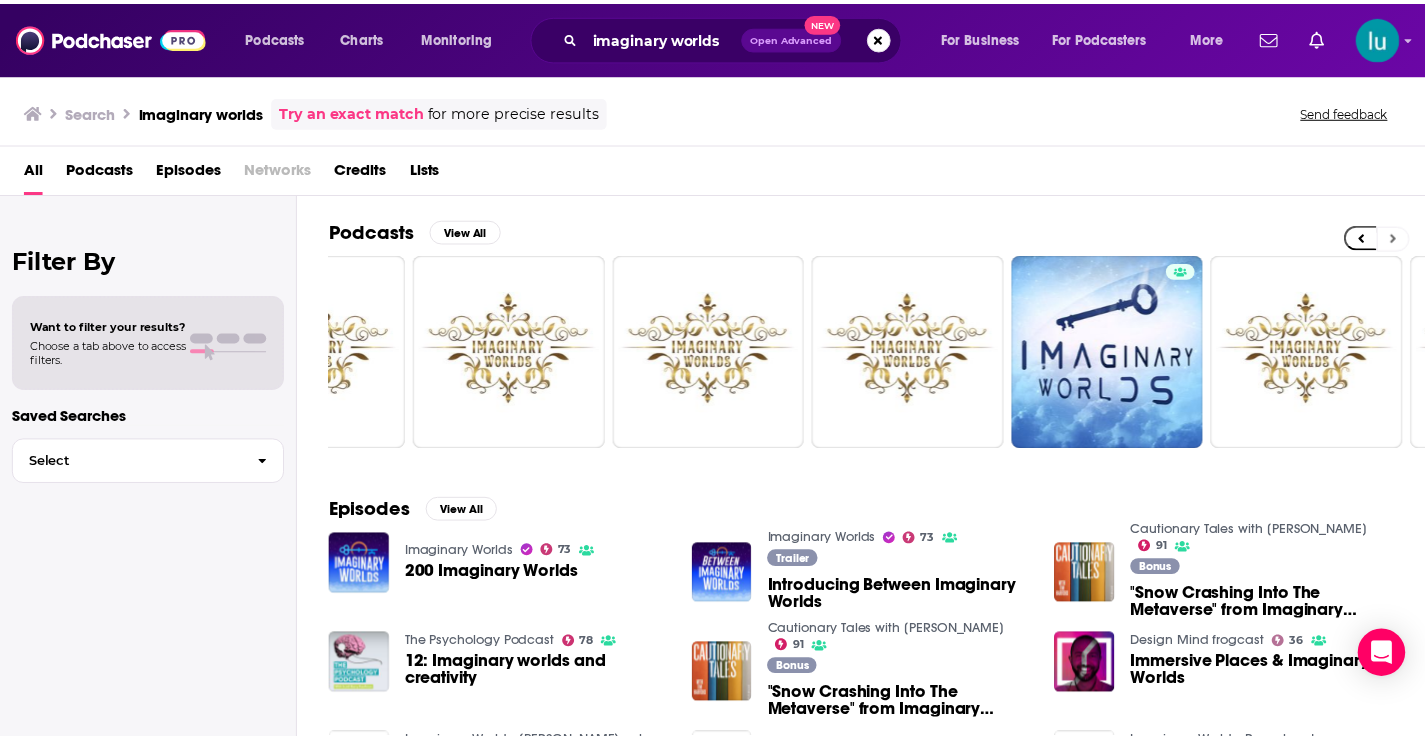 scroll, scrollTop: 0, scrollLeft: 508, axis: horizontal 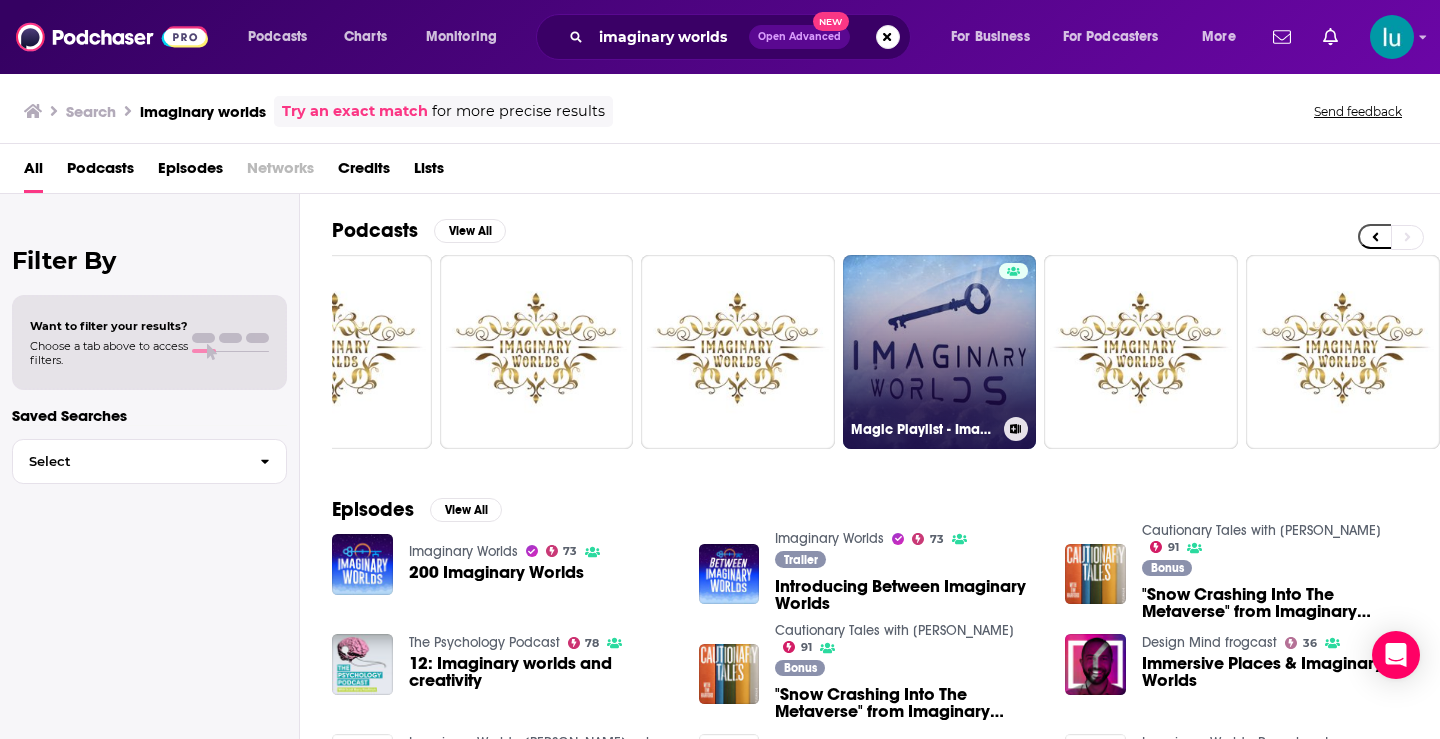 click on "Magic Playlist - Imaginary Worlds" at bounding box center [940, 352] 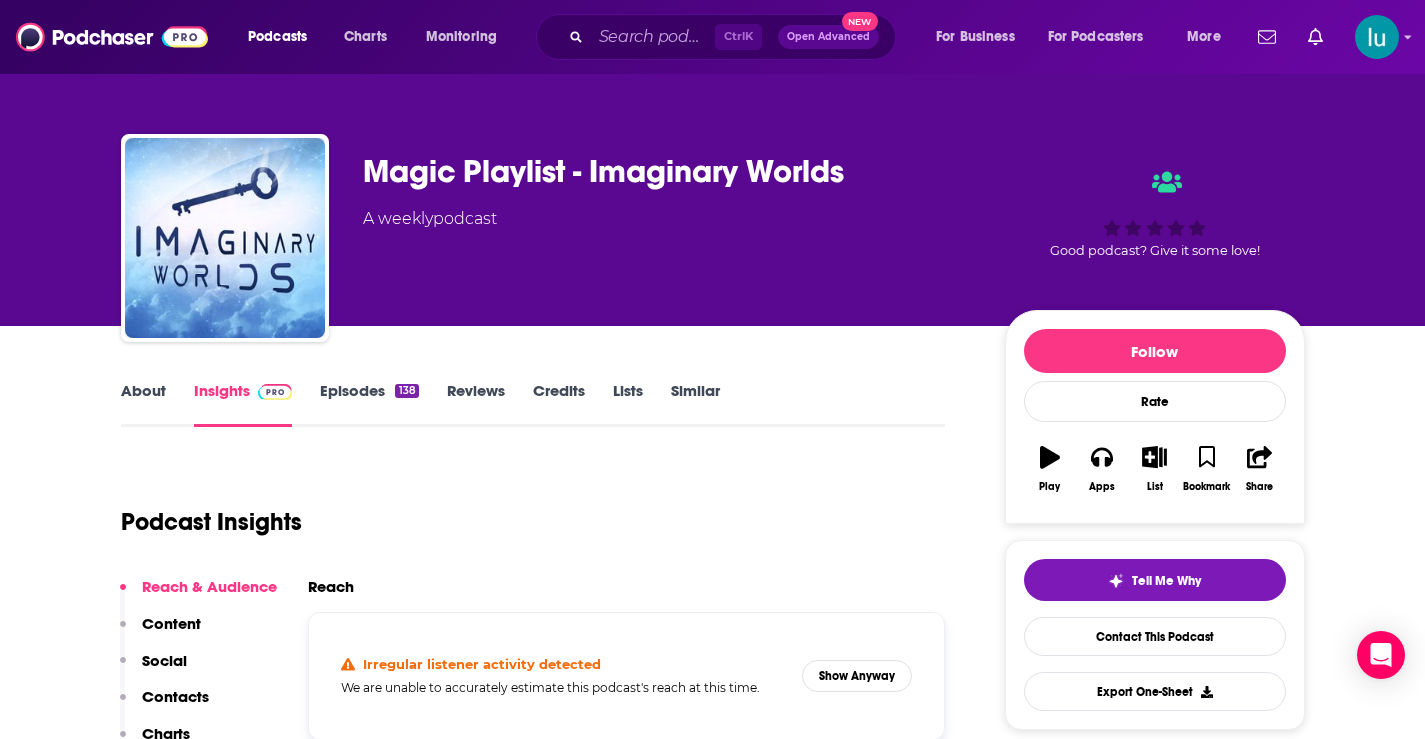 click on "About" at bounding box center (143, 404) 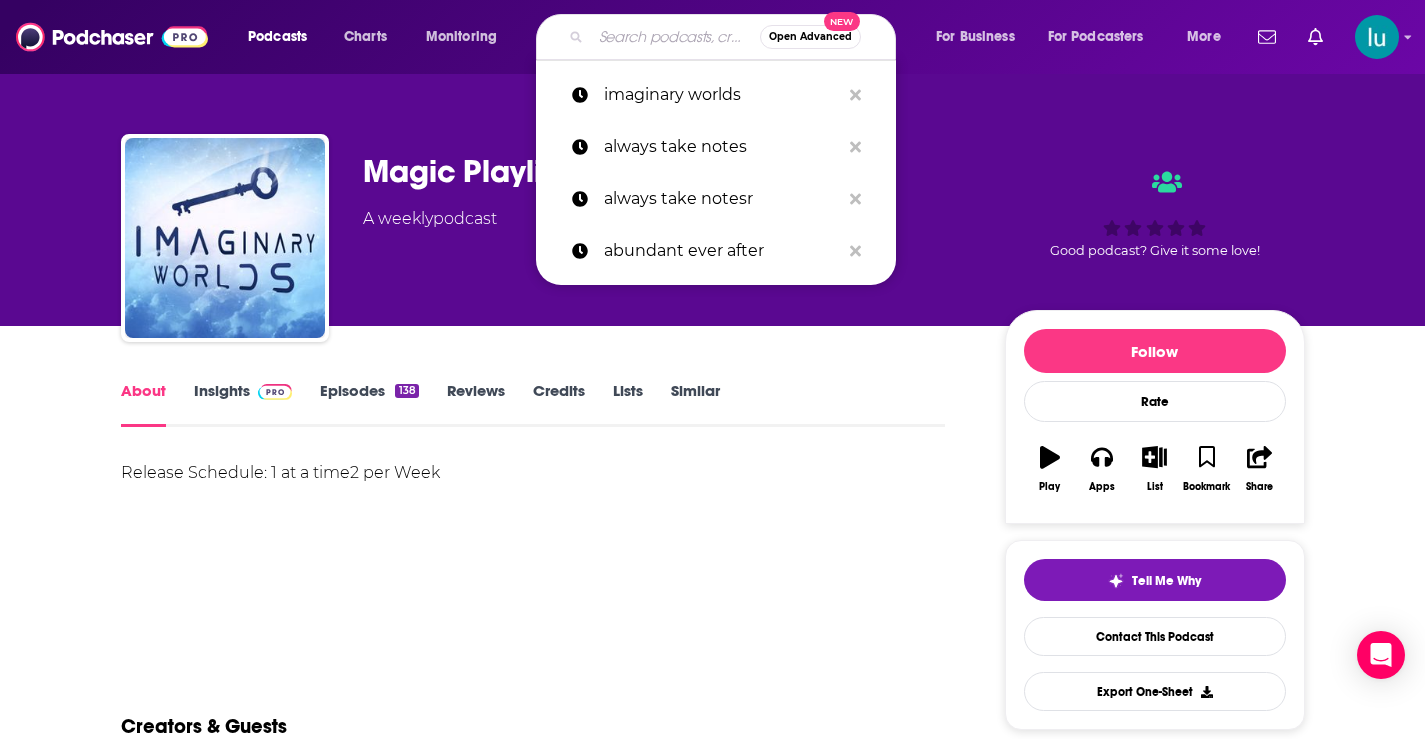 click at bounding box center (675, 37) 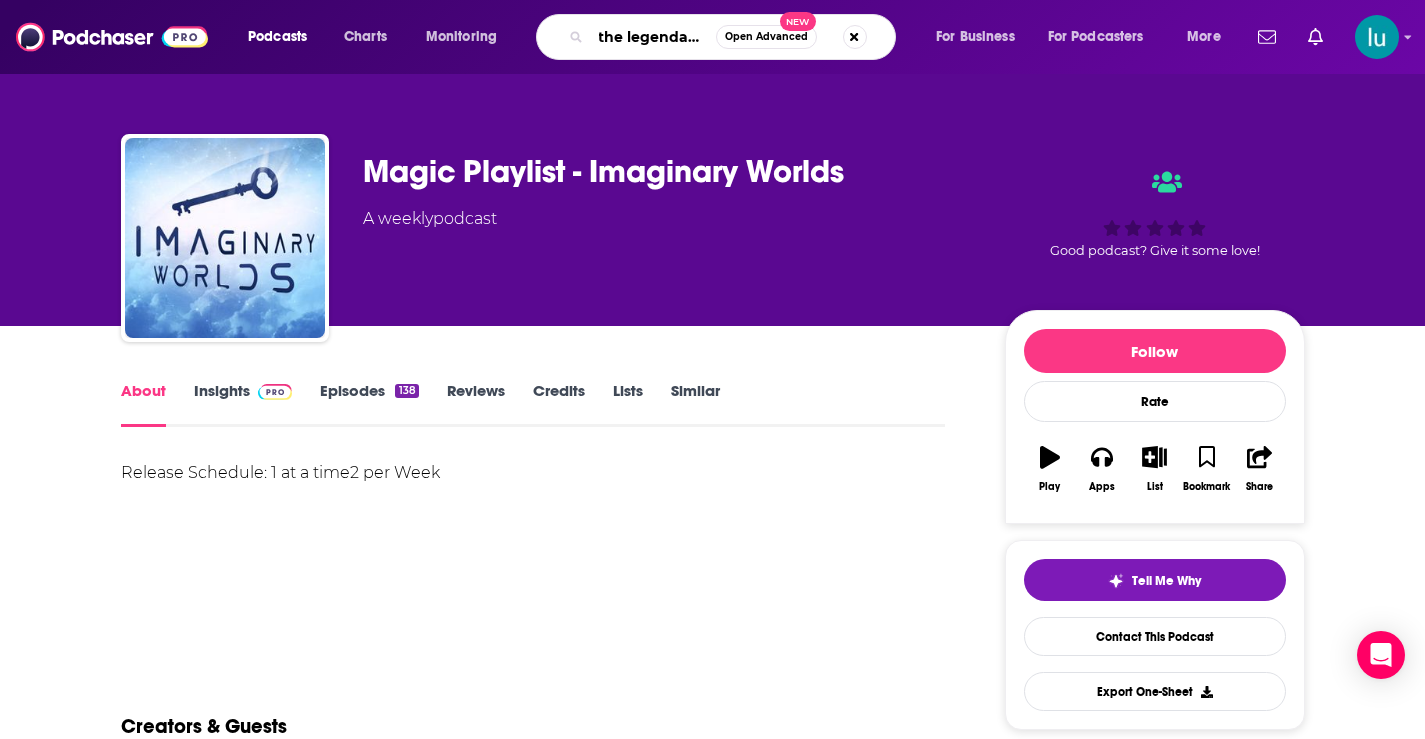 type on "the legendarium" 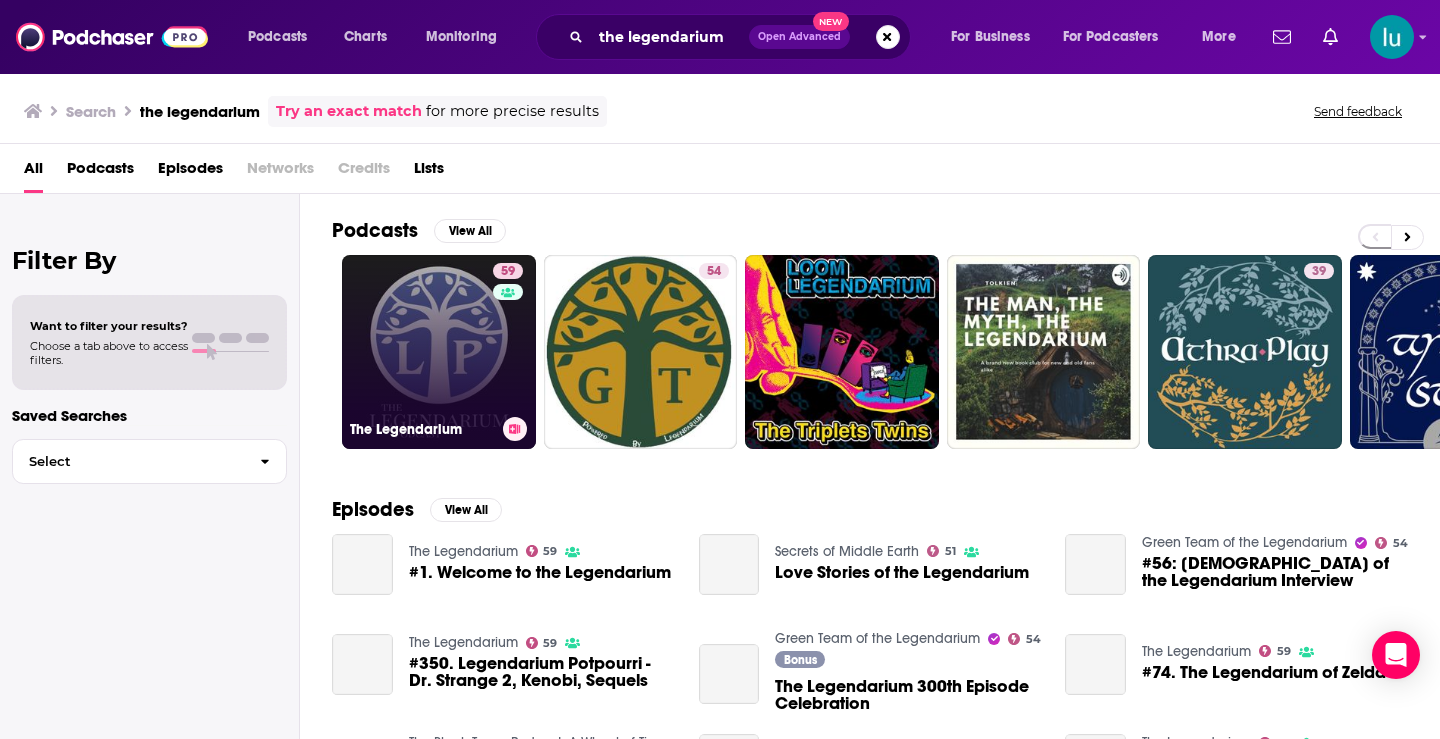 click on "59 The Legendarium" at bounding box center (439, 352) 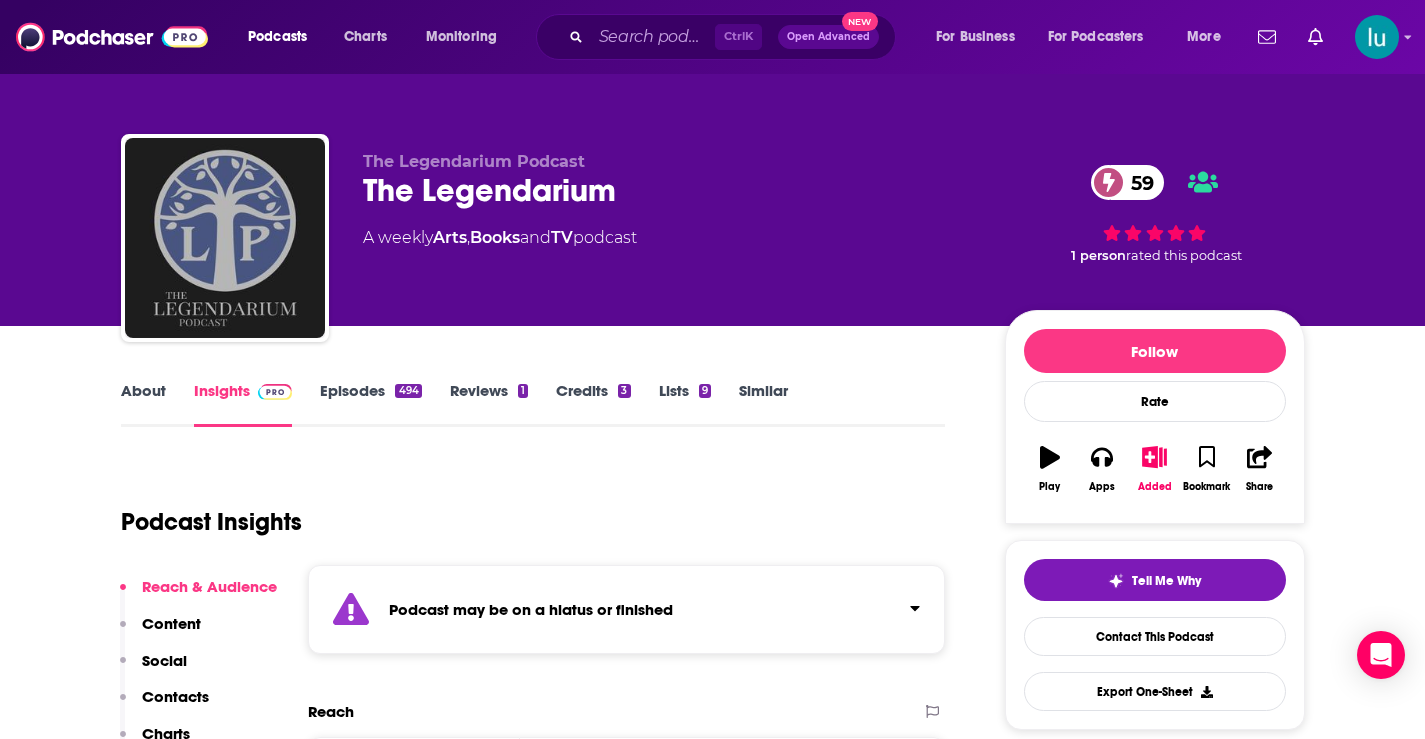 click on "Episodes 494" at bounding box center [370, 404] 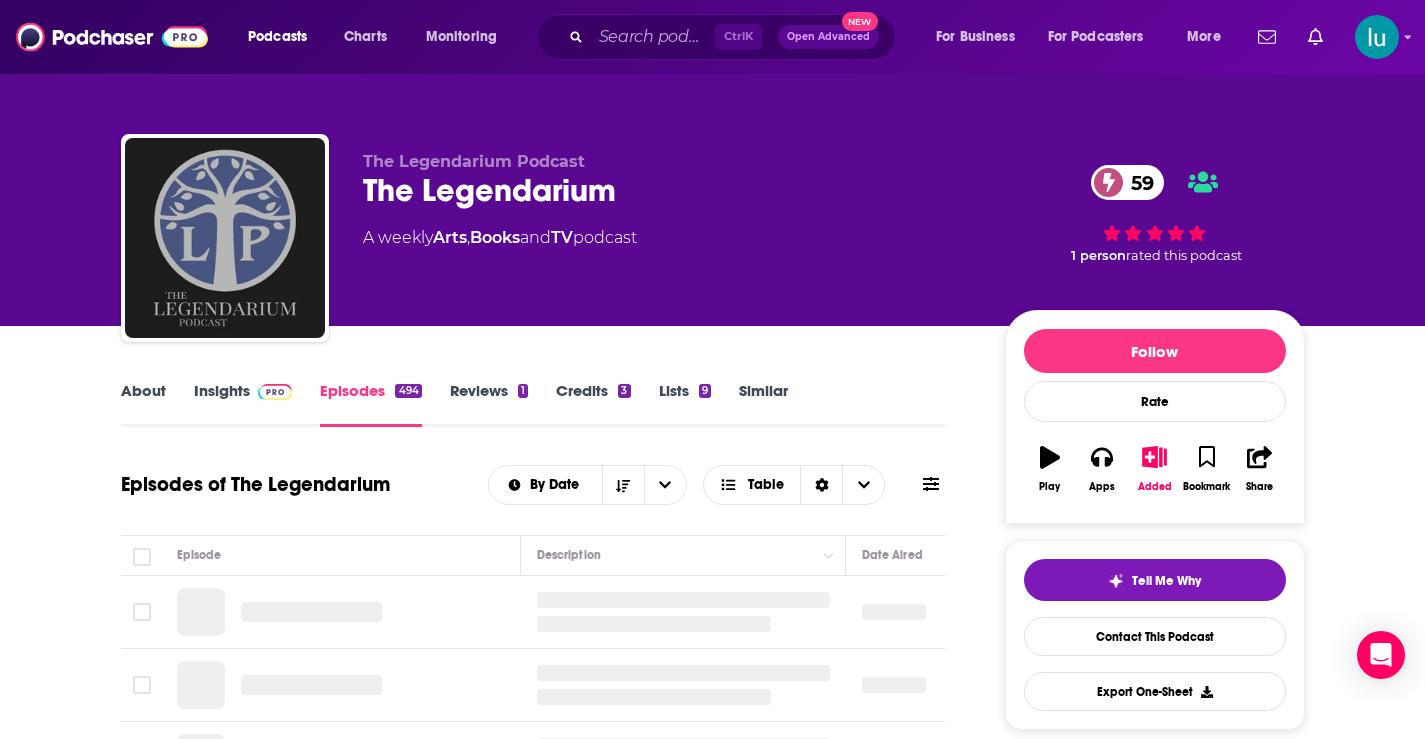scroll, scrollTop: 107, scrollLeft: 0, axis: vertical 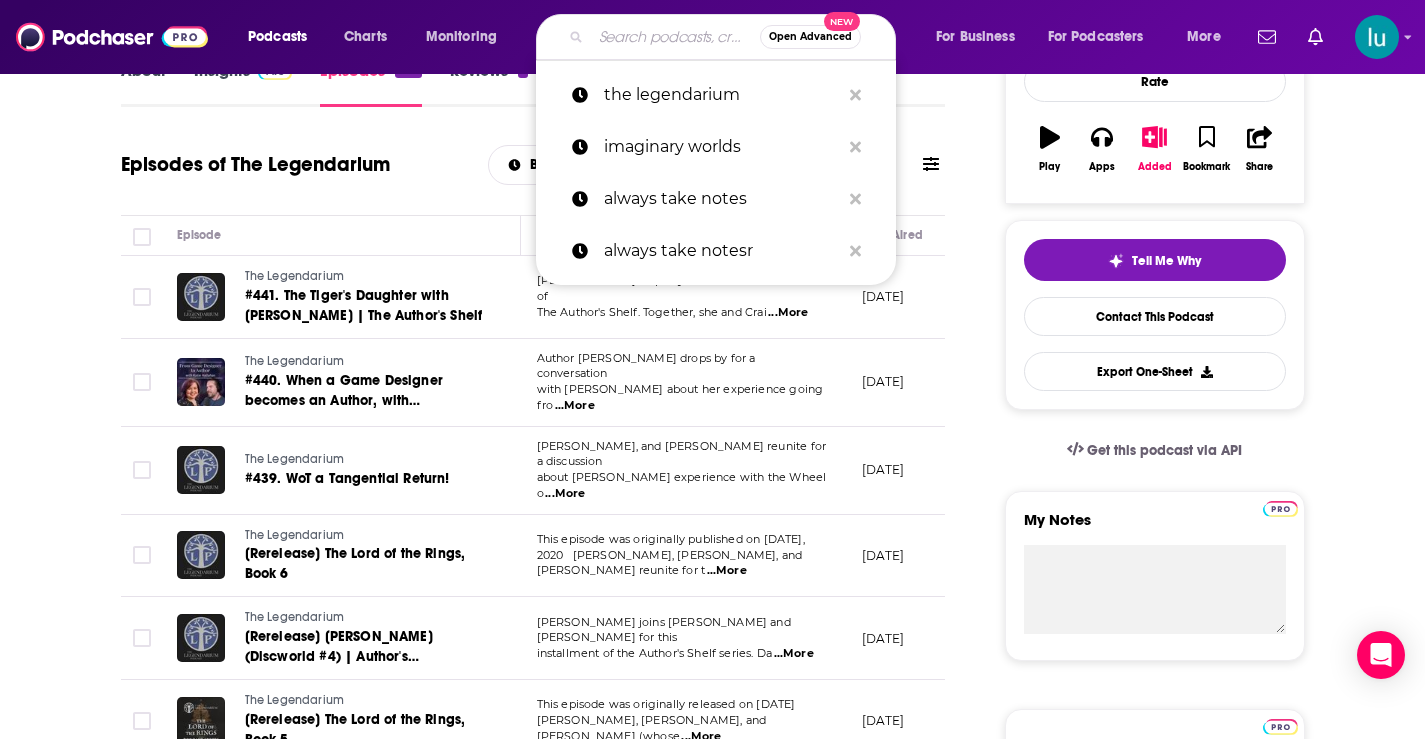 click at bounding box center (675, 37) 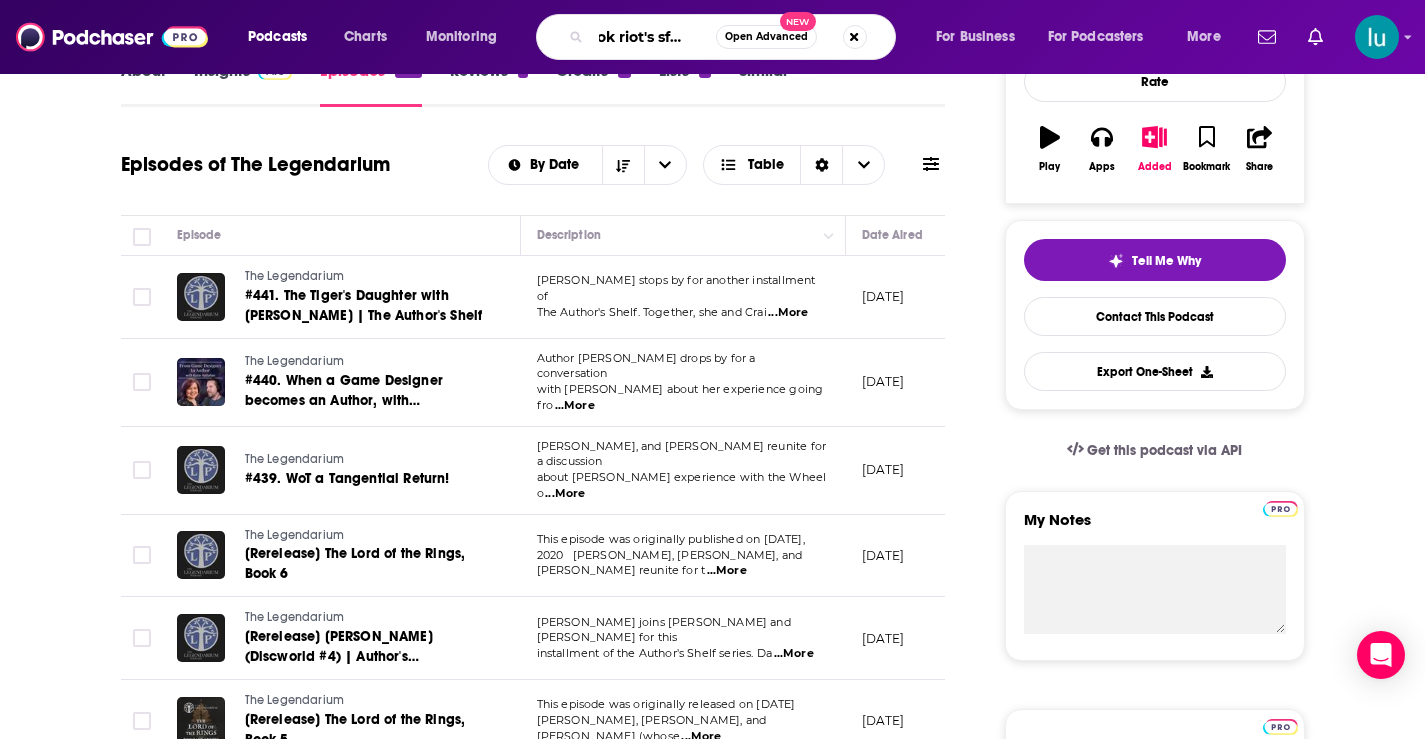 type on "book riot's sff yeah" 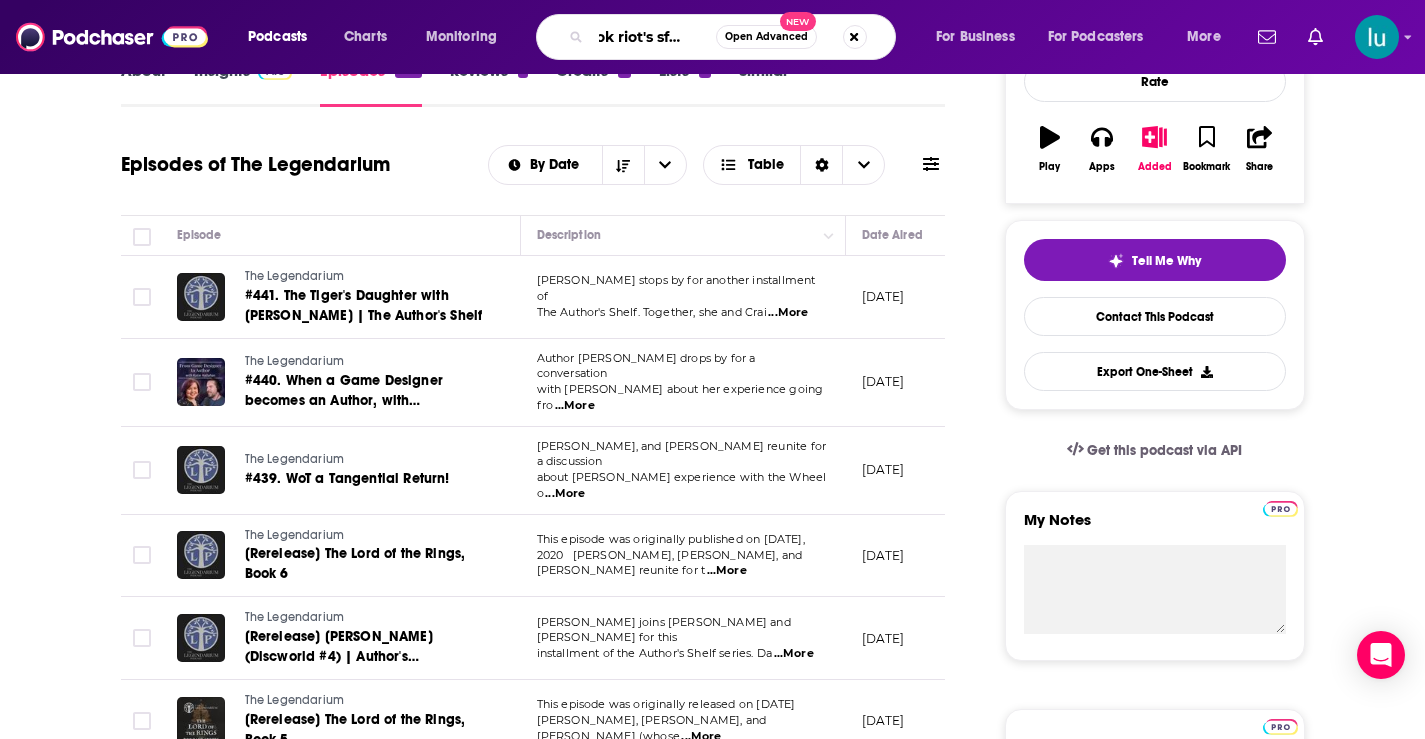 scroll, scrollTop: 0, scrollLeft: 32, axis: horizontal 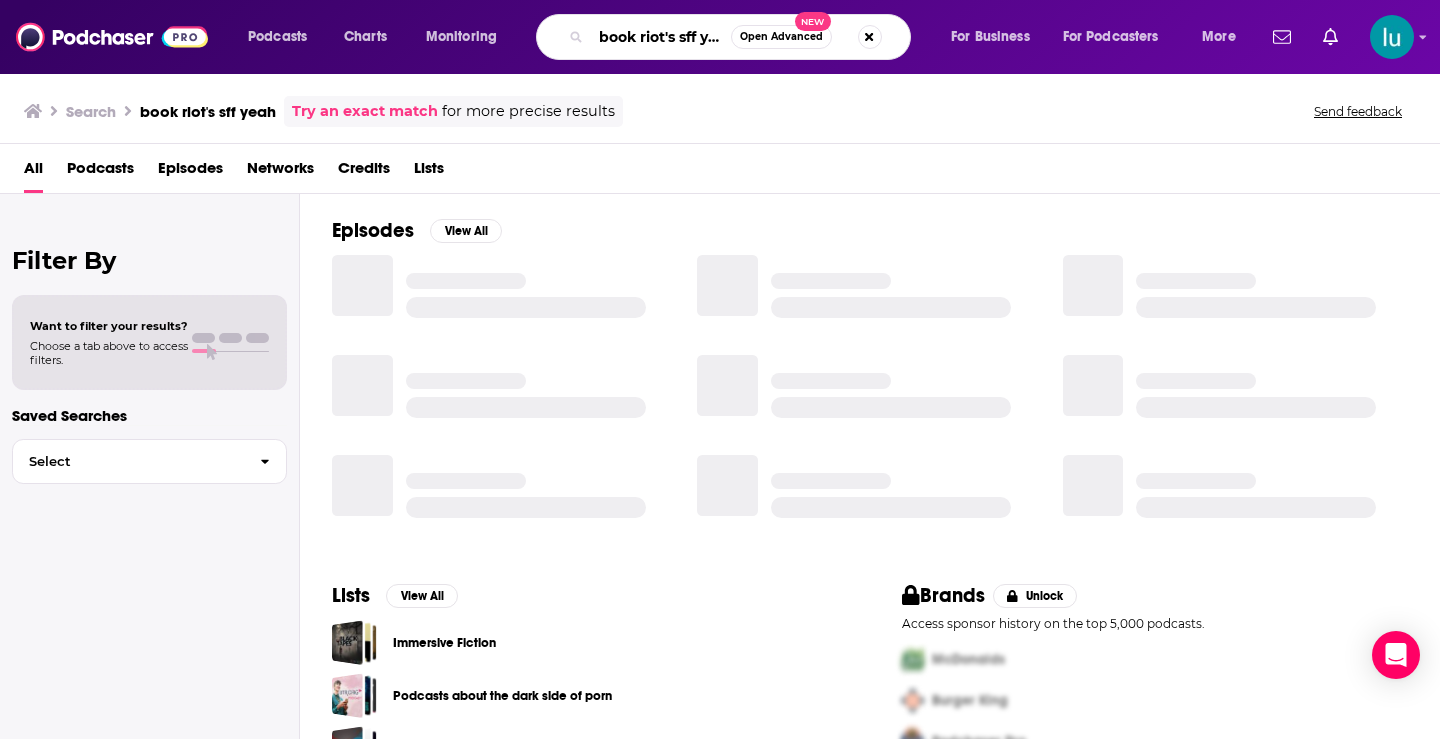 drag, startPoint x: 675, startPoint y: 34, endPoint x: 564, endPoint y: 38, distance: 111.07205 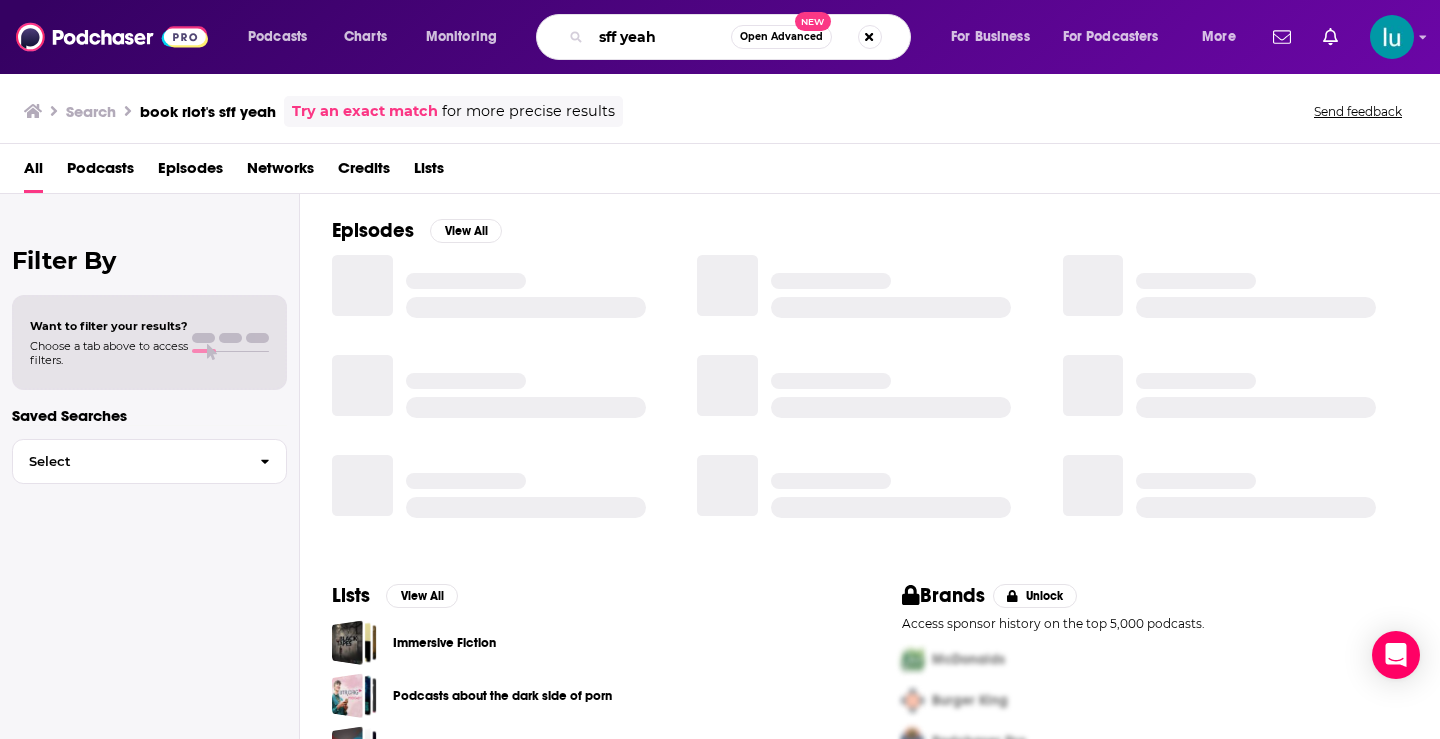 type on "sff yeah" 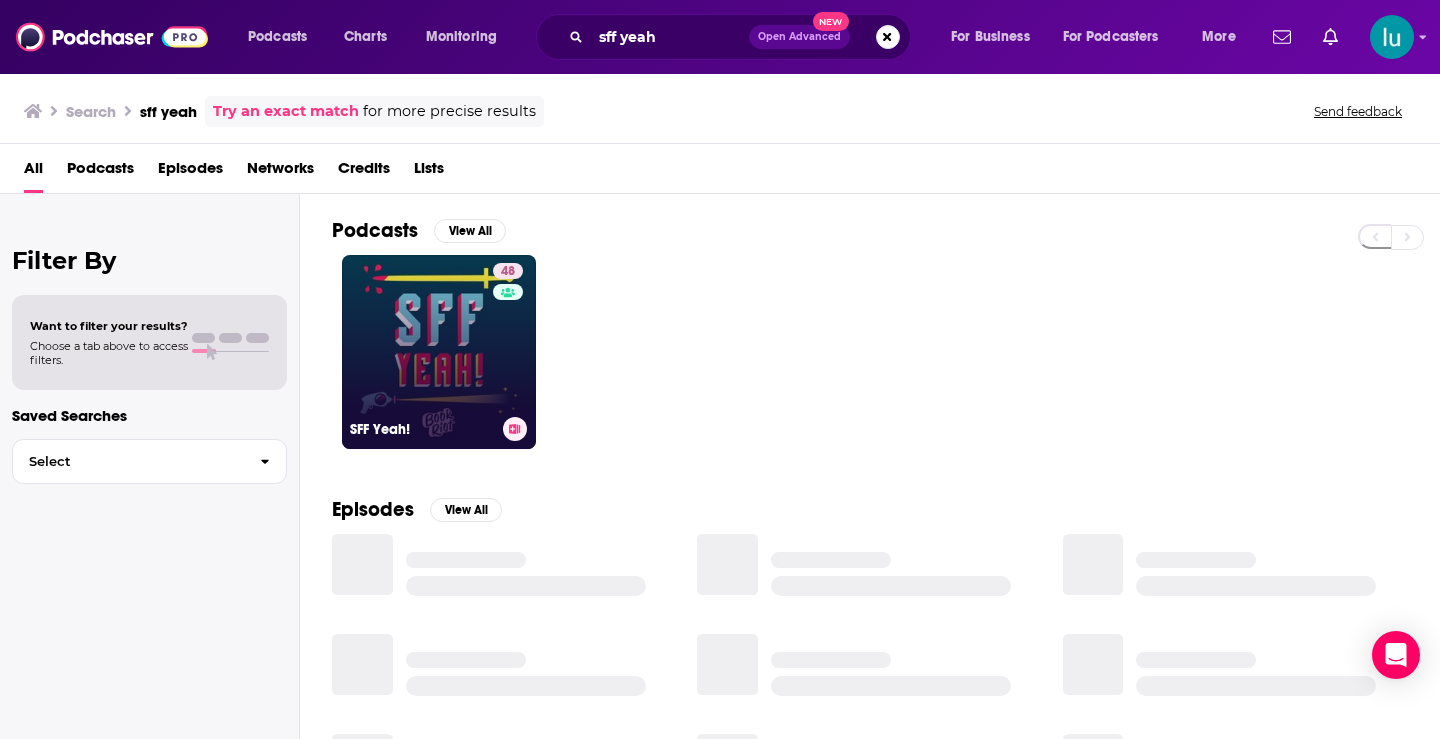 click on "48 SFF Yeah!" at bounding box center (439, 352) 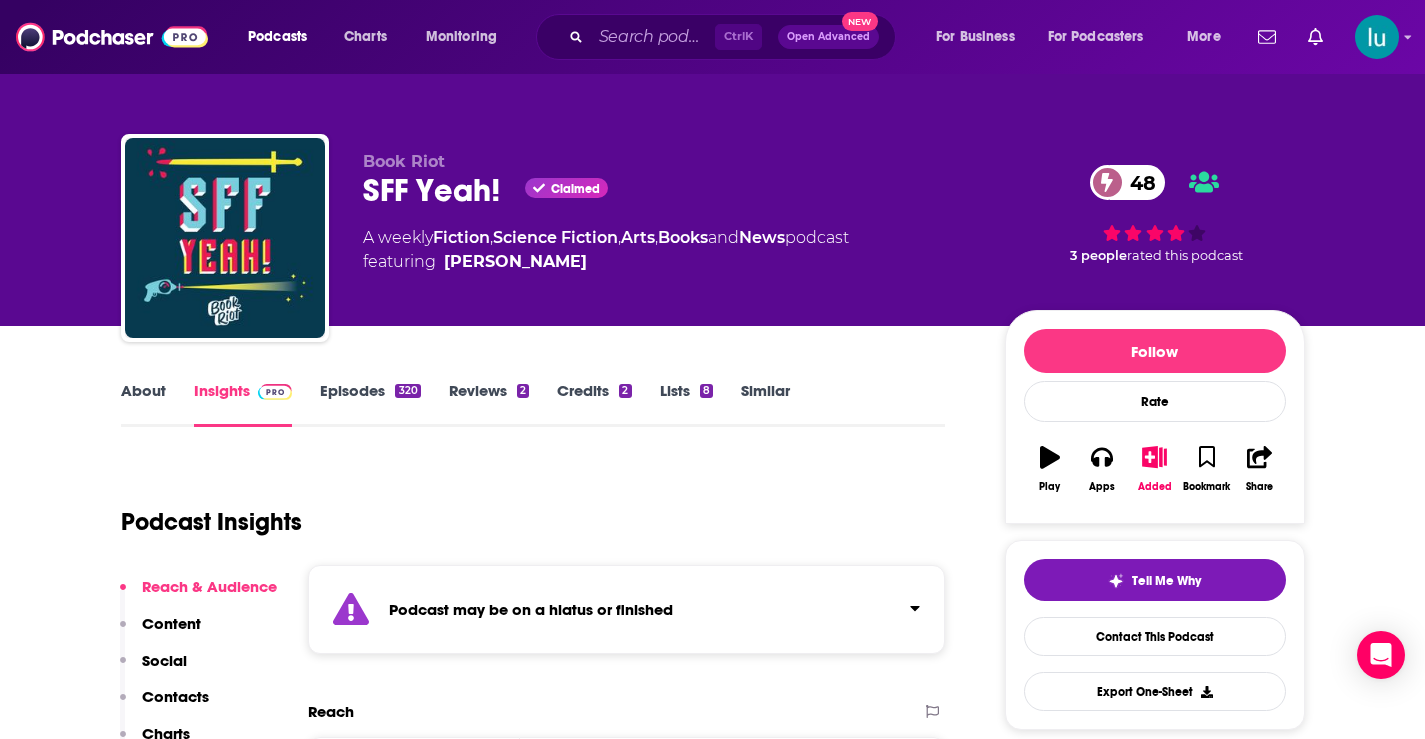 click on "Episodes 320" at bounding box center (370, 404) 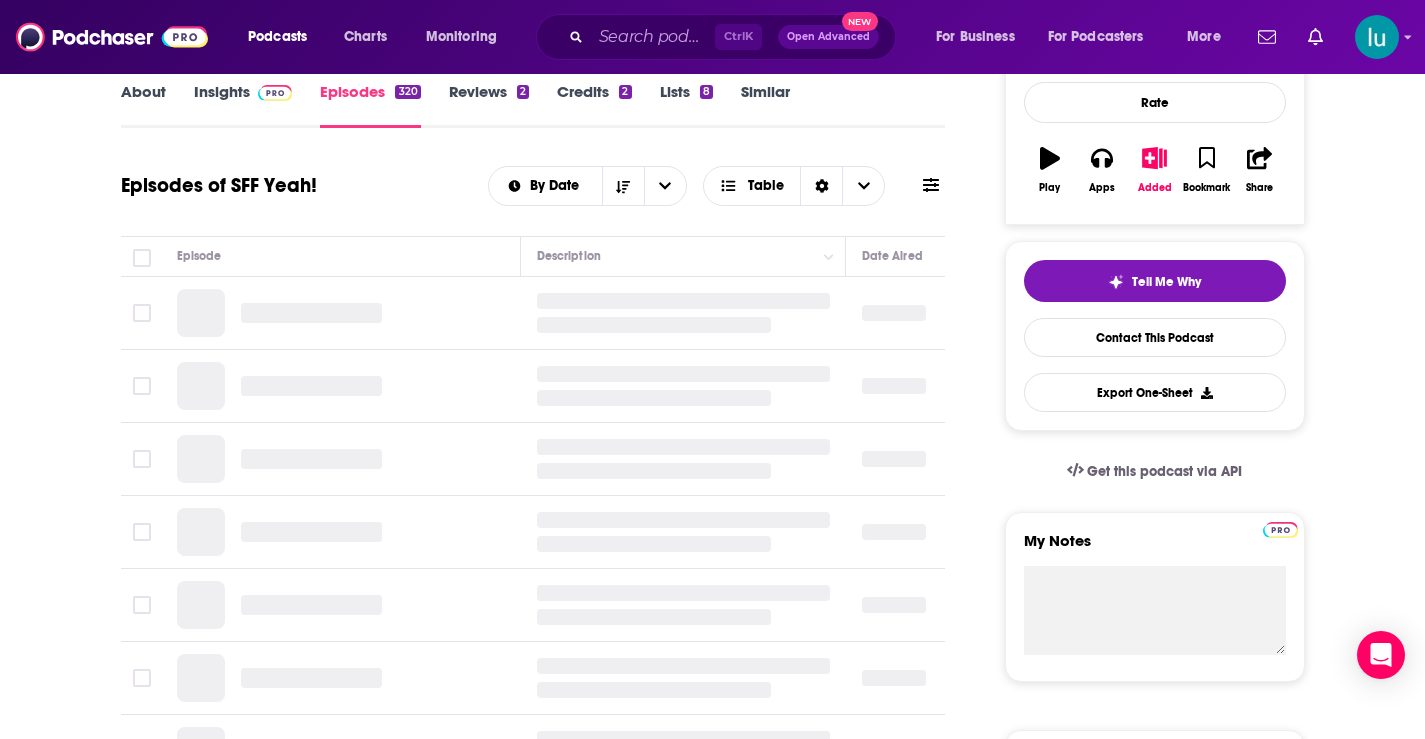 scroll, scrollTop: 355, scrollLeft: 0, axis: vertical 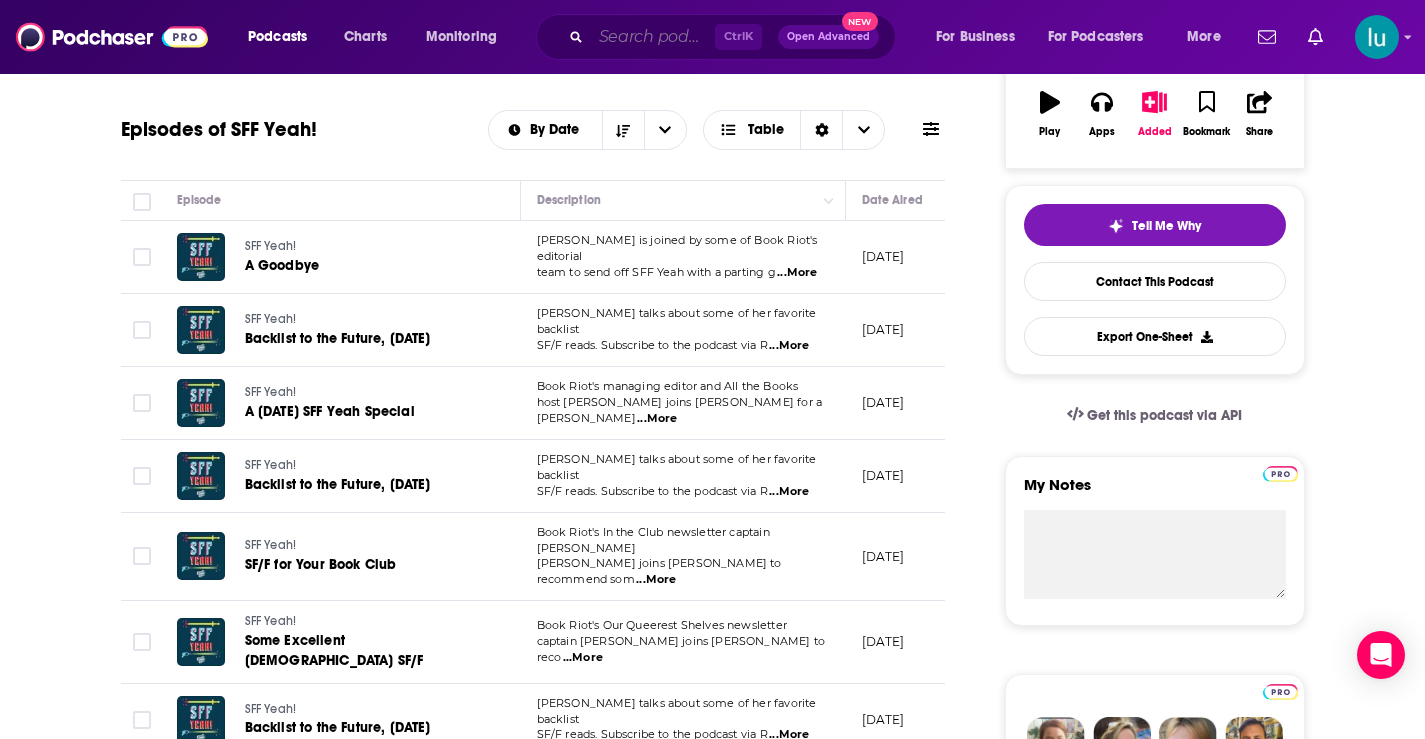 click at bounding box center (653, 37) 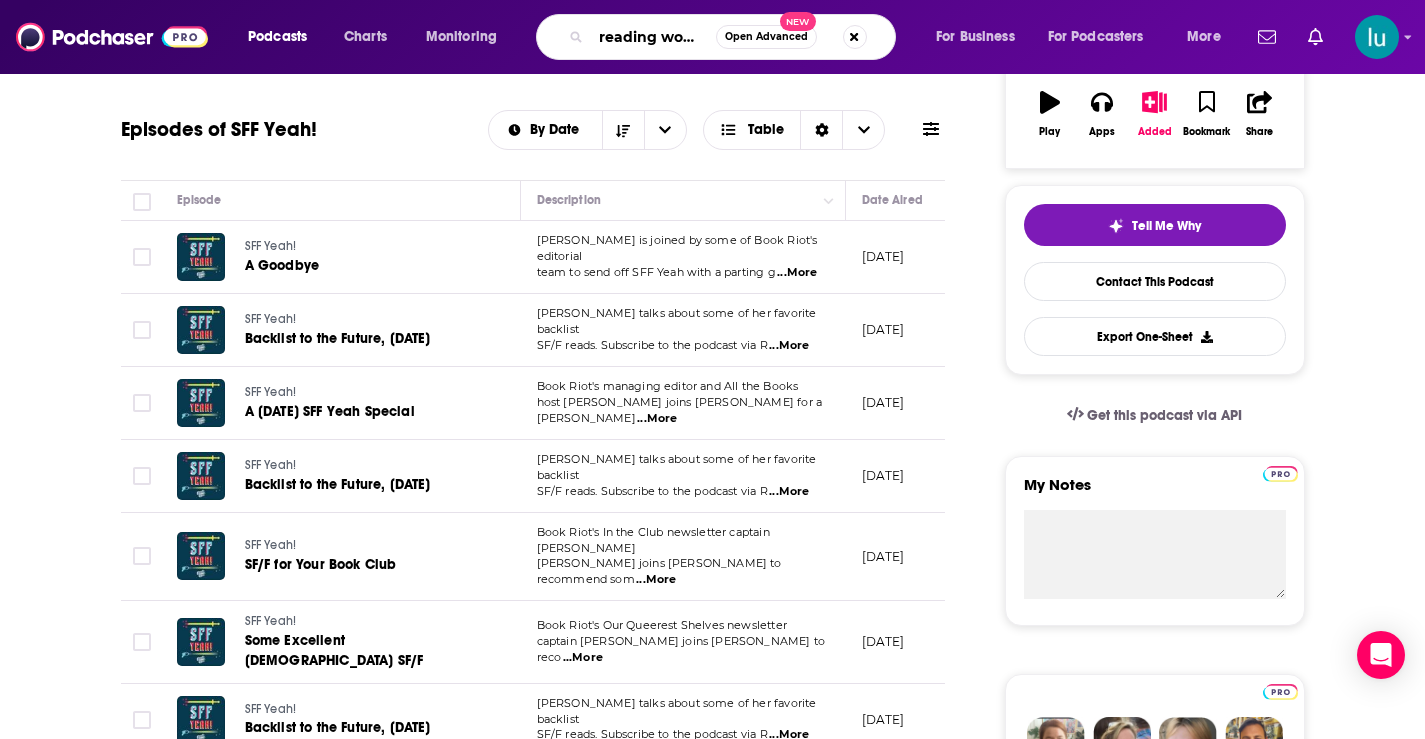 type on "reading women" 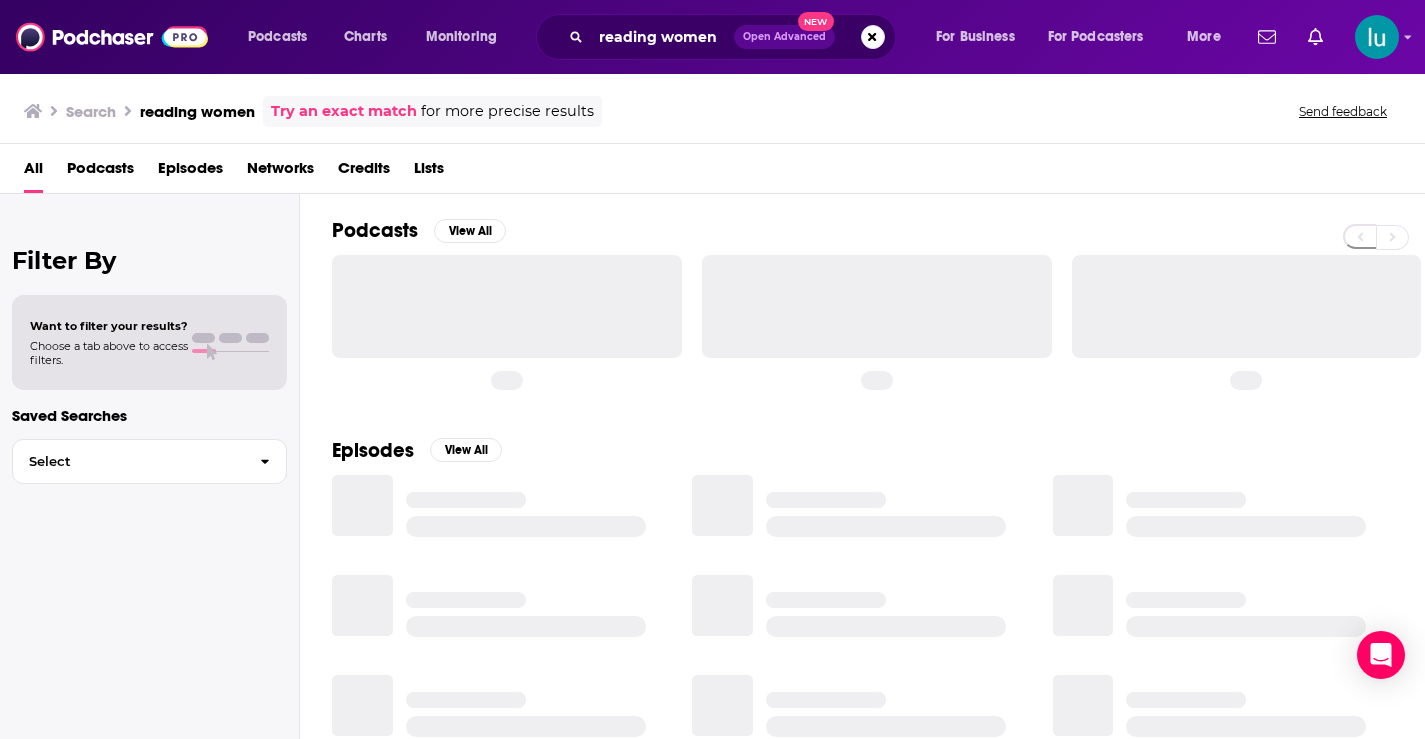 scroll, scrollTop: 0, scrollLeft: 0, axis: both 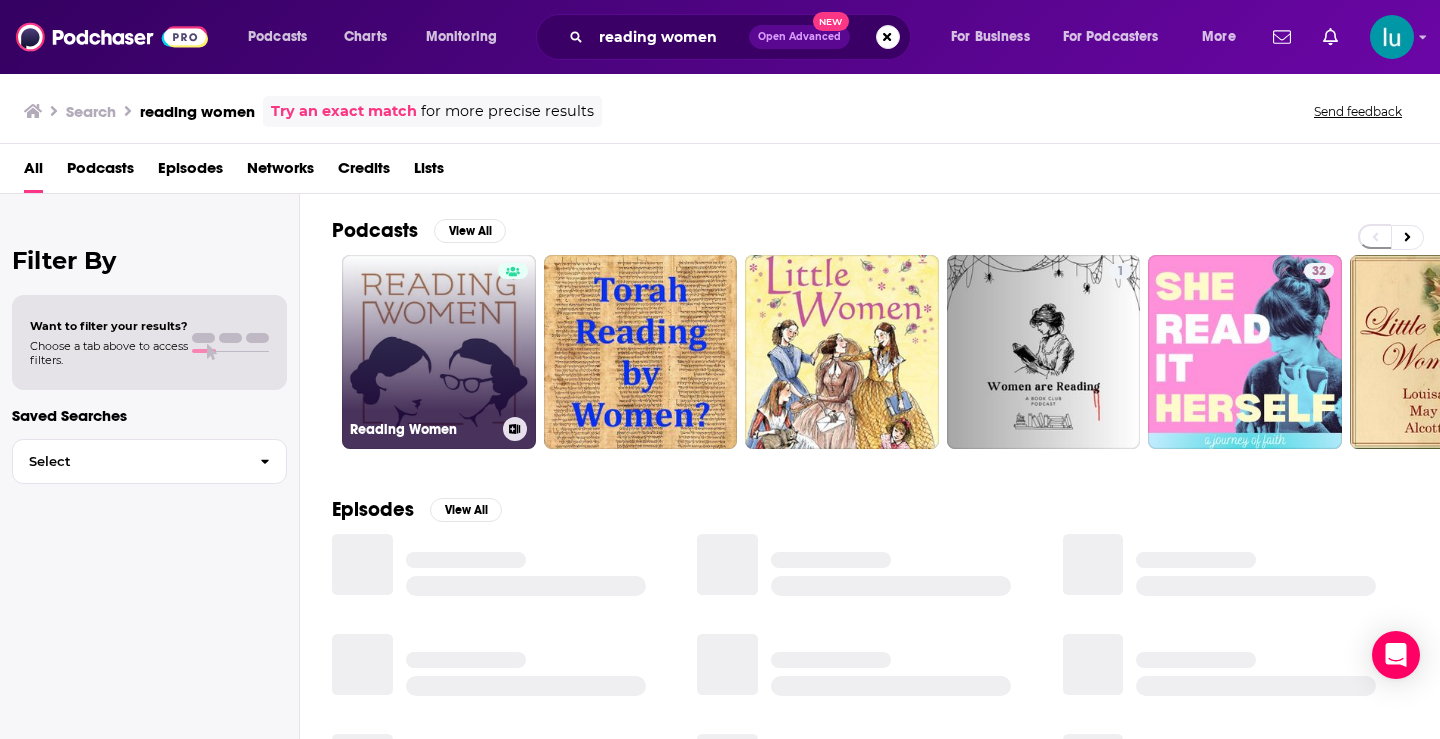 click on "Reading Women" at bounding box center [439, 352] 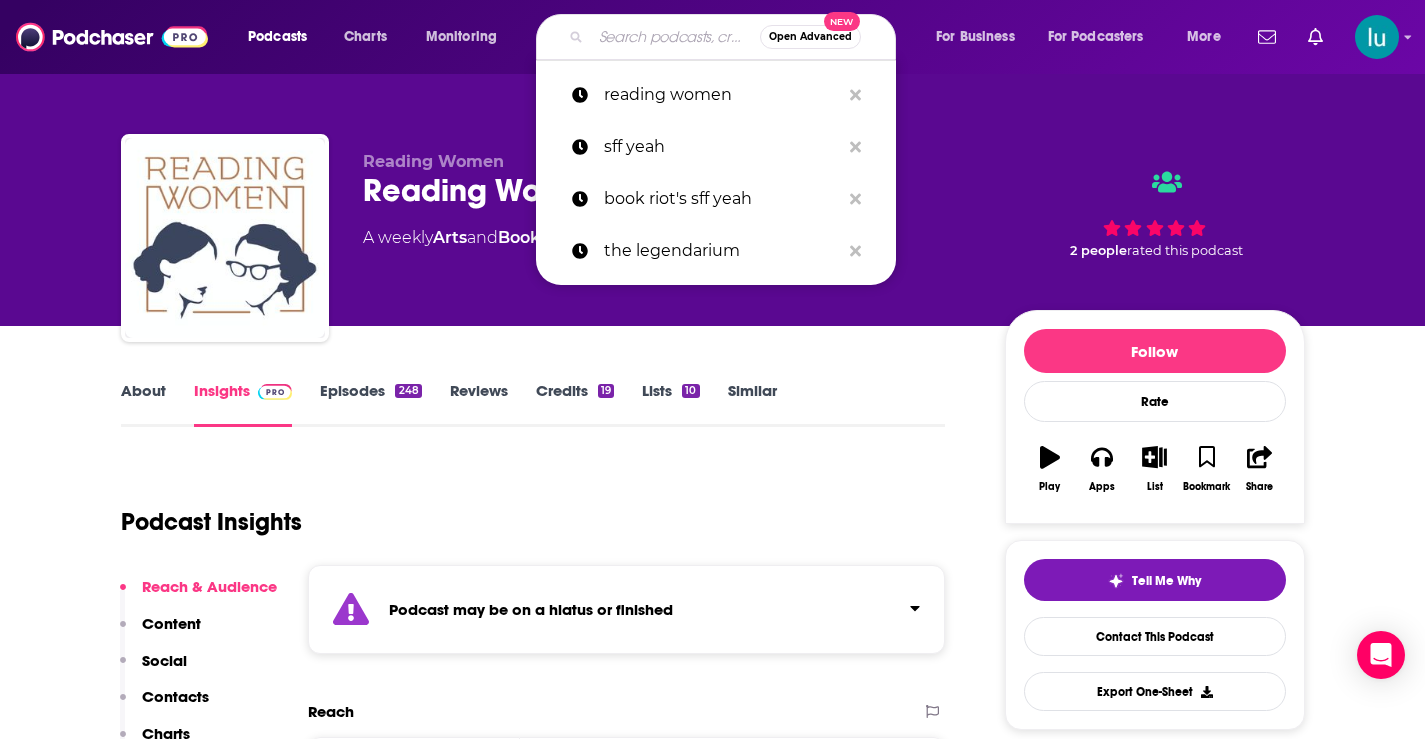 click at bounding box center (675, 37) 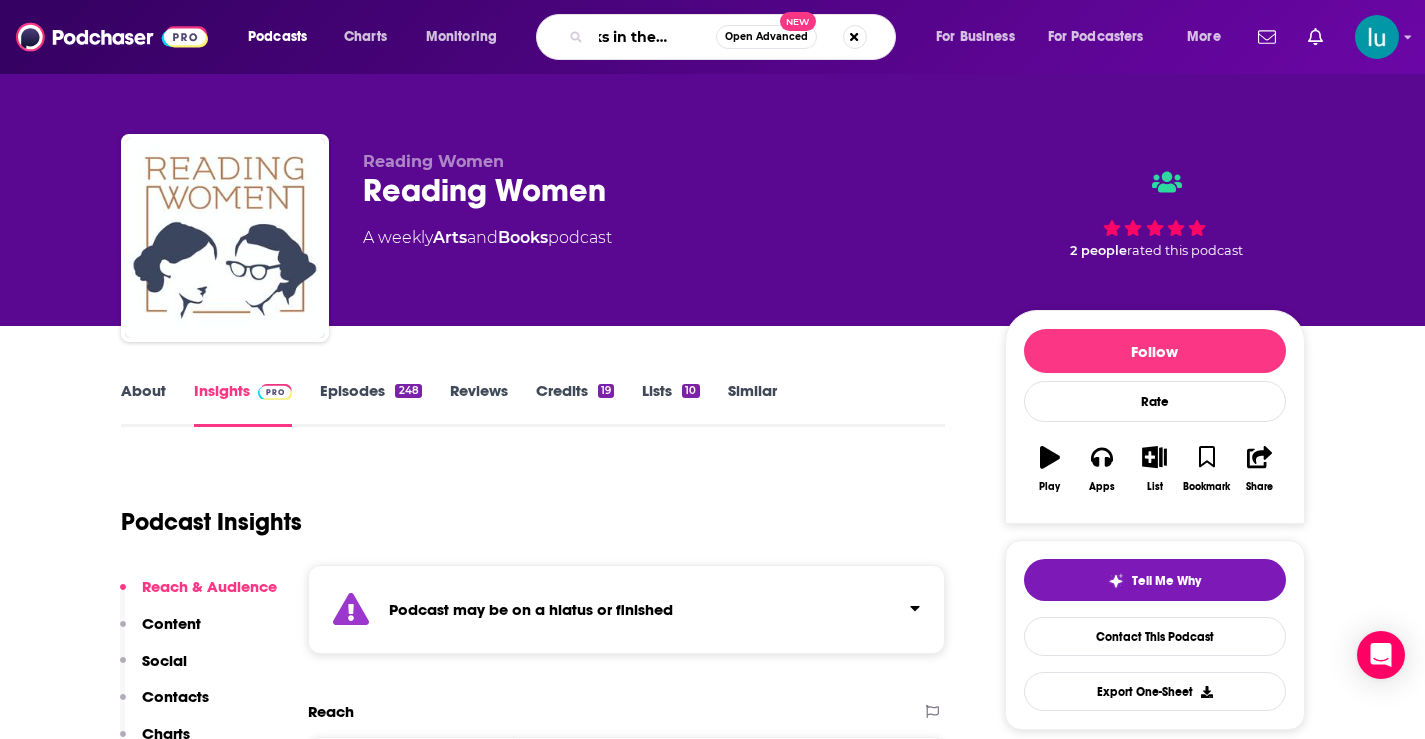 type on "books in the freezer" 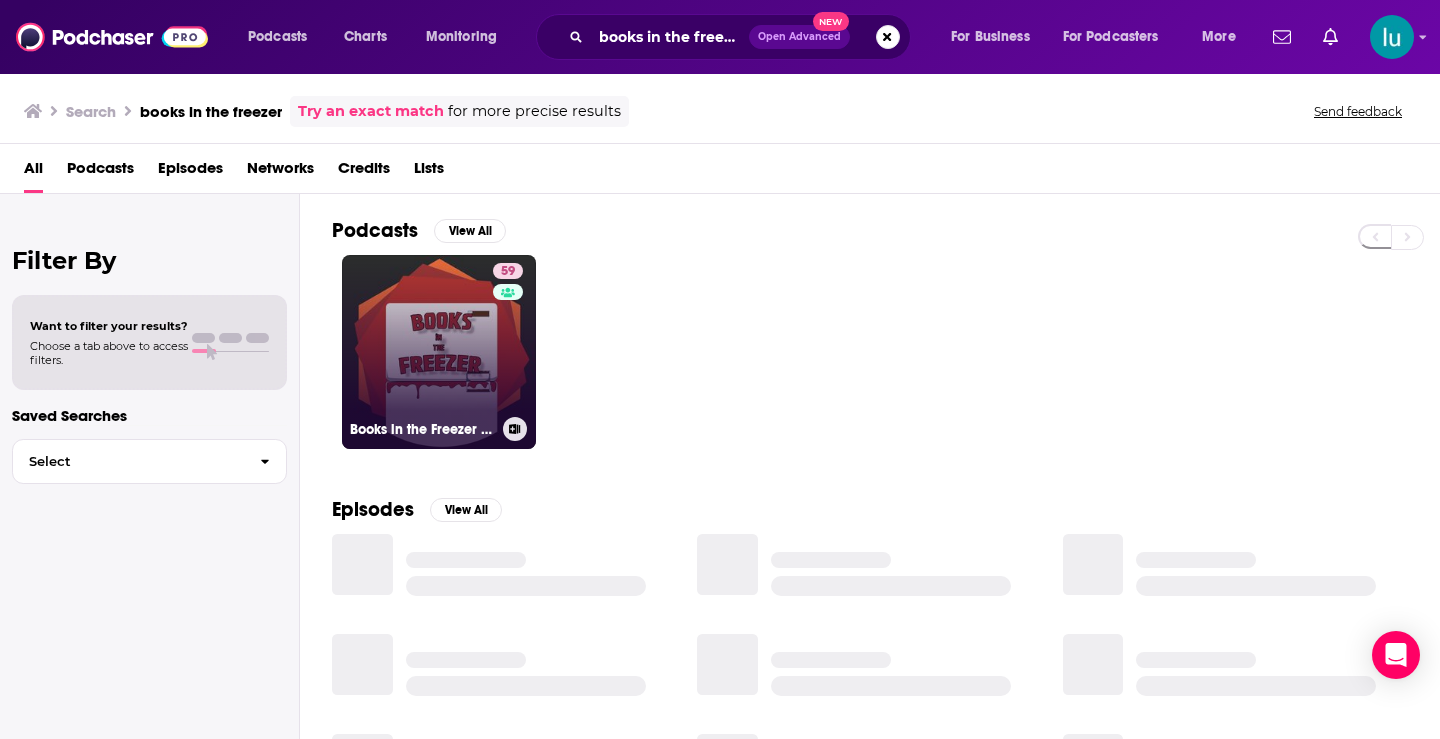 click on "59 Books in the Freezer - A Horror Fiction Podcast" at bounding box center [439, 352] 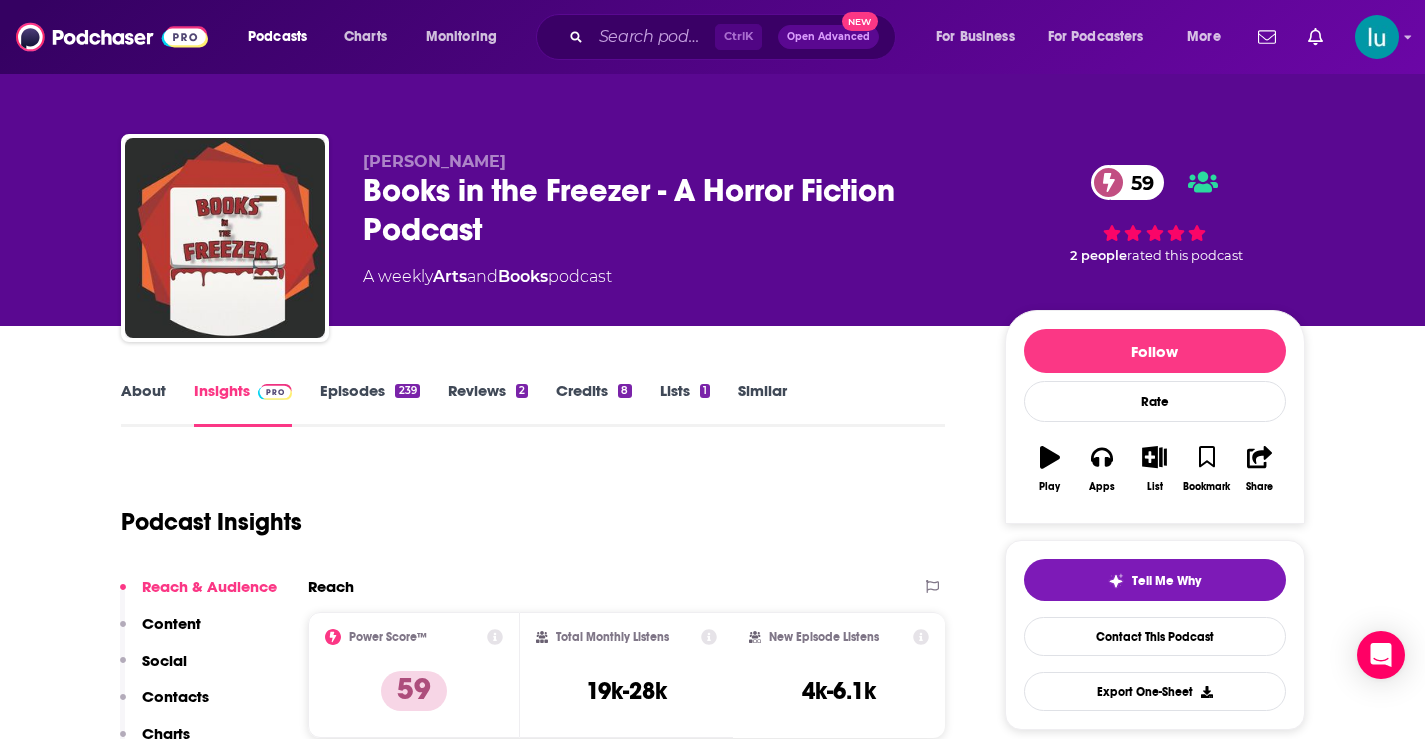 click on "About" at bounding box center (143, 404) 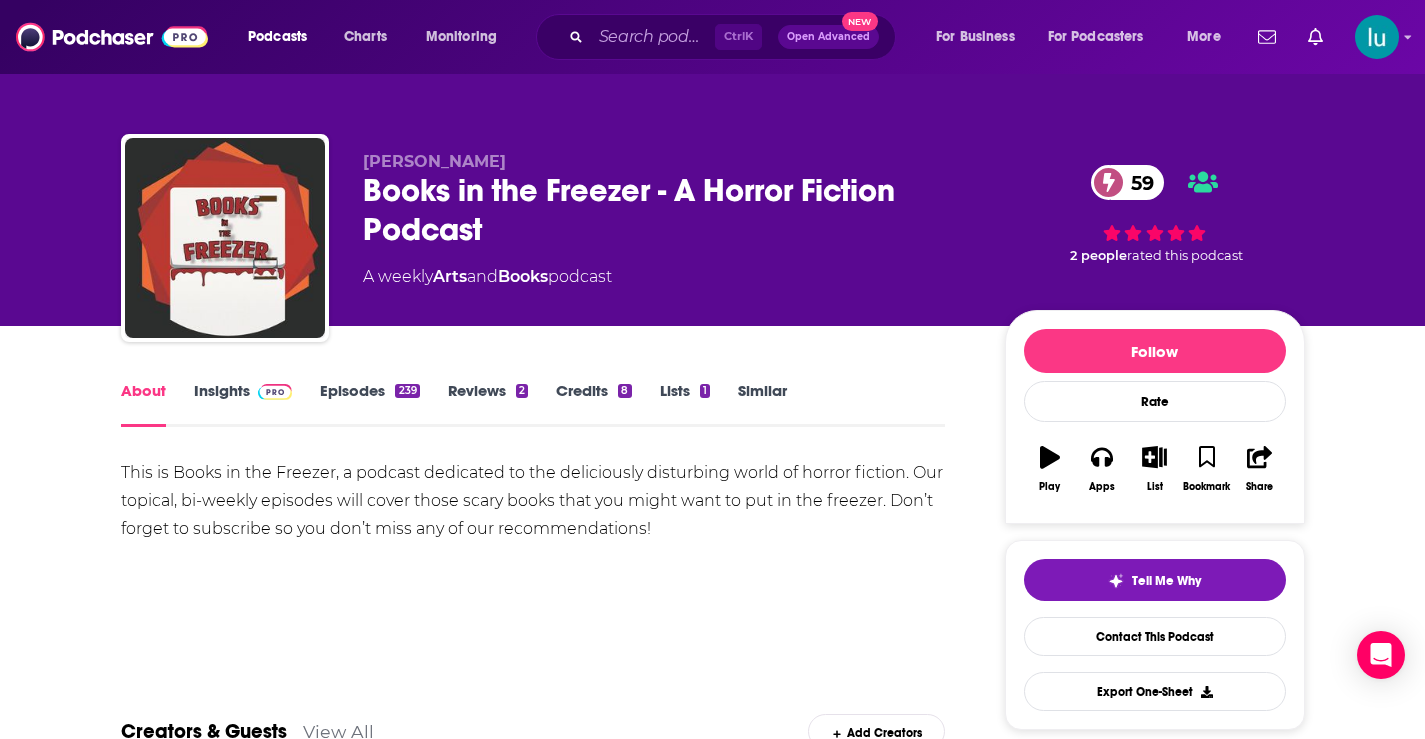 click on "Insights" at bounding box center (243, 404) 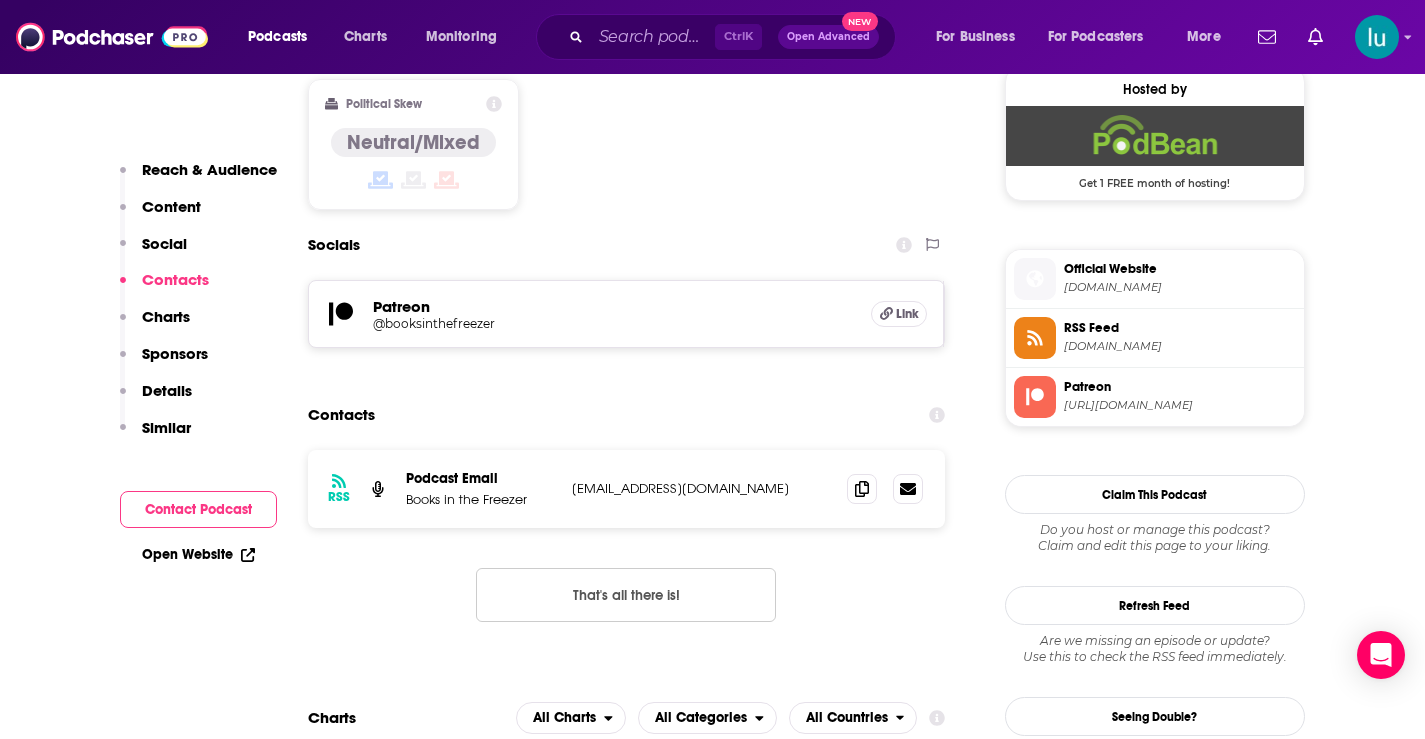 scroll, scrollTop: 1676, scrollLeft: 0, axis: vertical 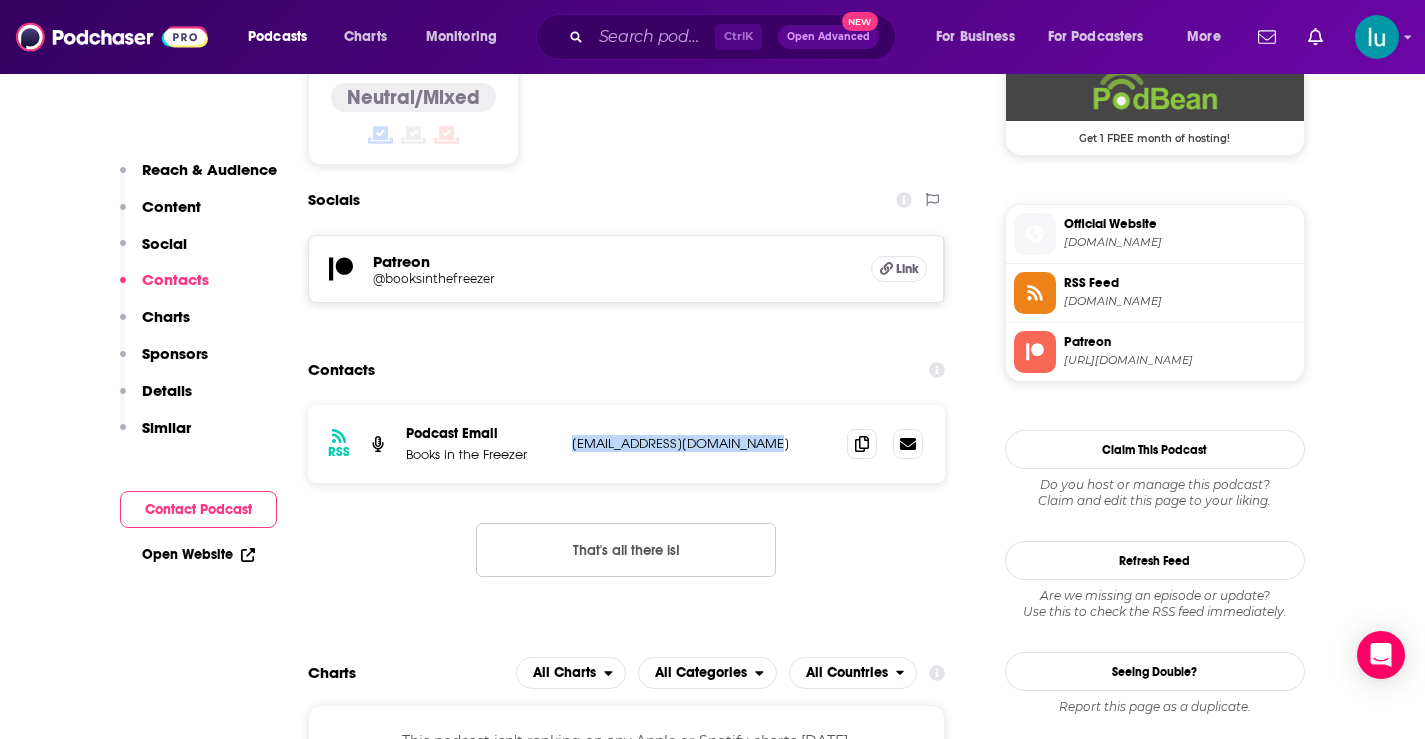 drag, startPoint x: 768, startPoint y: 319, endPoint x: 569, endPoint y: 327, distance: 199.16074 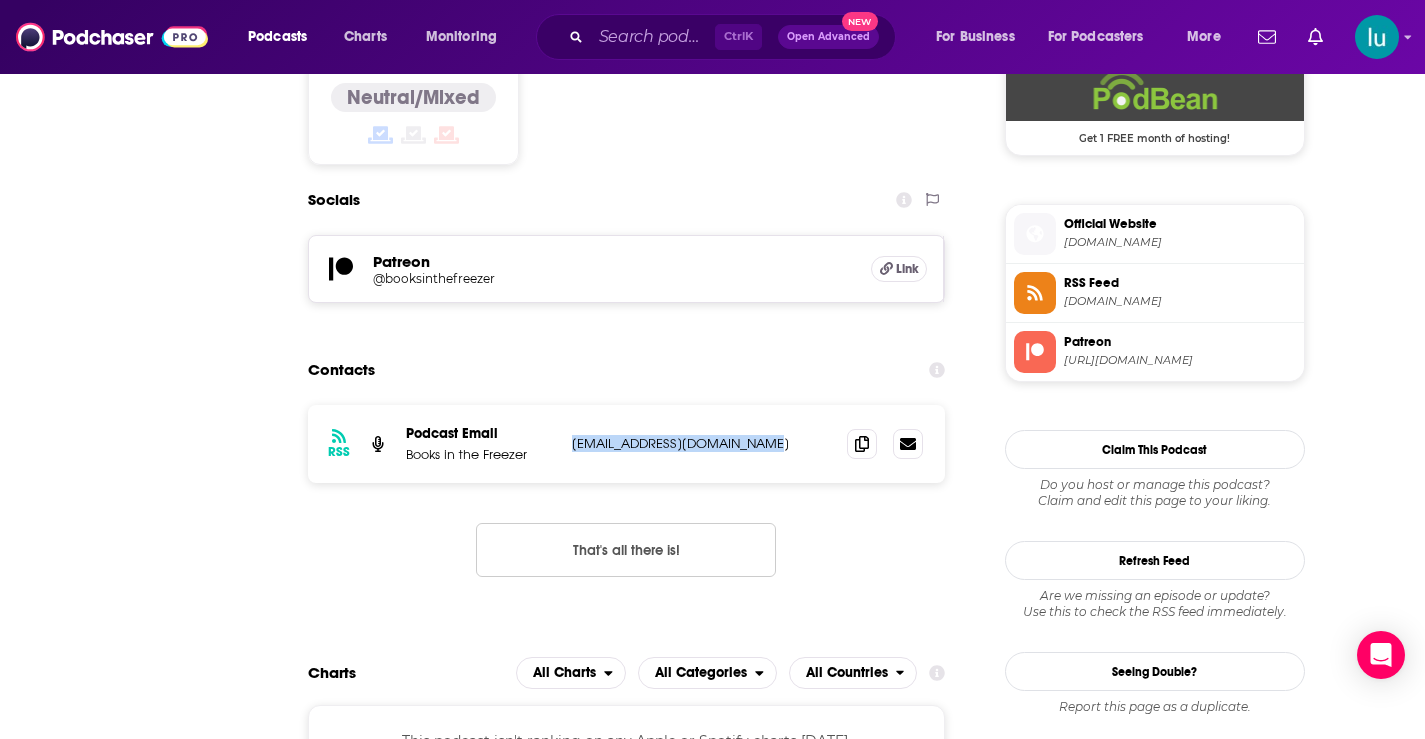 scroll, scrollTop: 0, scrollLeft: 0, axis: both 